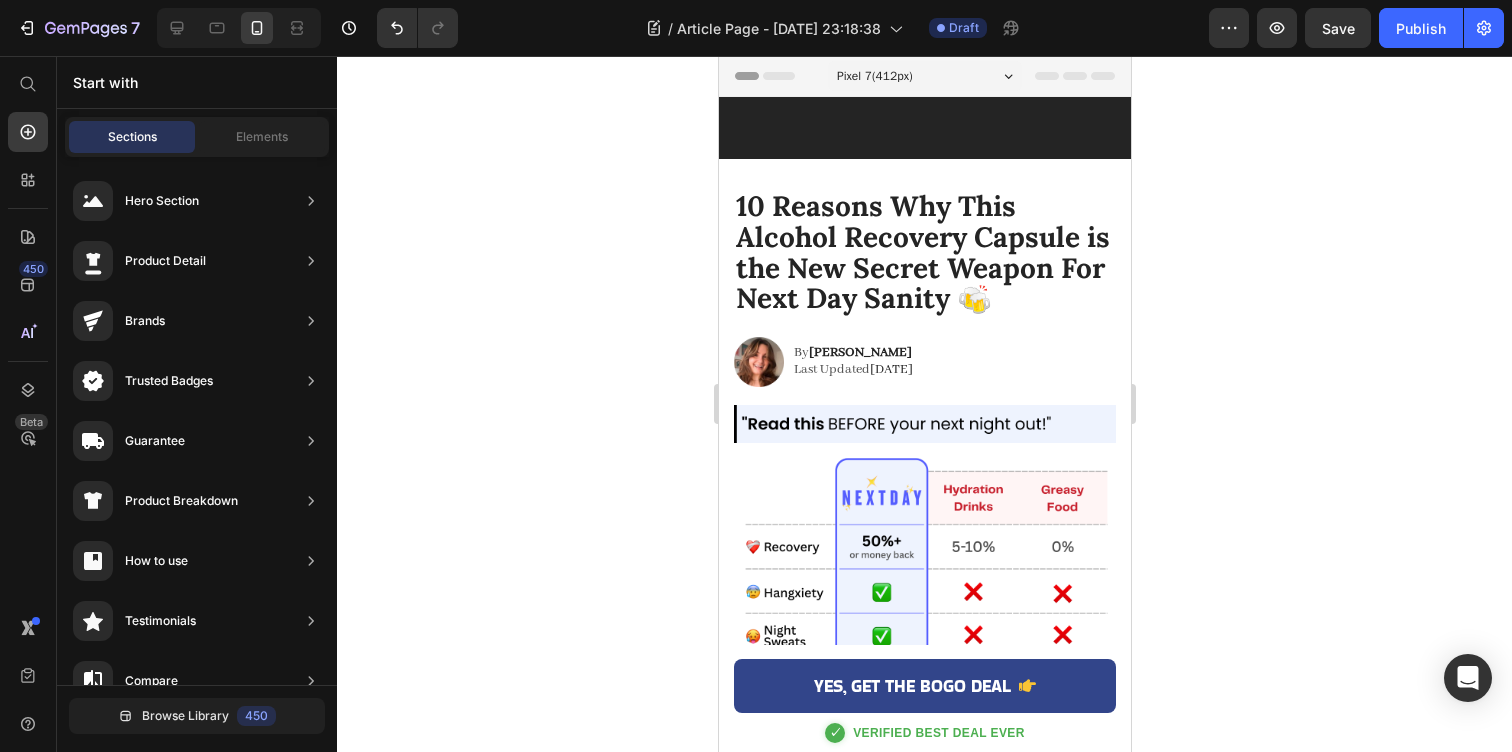 scroll, scrollTop: 6780, scrollLeft: 0, axis: vertical 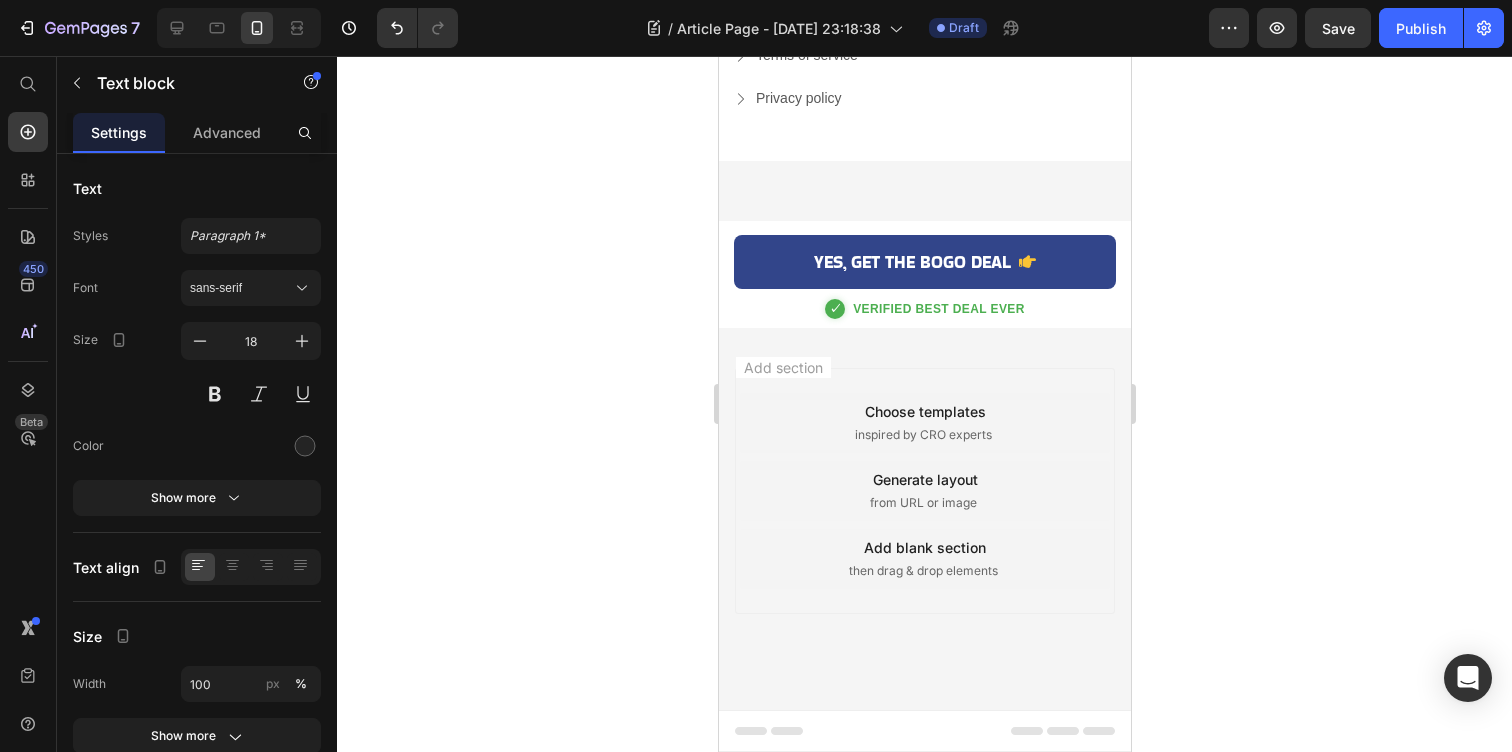 click on "Significant sleep improvement to maintain your positive energy  every day." at bounding box center [924, -948] 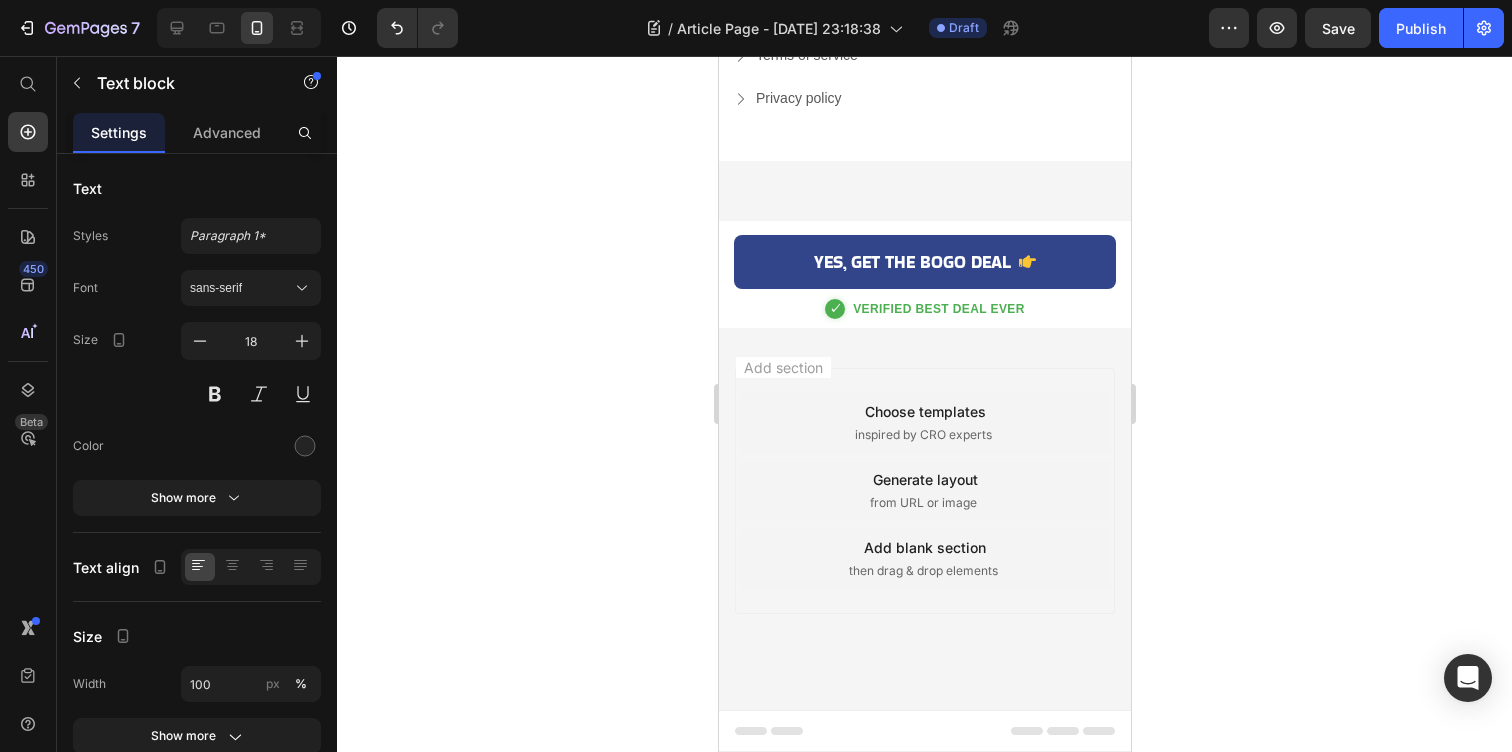 click at bounding box center [939, -1009] 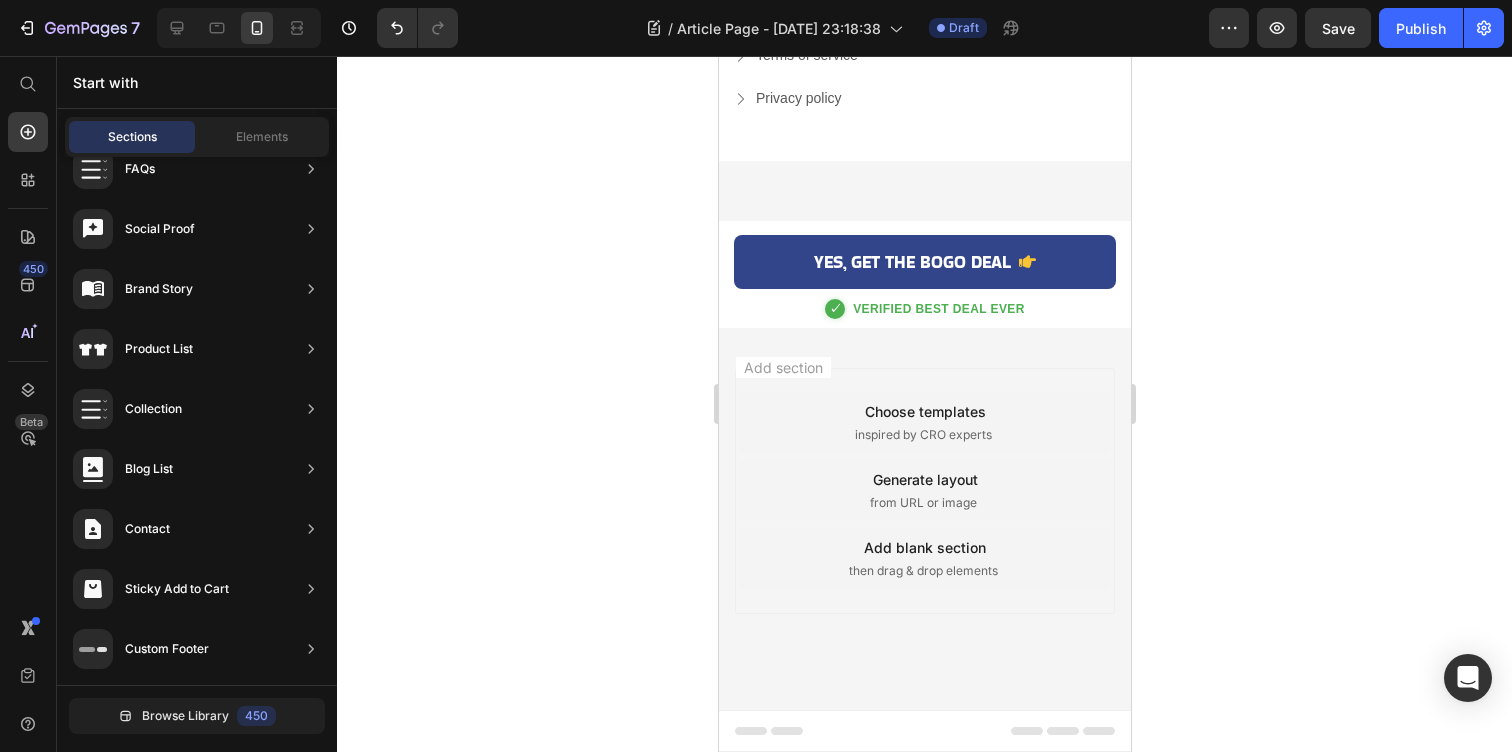 scroll, scrollTop: 6695, scrollLeft: 0, axis: vertical 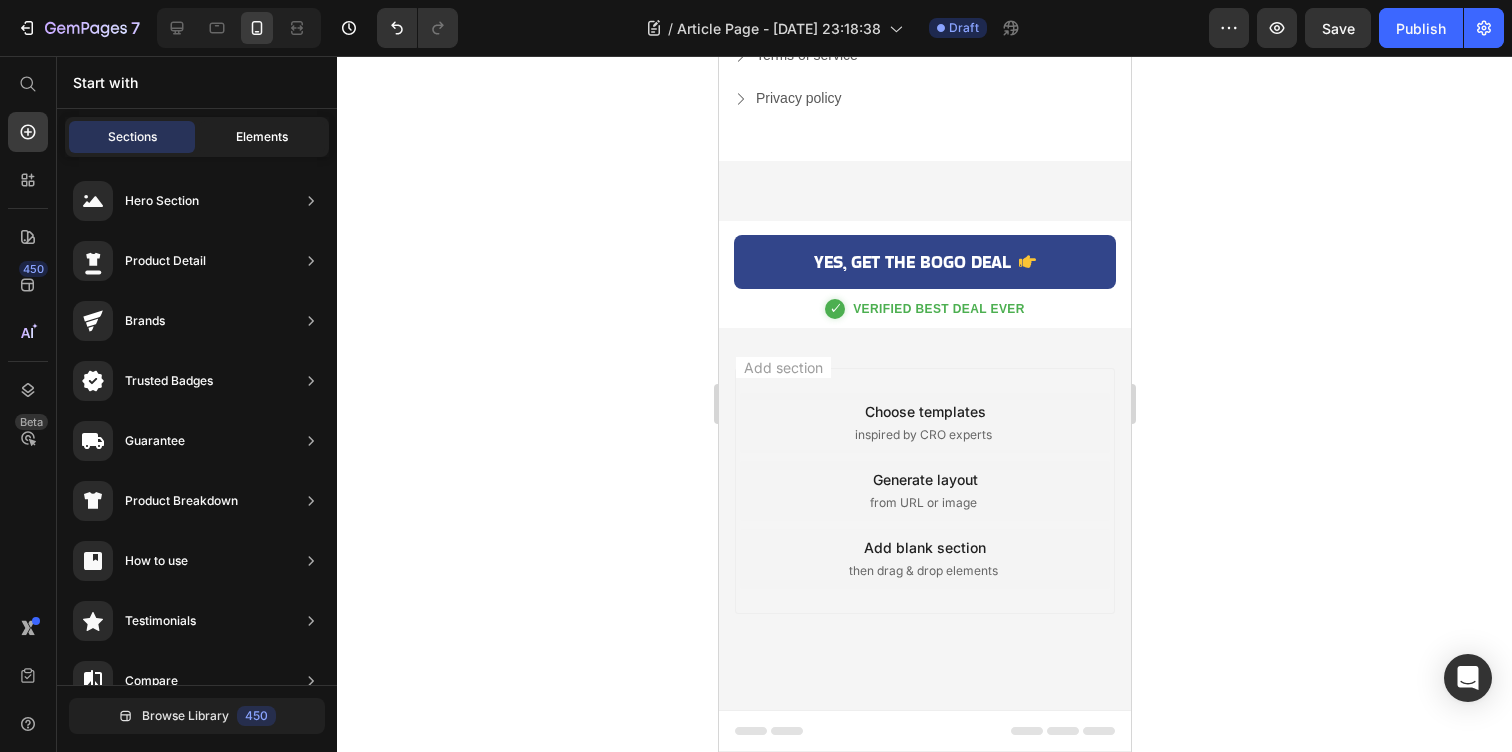 click on "Elements" 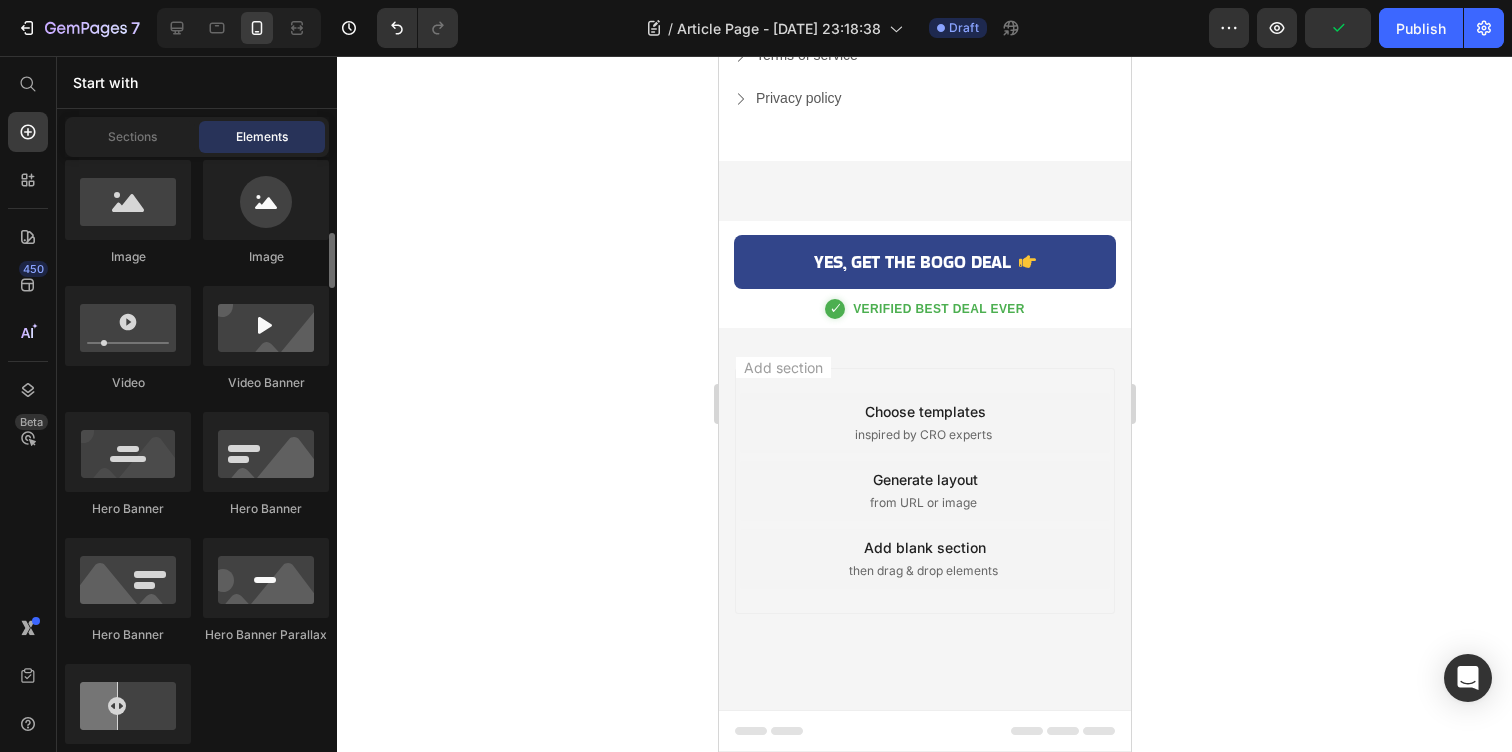 scroll, scrollTop: 787, scrollLeft: 0, axis: vertical 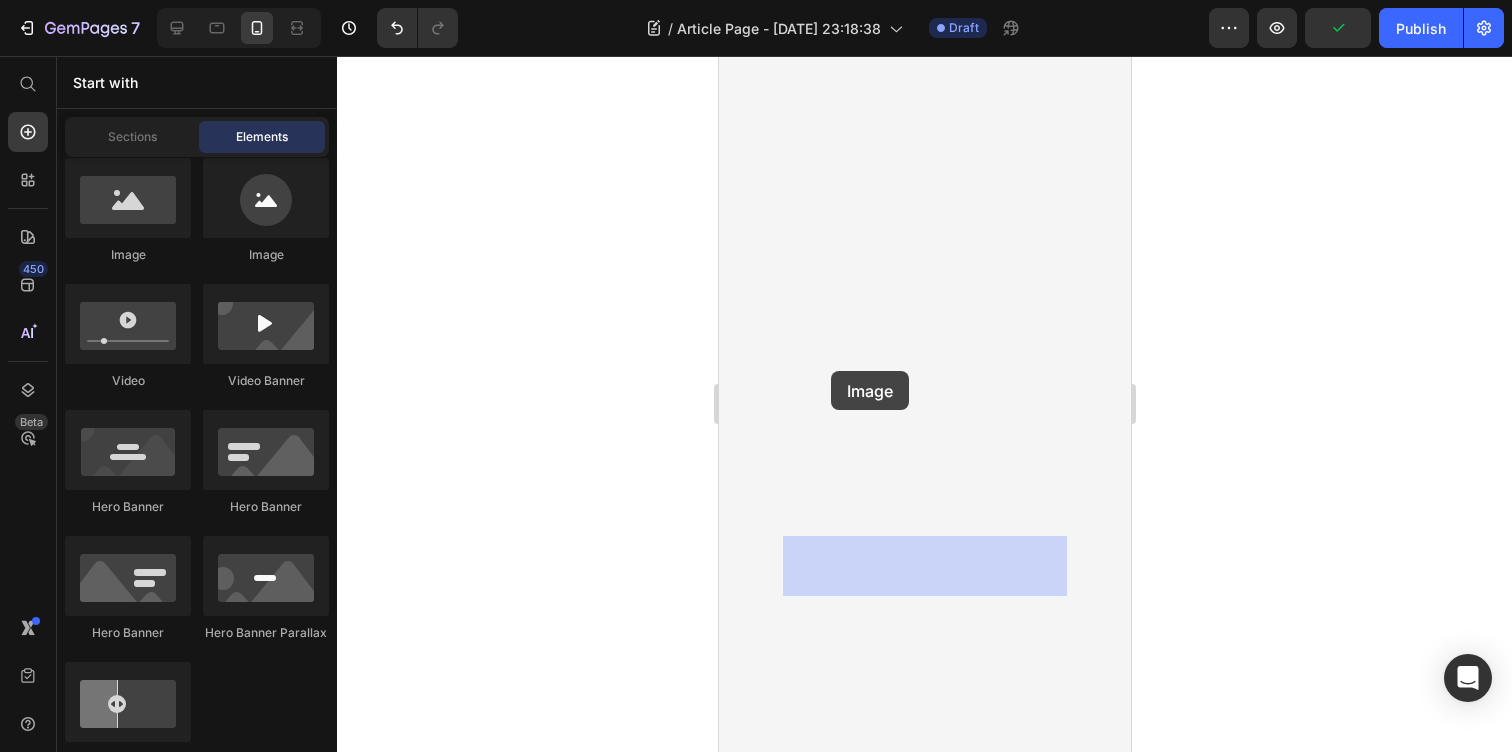 drag, startPoint x: 856, startPoint y: 270, endPoint x: 828, endPoint y: 369, distance: 102.88343 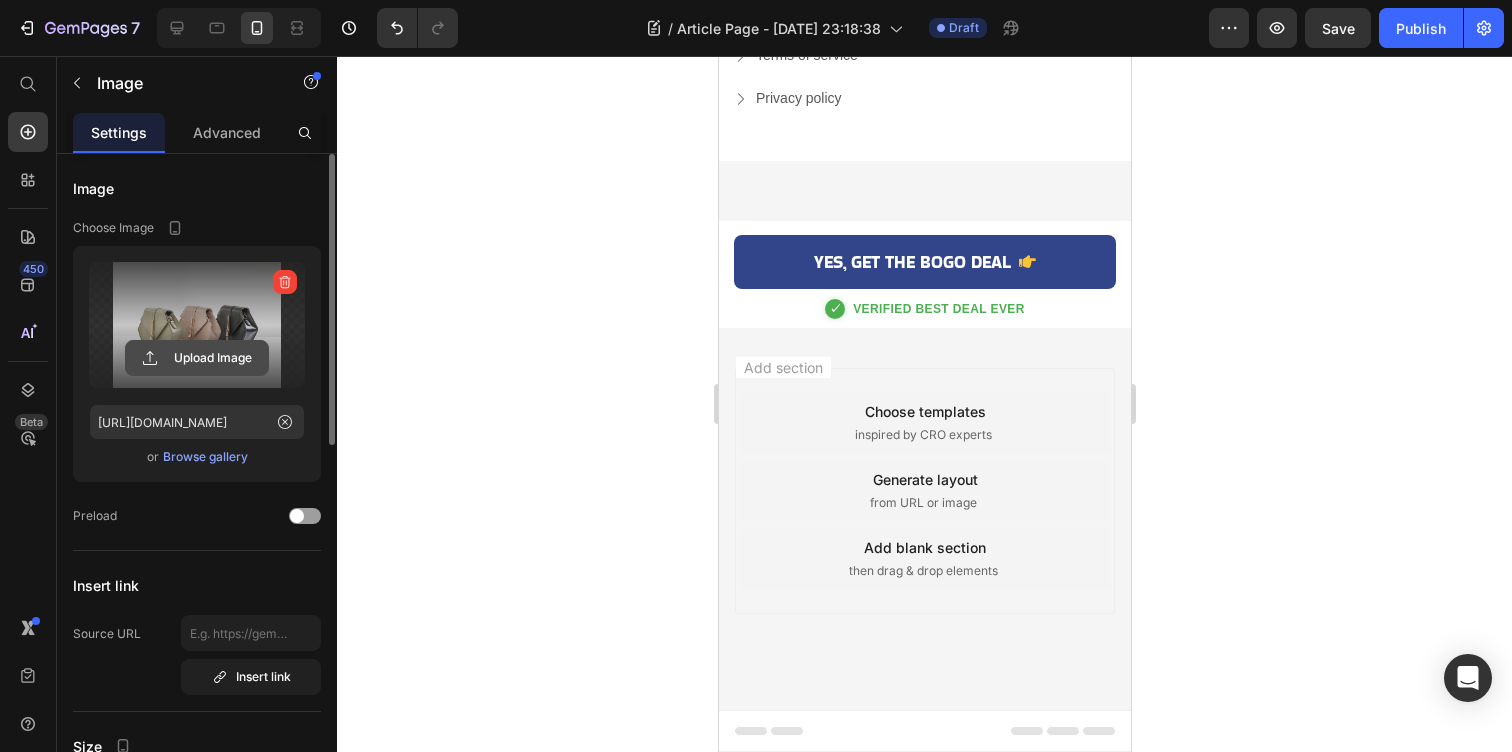 click 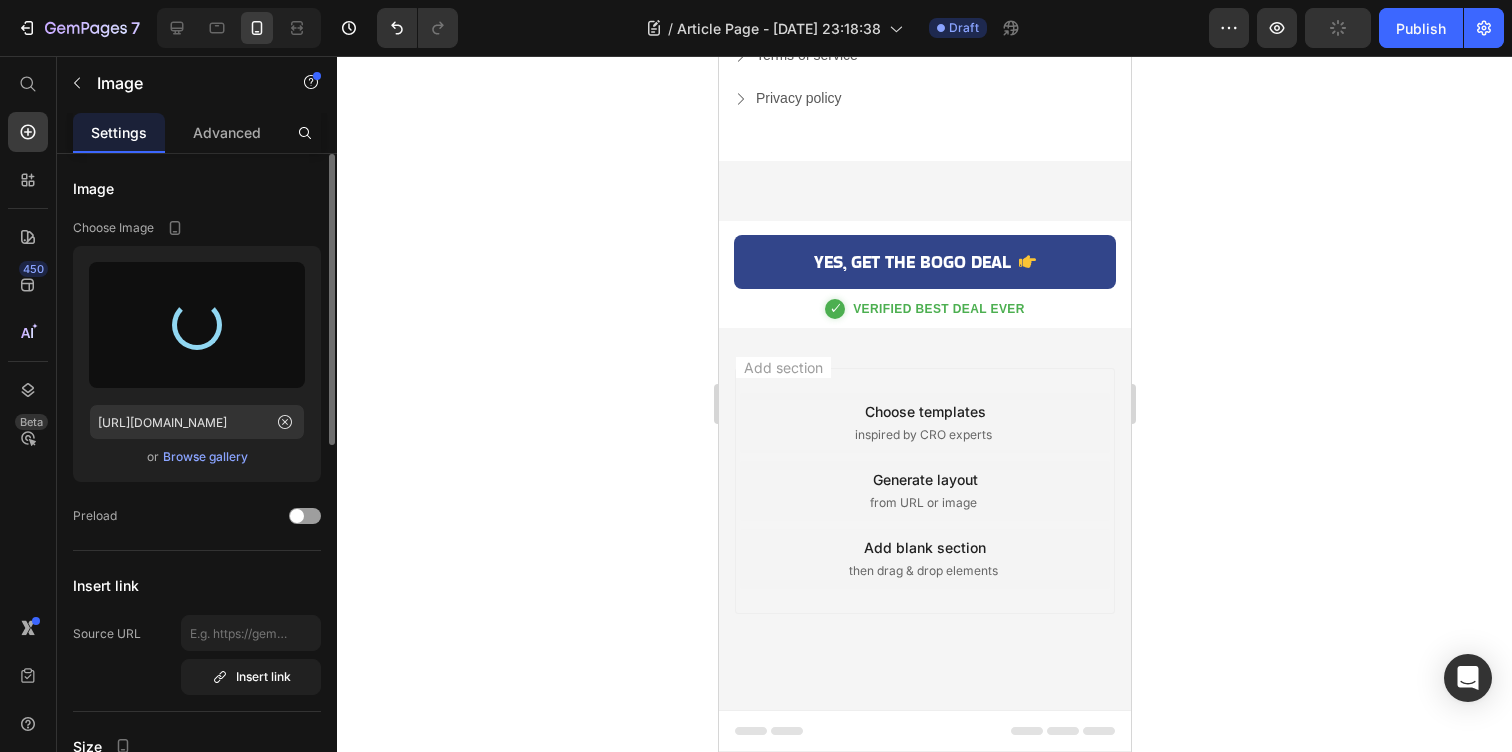 click 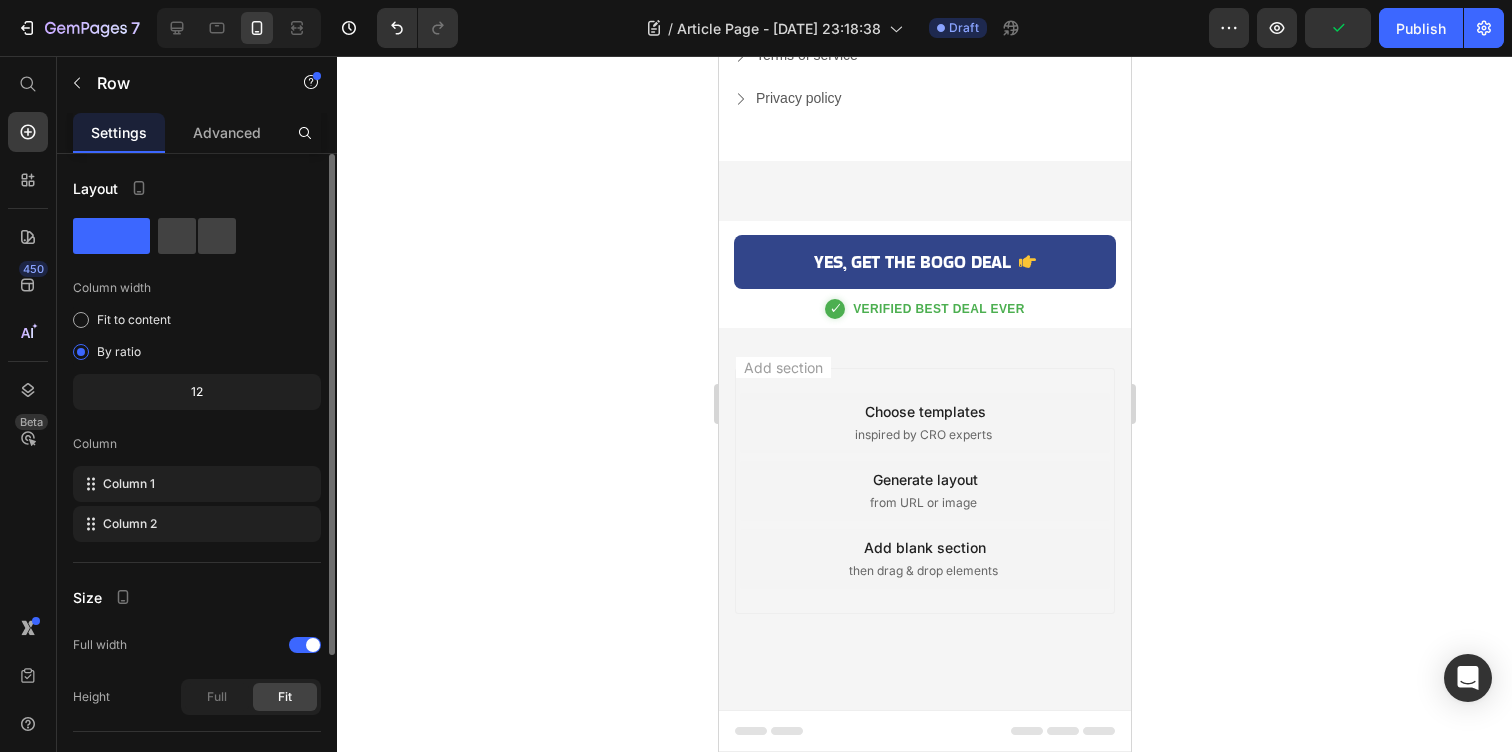 click on "Image  	   CHECK AVAILABILITY Button Row" at bounding box center (924, -855) 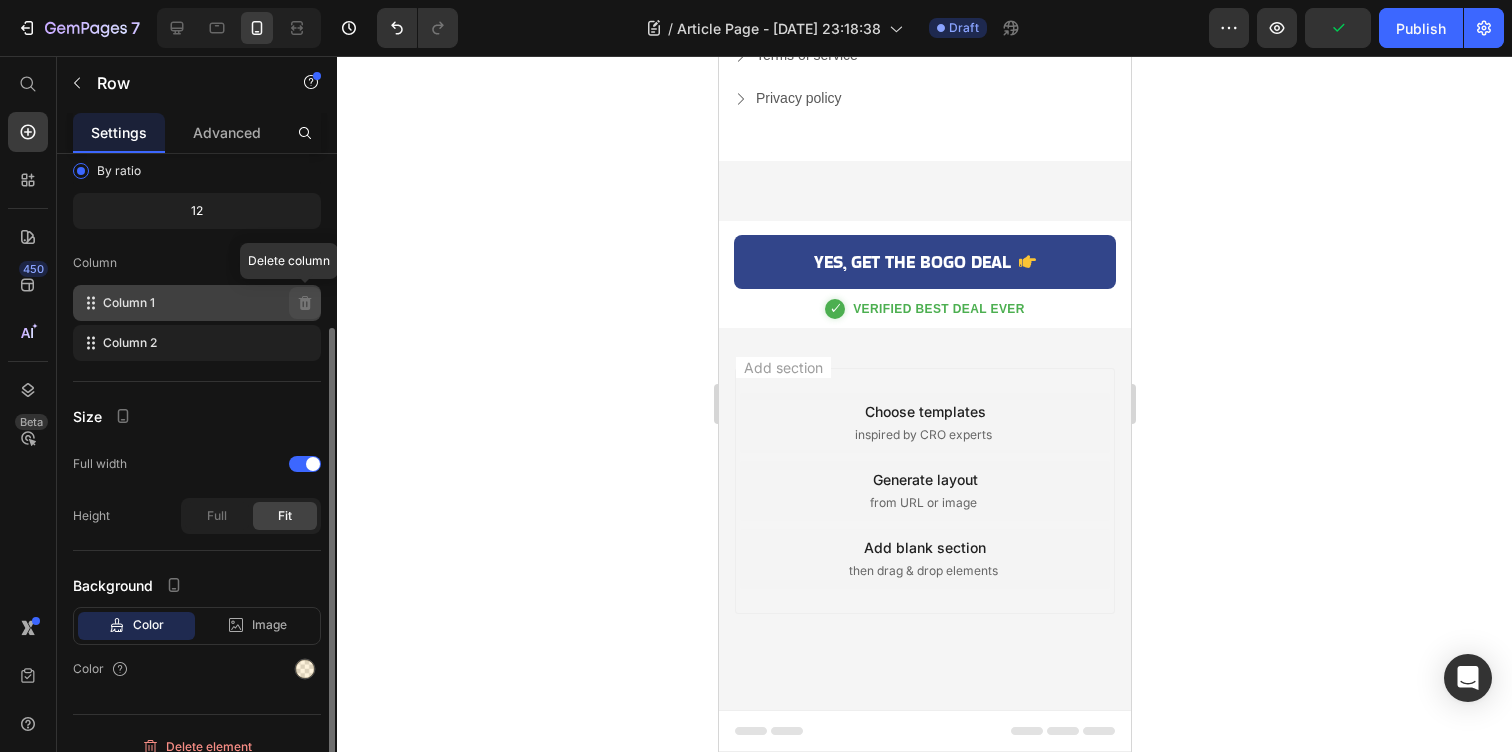 scroll, scrollTop: 201, scrollLeft: 0, axis: vertical 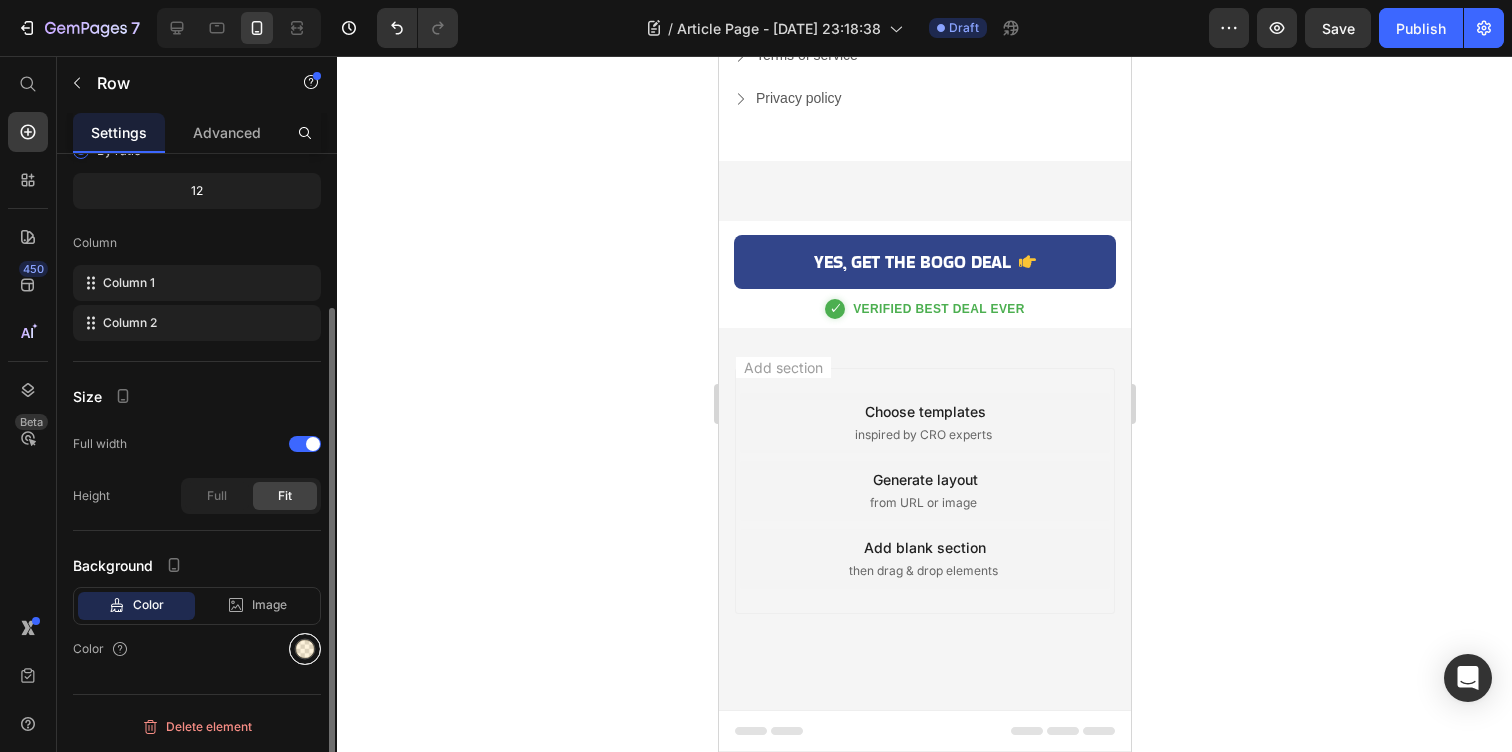 click at bounding box center [305, 649] 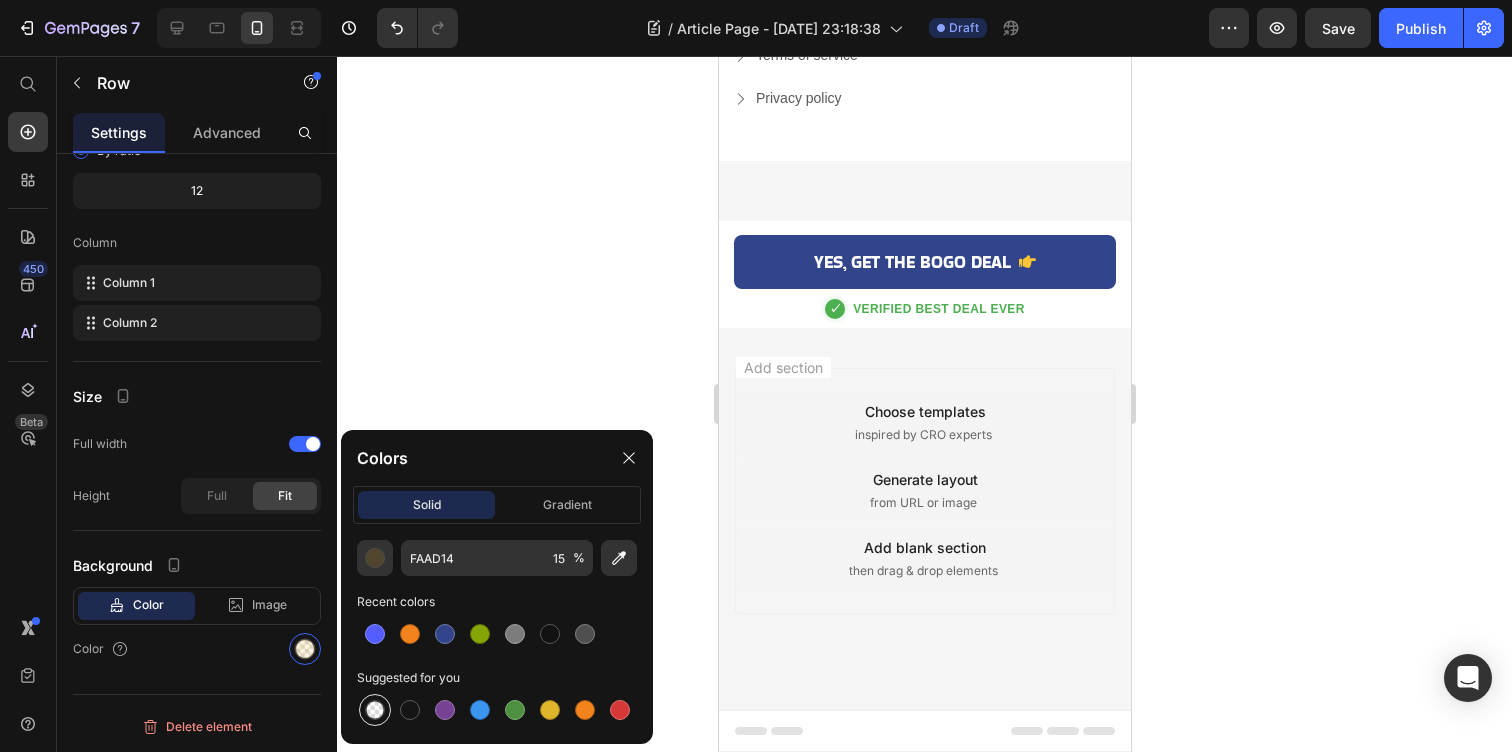 click at bounding box center (375, 710) 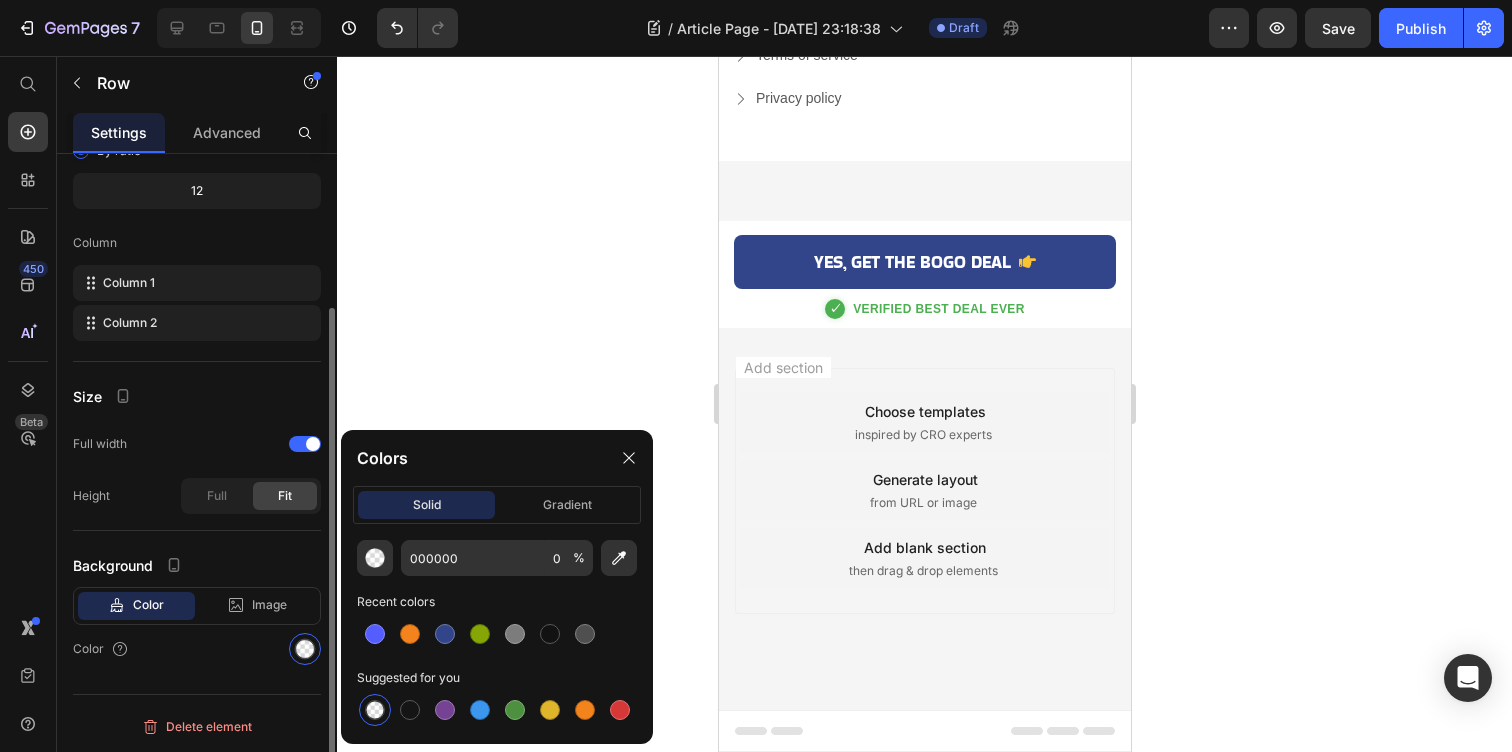 click on "Layout Column width Fit to content By ratio 12 Column Column 1 Column 2 Size Full width Height Full Fit Background Color Image Video  Color" at bounding box center (197, 331) 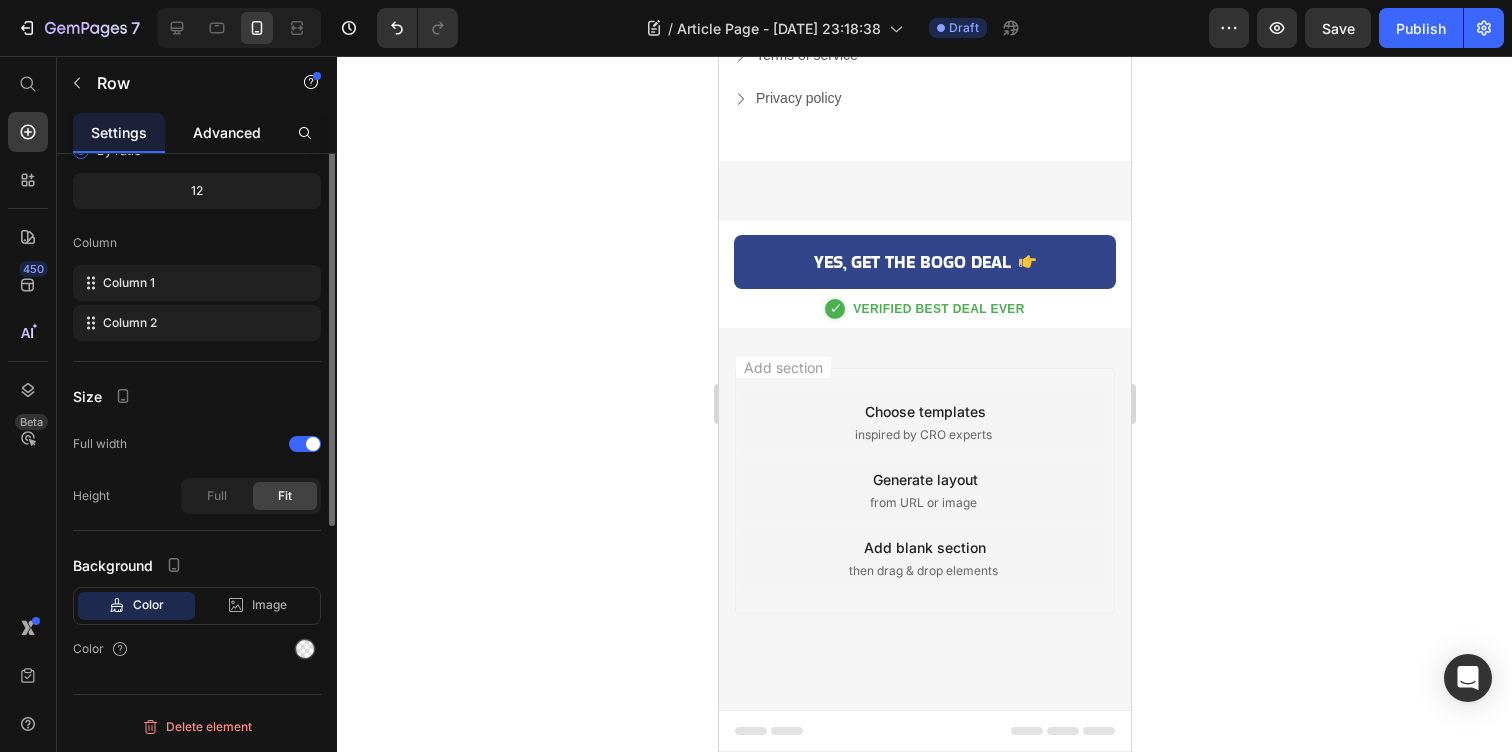 scroll, scrollTop: 0, scrollLeft: 0, axis: both 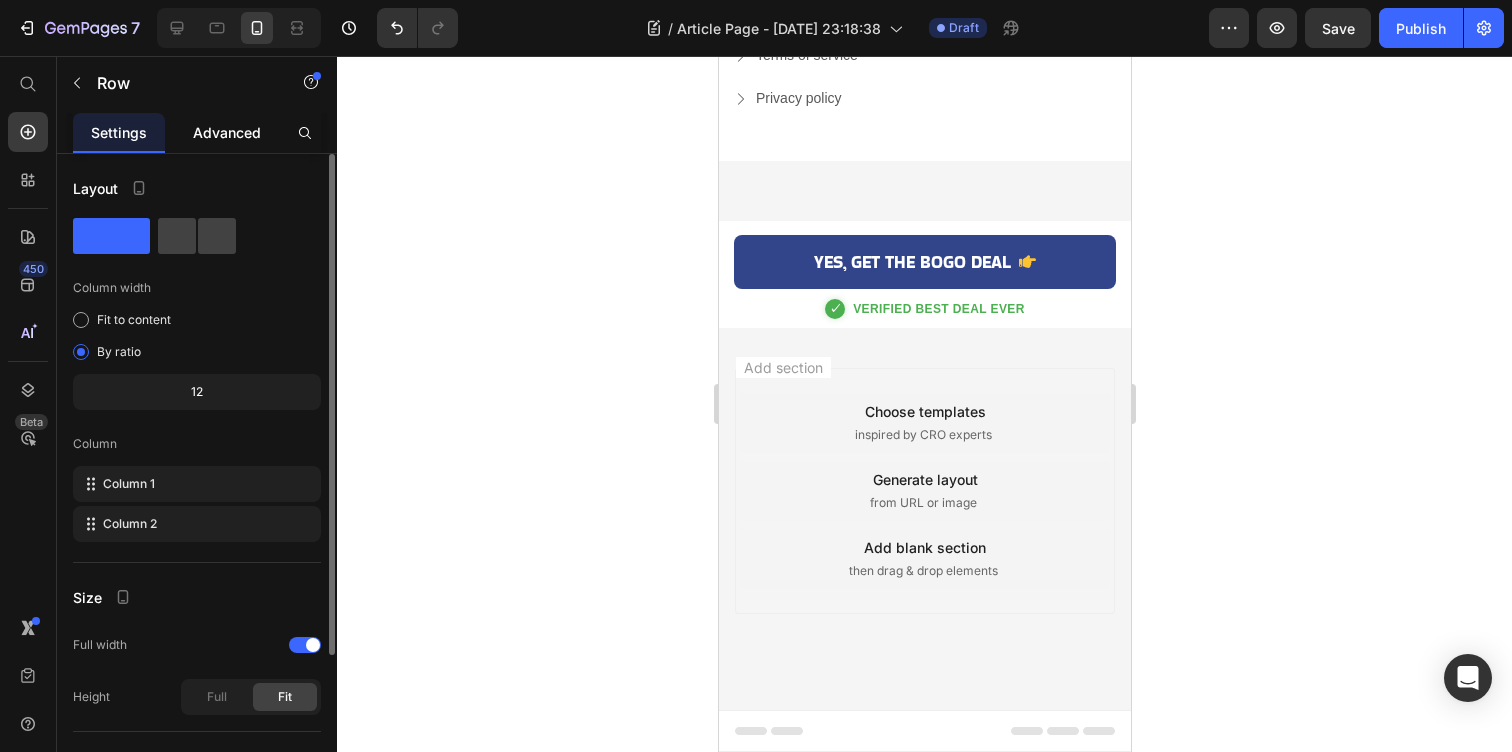 click on "Advanced" 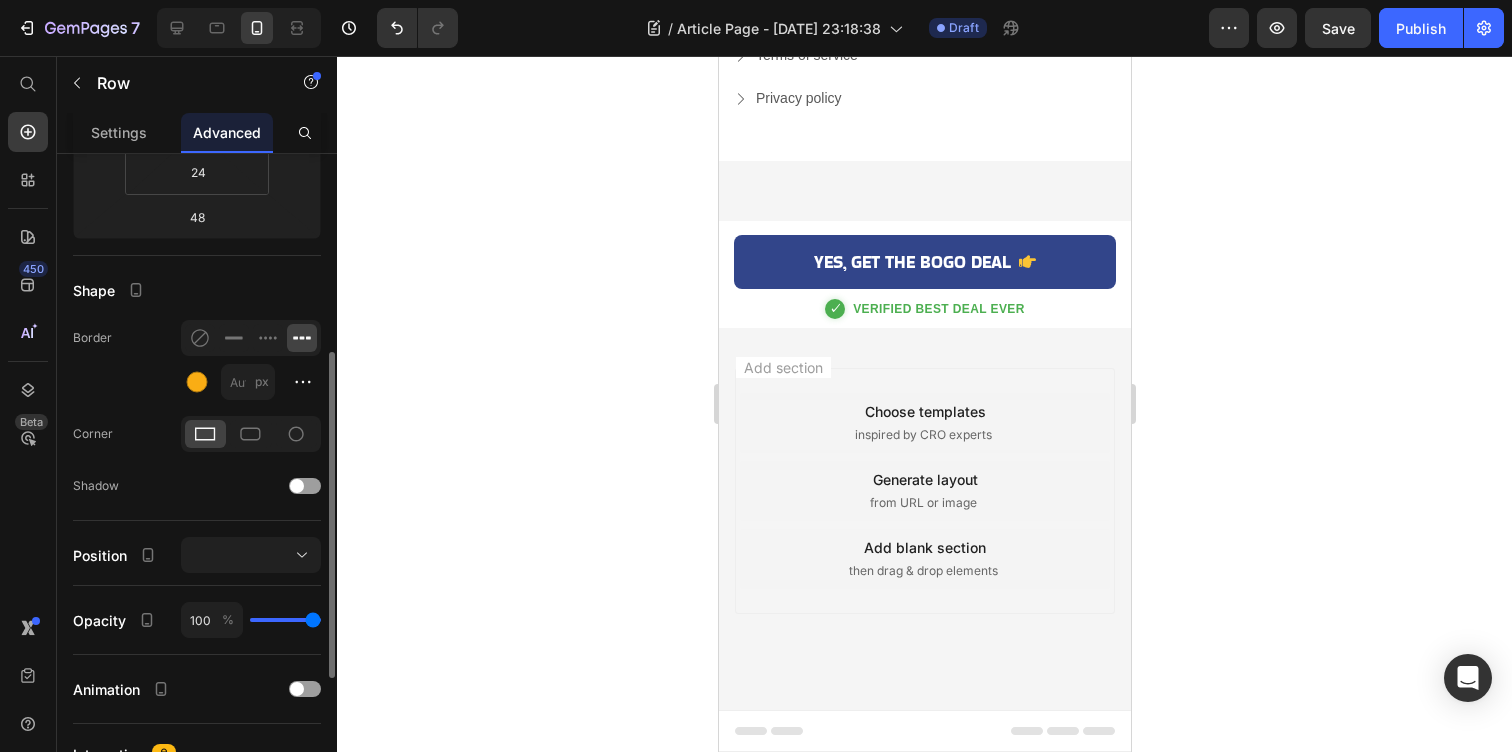 scroll, scrollTop: 406, scrollLeft: 0, axis: vertical 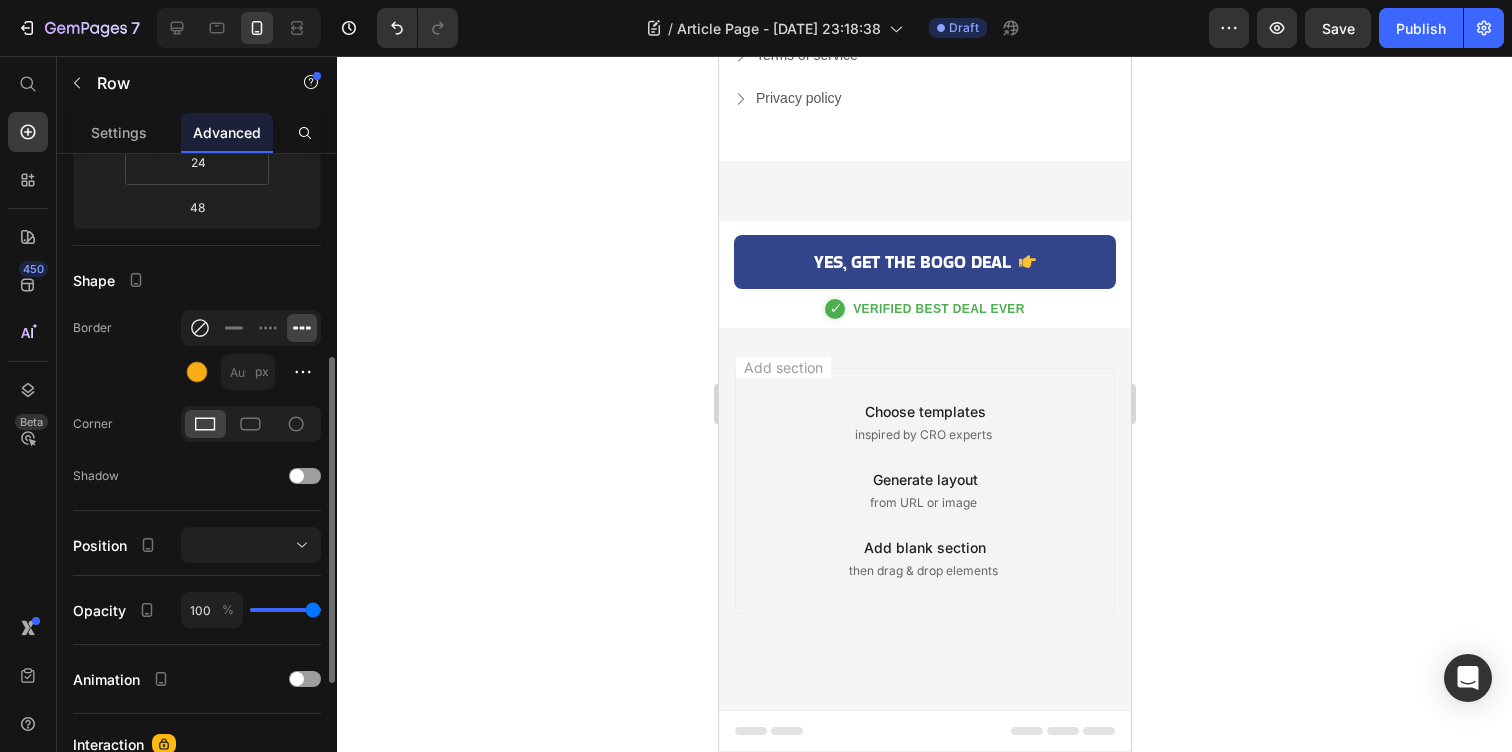 click 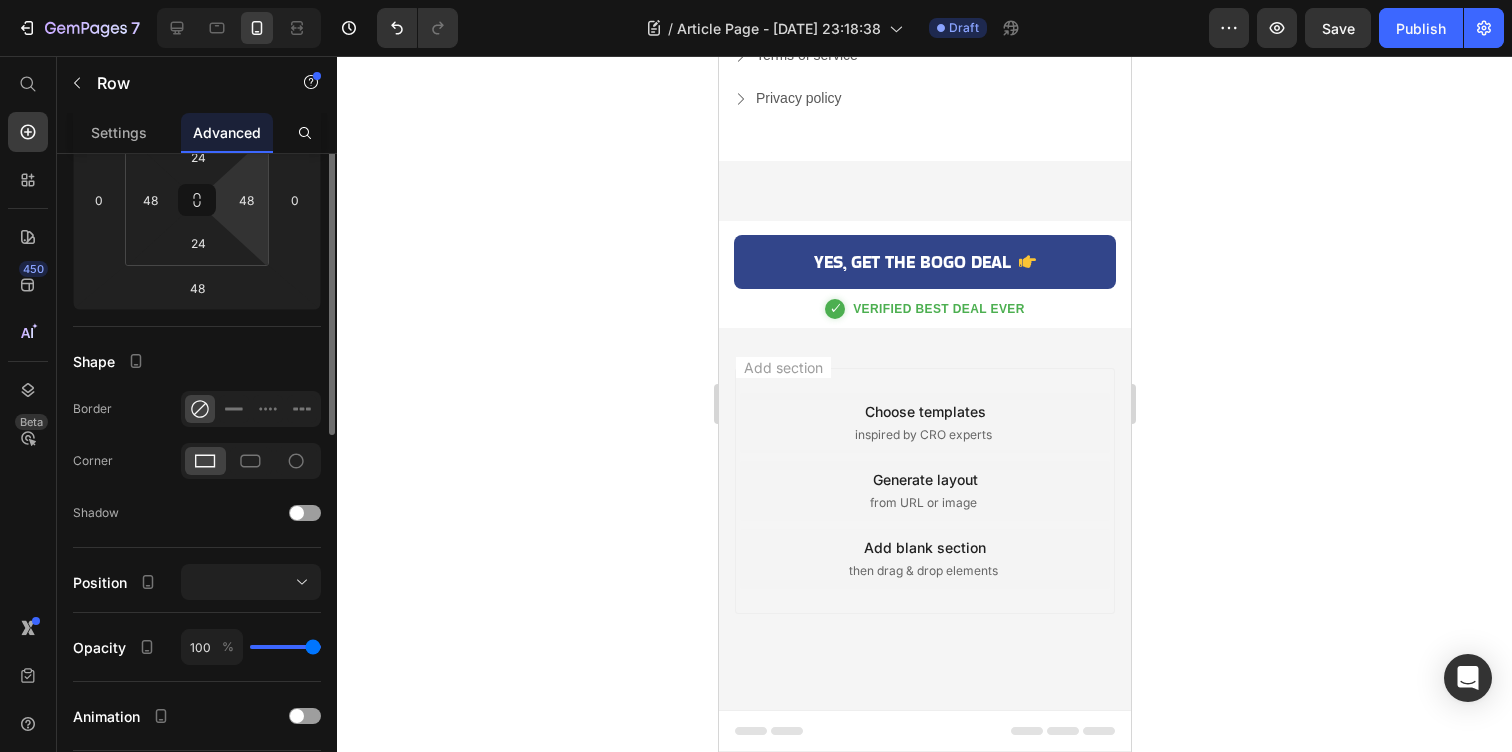 scroll, scrollTop: 0, scrollLeft: 0, axis: both 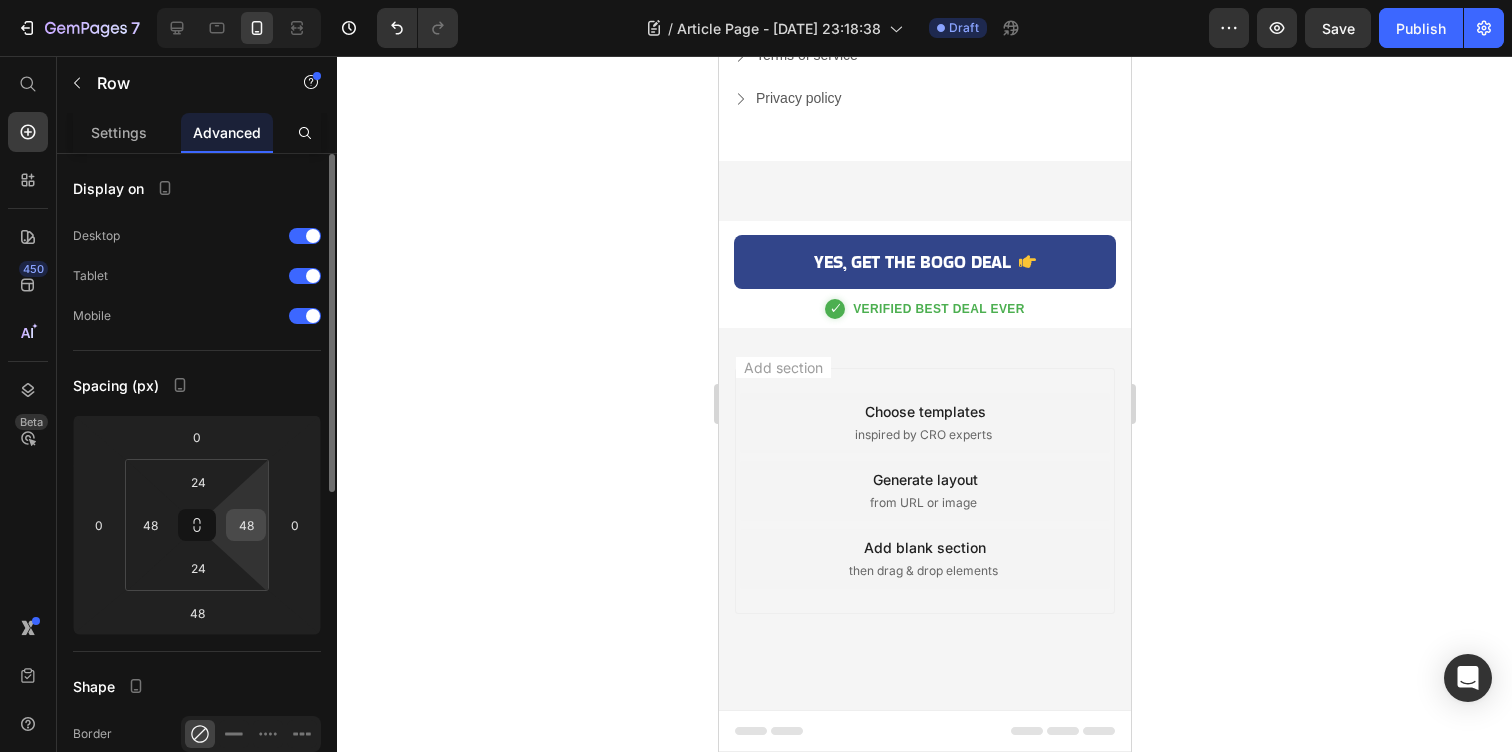 click on "48" at bounding box center [246, 525] 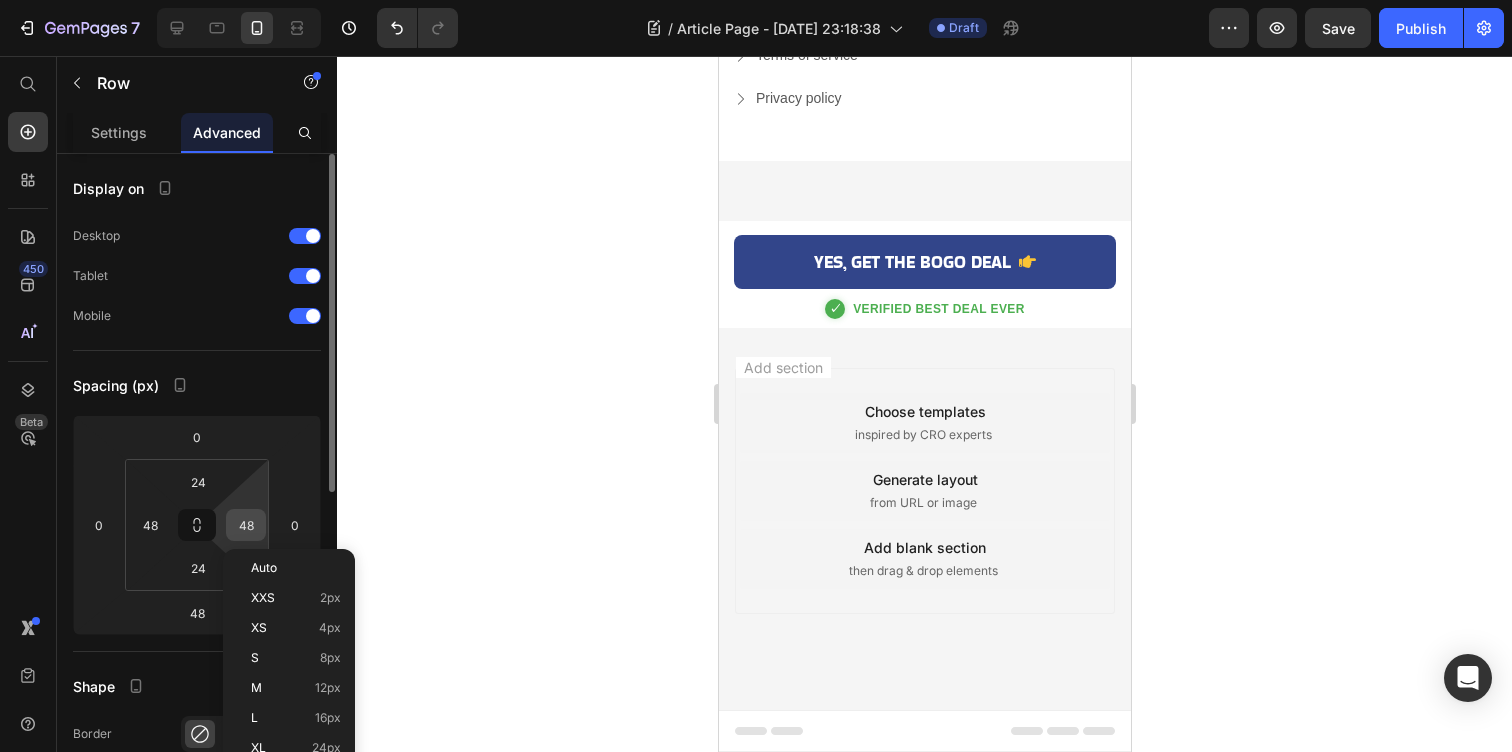 click on "48" at bounding box center (246, 525) 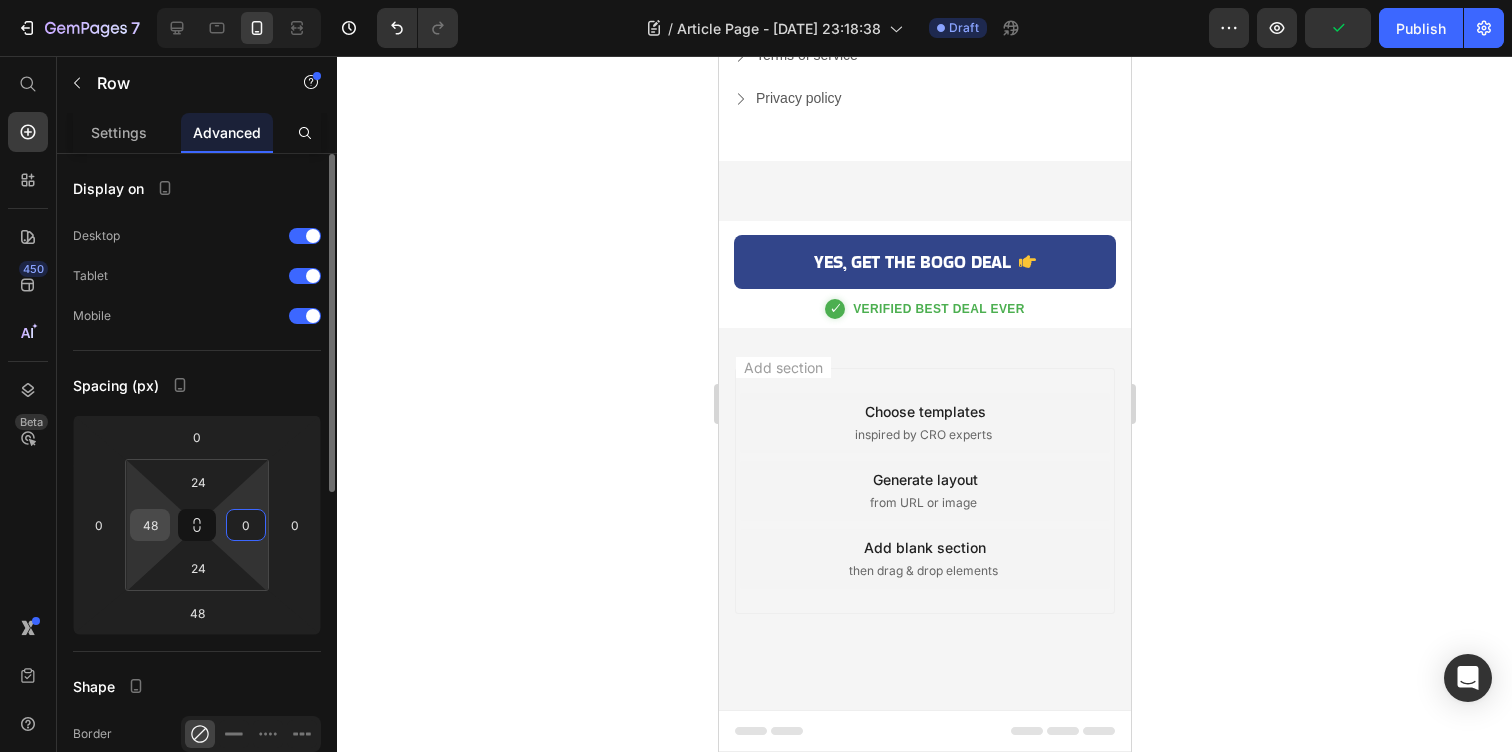 type on "0" 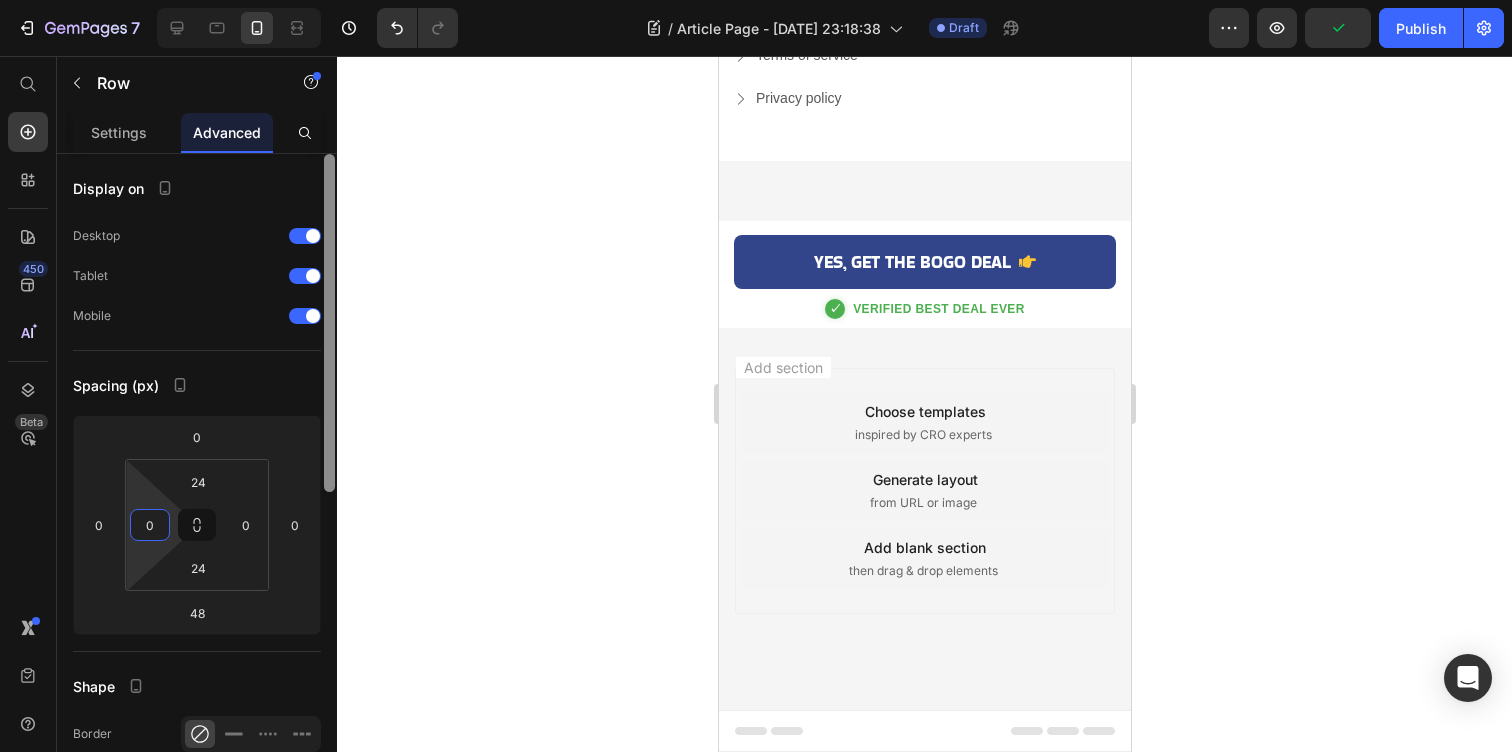 type on "0" 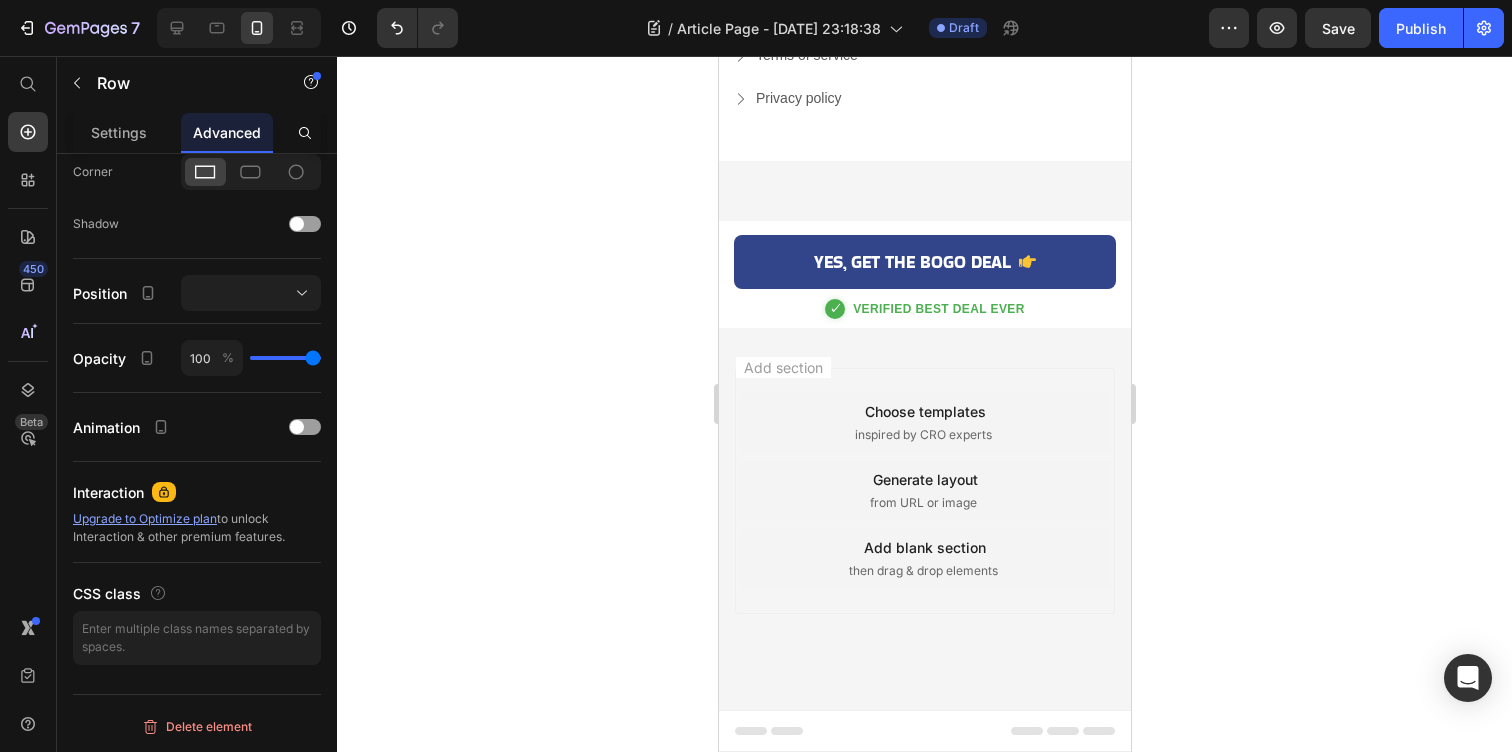 click at bounding box center [924, -880] 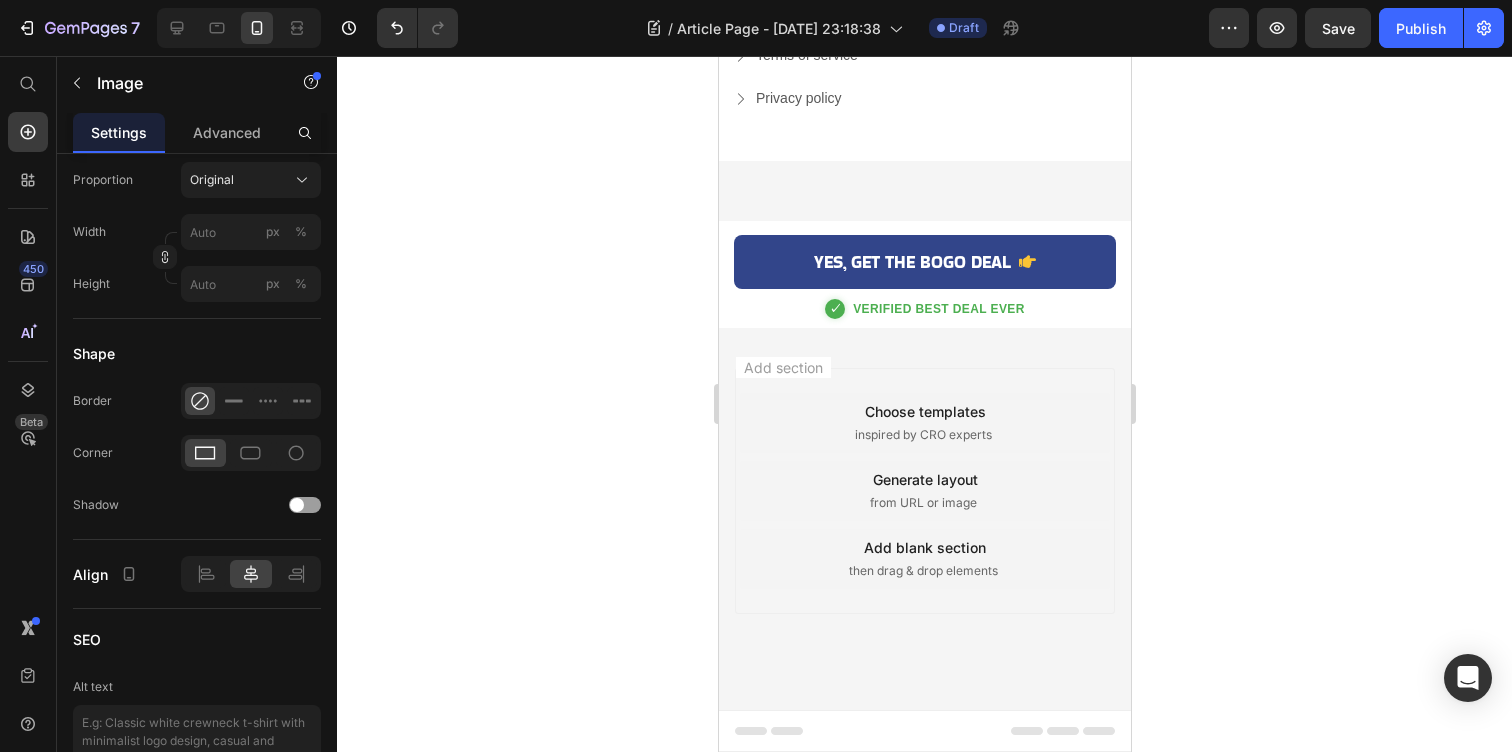 scroll, scrollTop: 0, scrollLeft: 0, axis: both 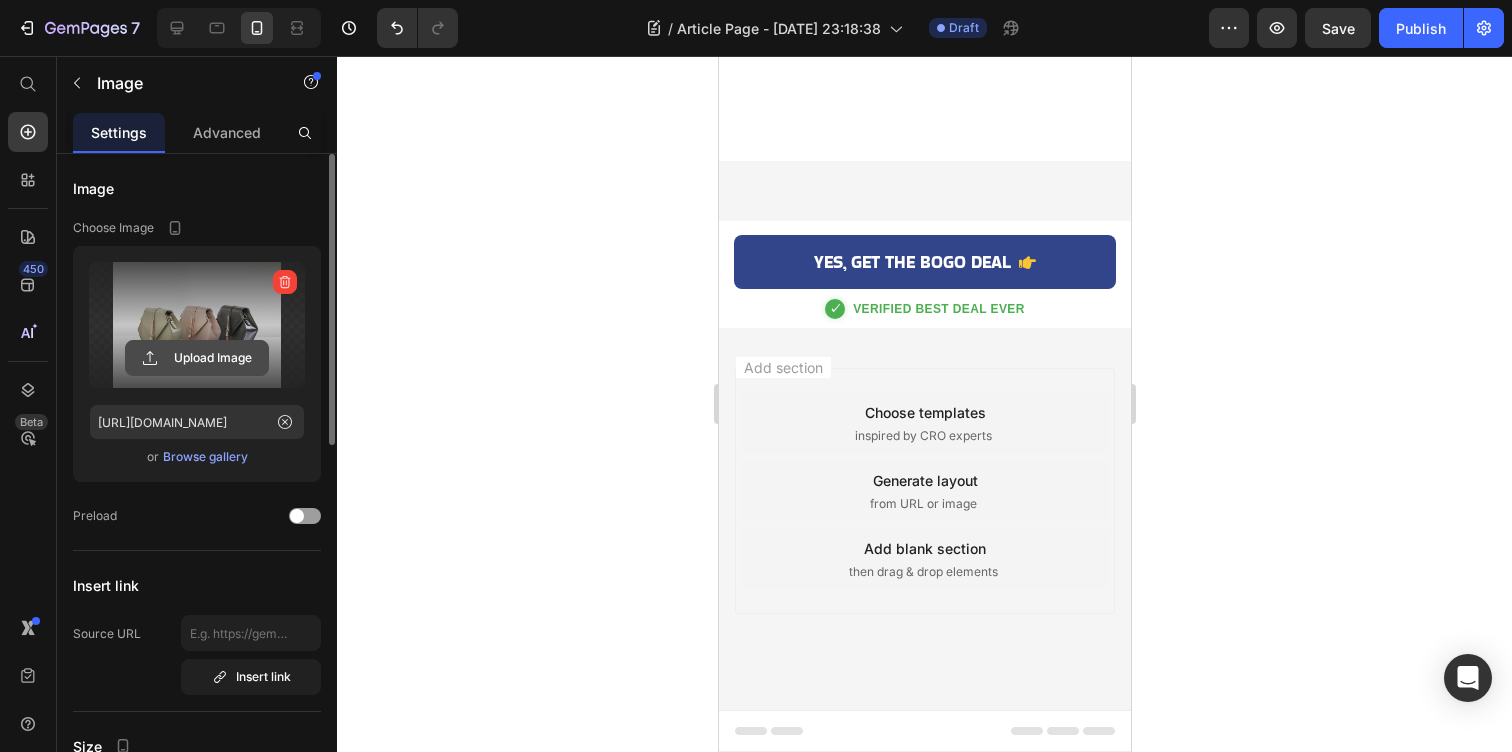 click 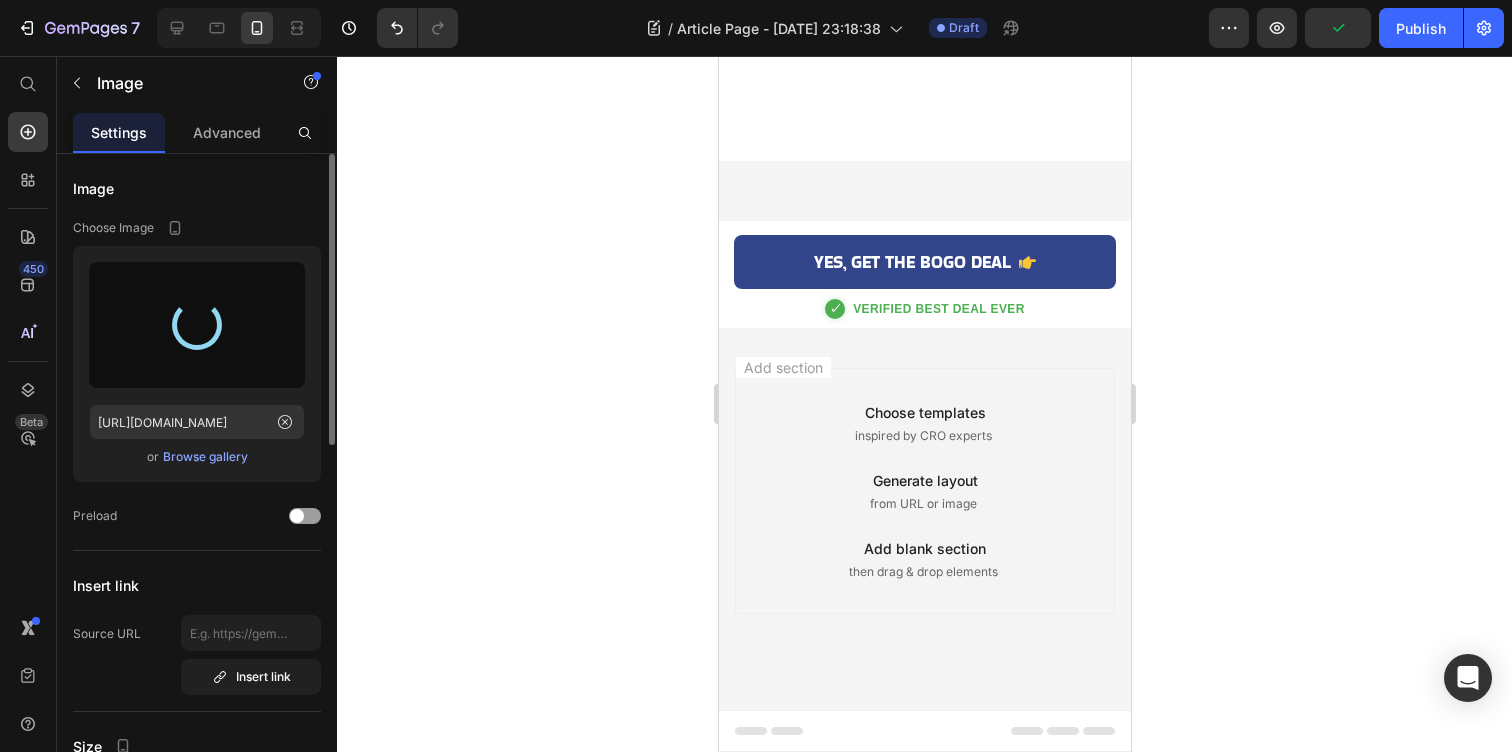 type on "[URL][DOMAIN_NAME]" 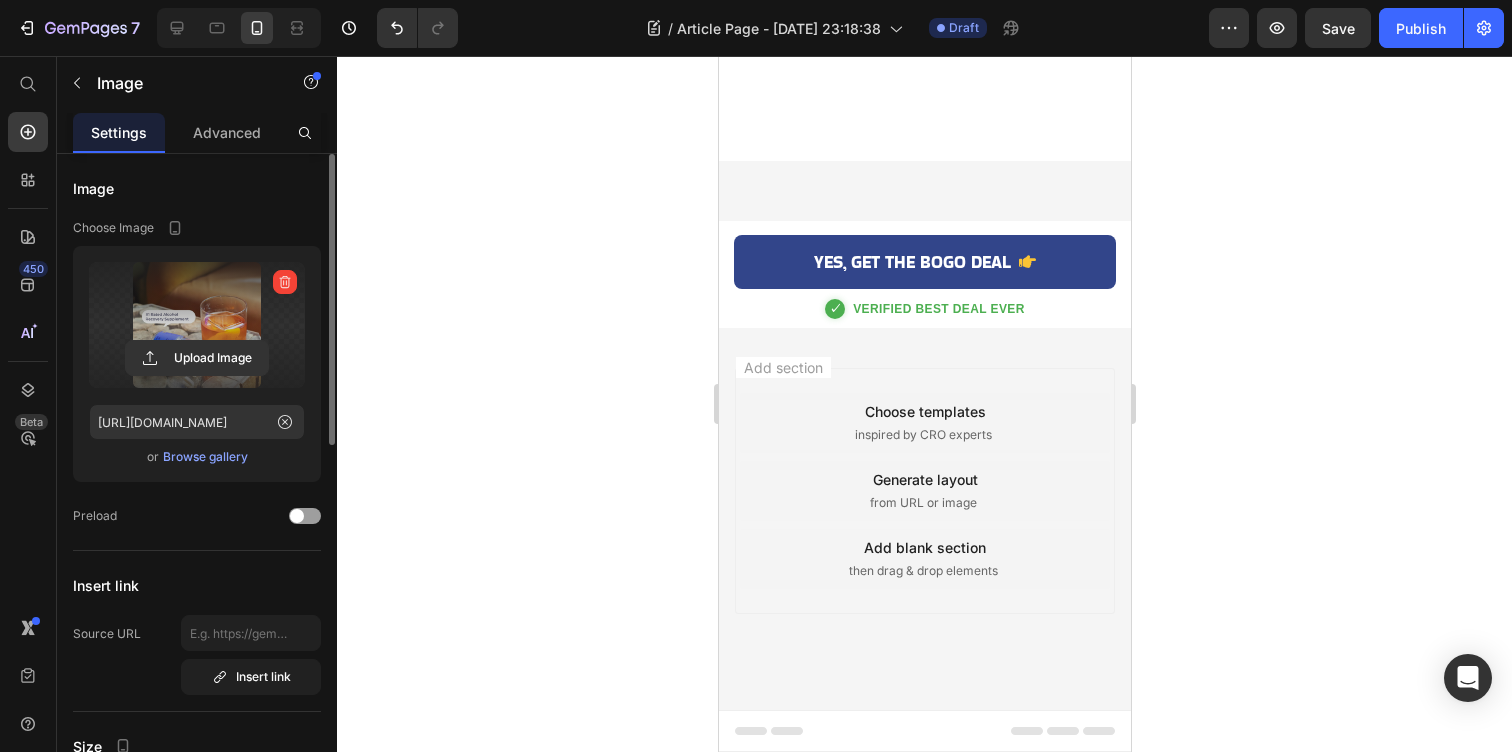 scroll, scrollTop: 6892, scrollLeft: 0, axis: vertical 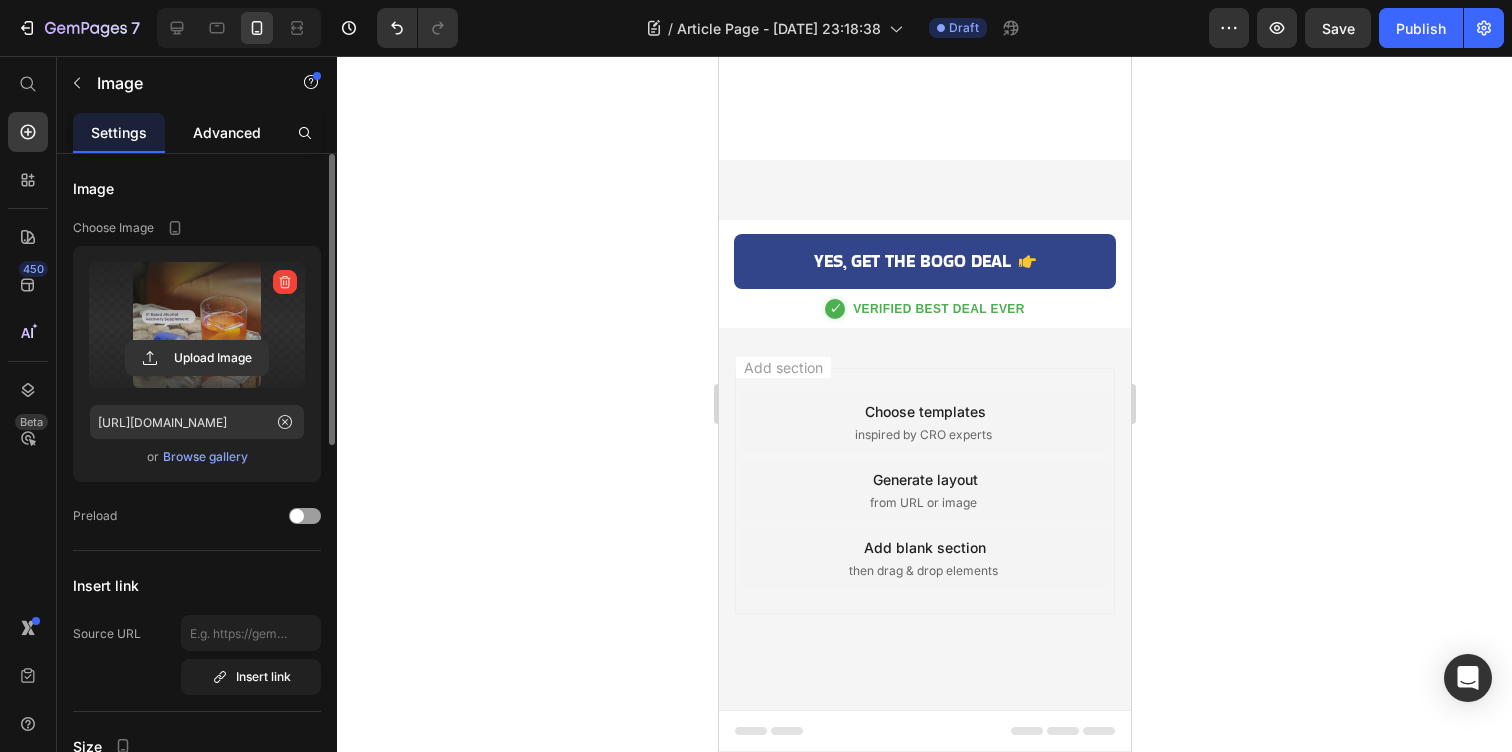 click on "Advanced" at bounding box center (227, 132) 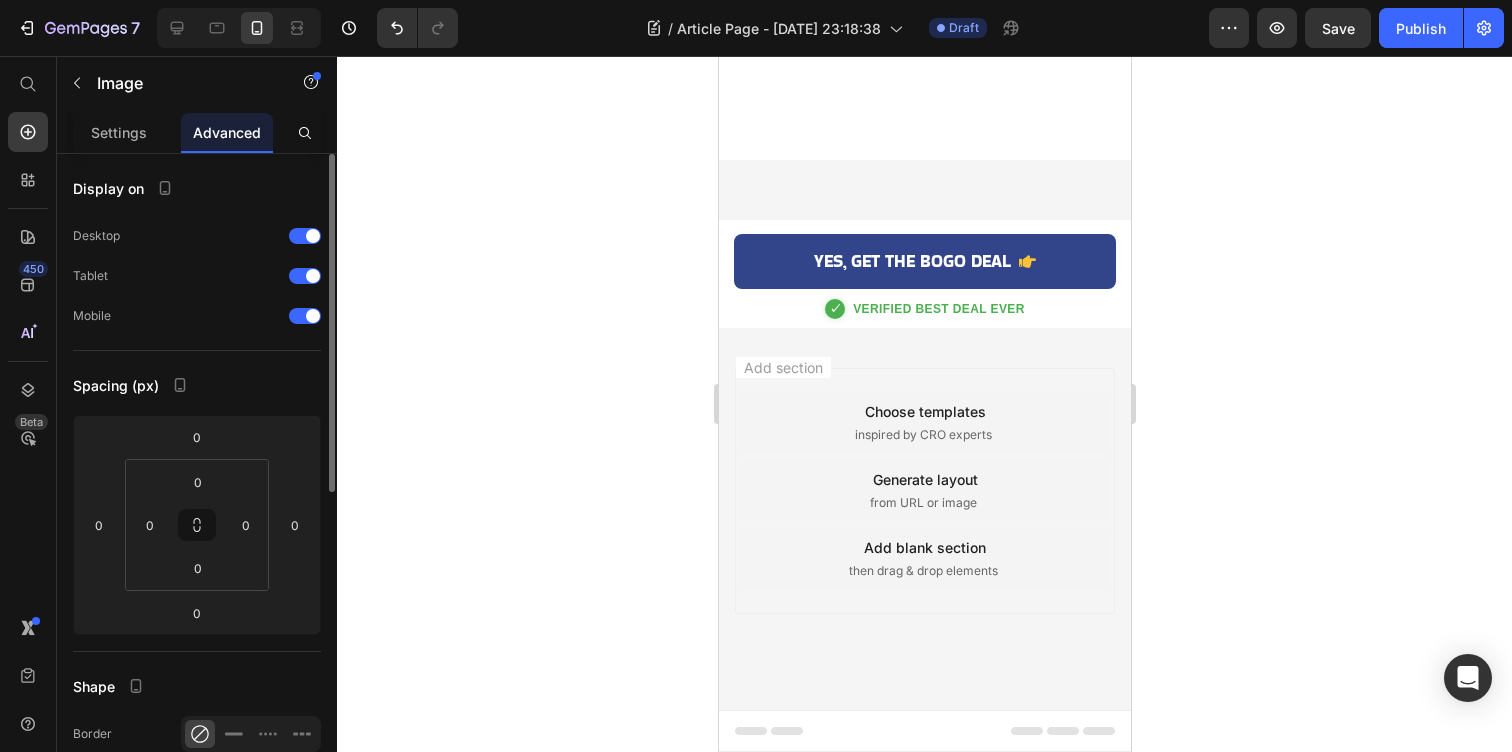 scroll, scrollTop: 3, scrollLeft: 0, axis: vertical 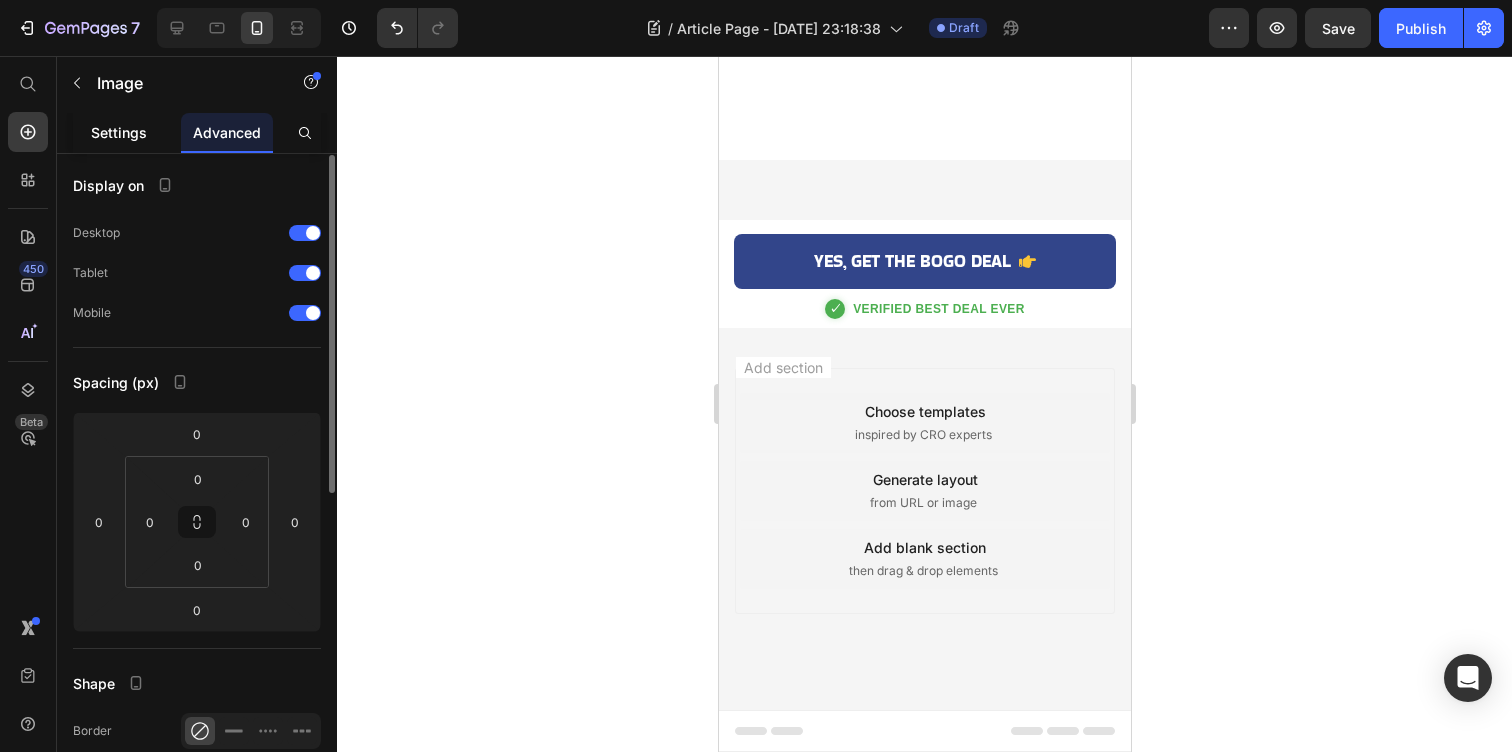 click on "Settings" at bounding box center [119, 132] 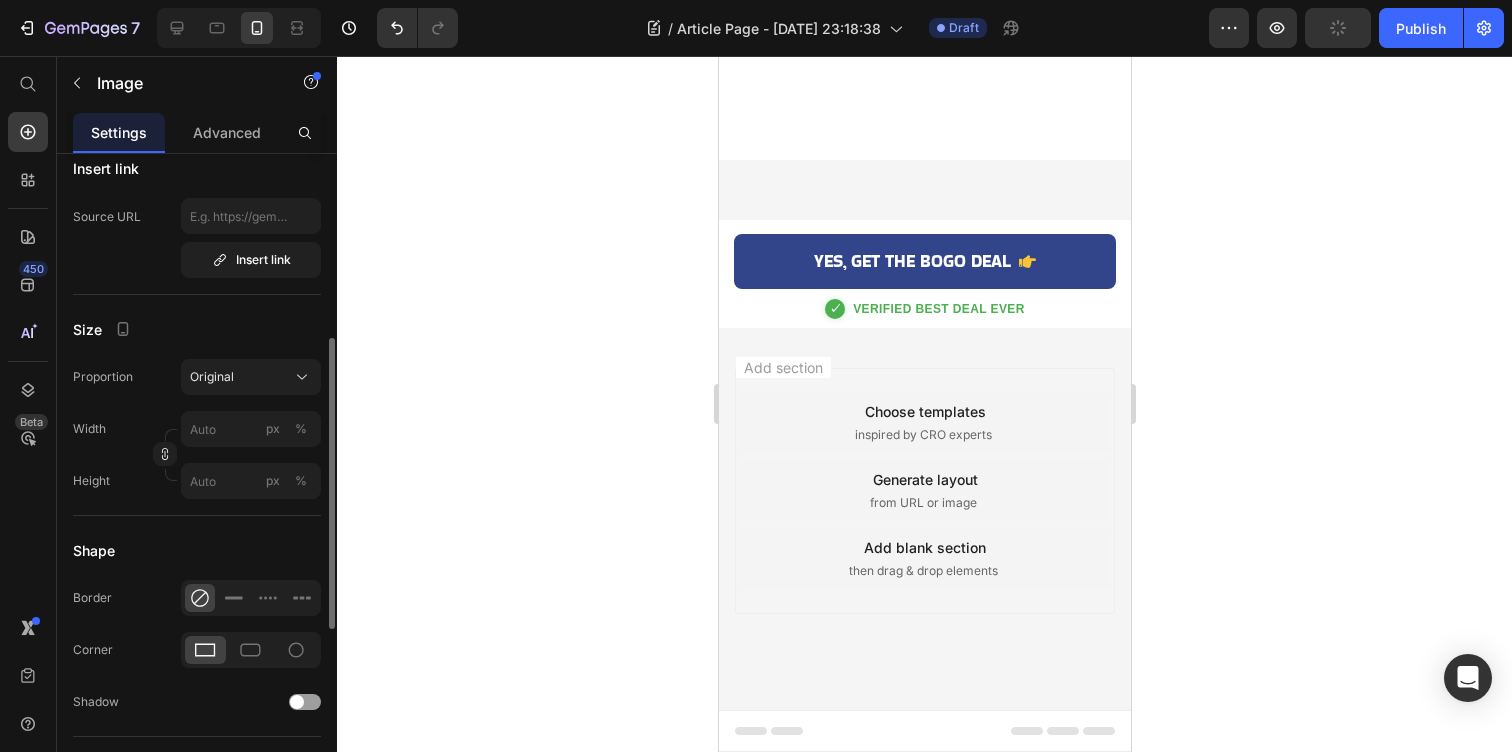 scroll, scrollTop: 416, scrollLeft: 0, axis: vertical 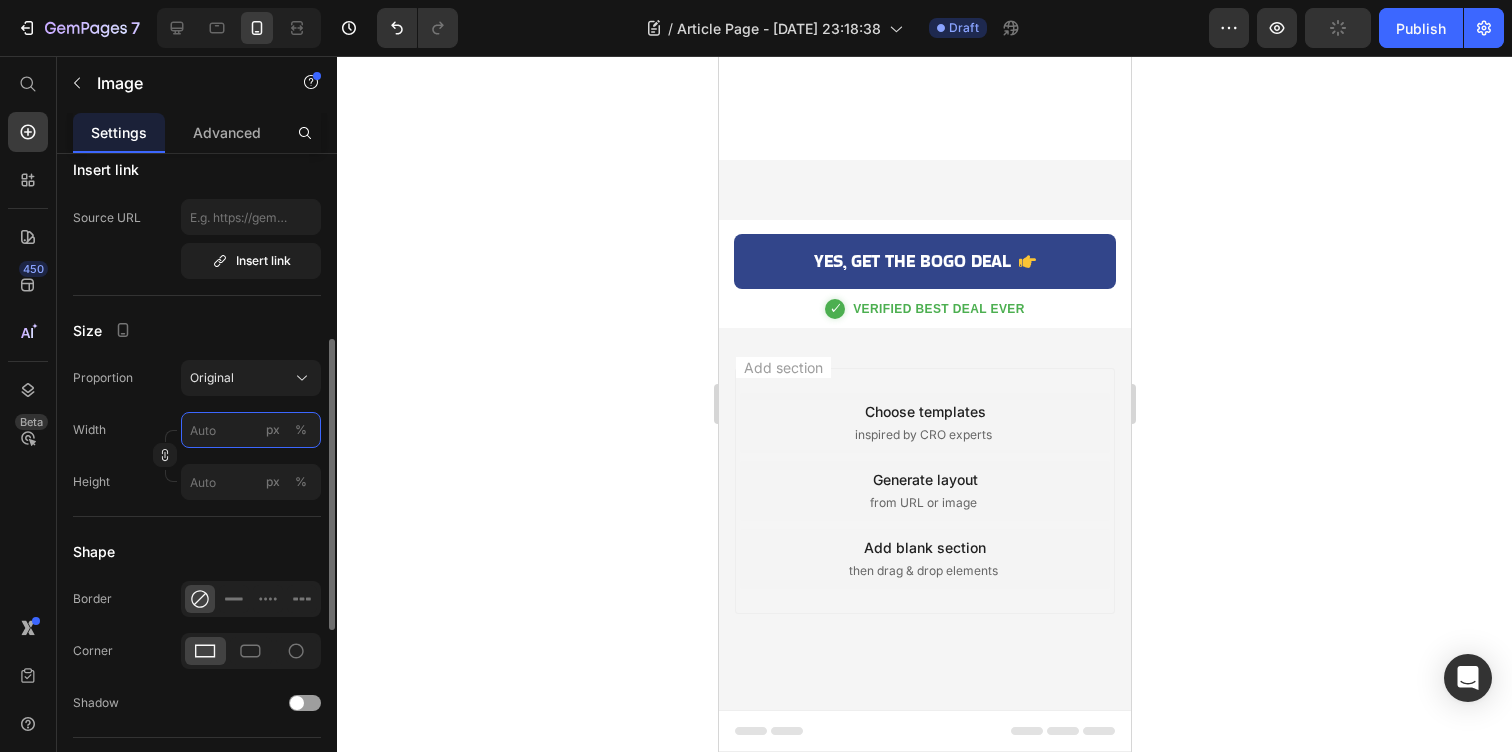 click on "px %" at bounding box center (251, 430) 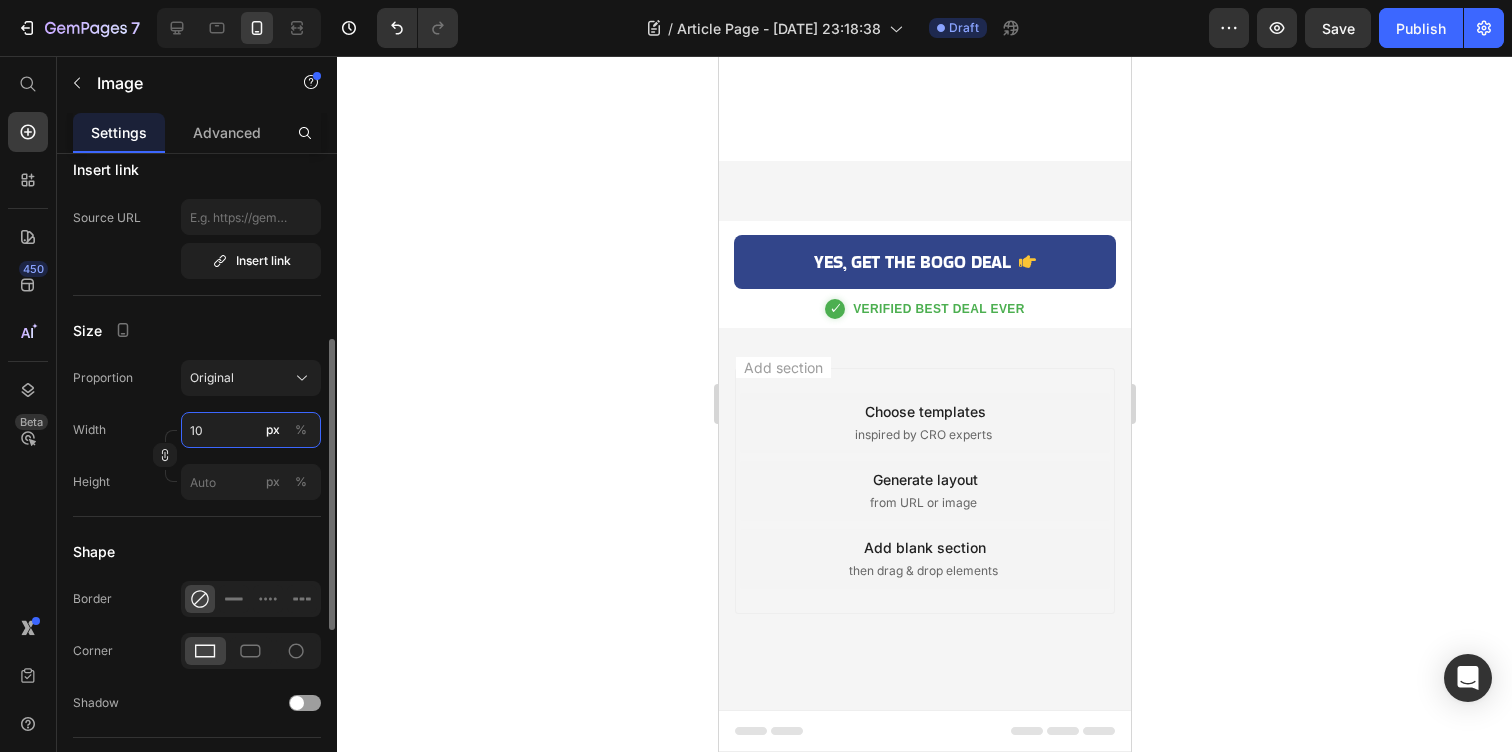 type on "1" 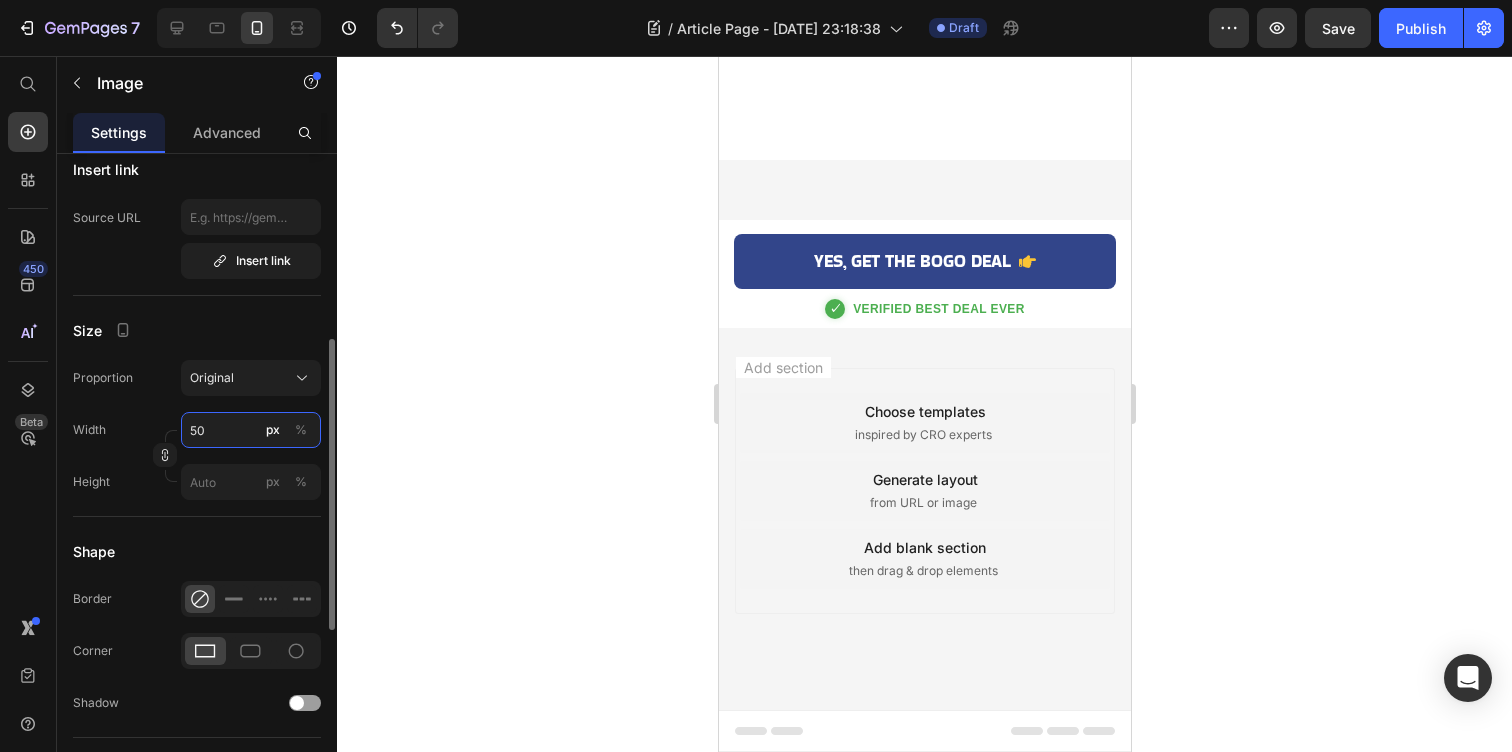 type on "5" 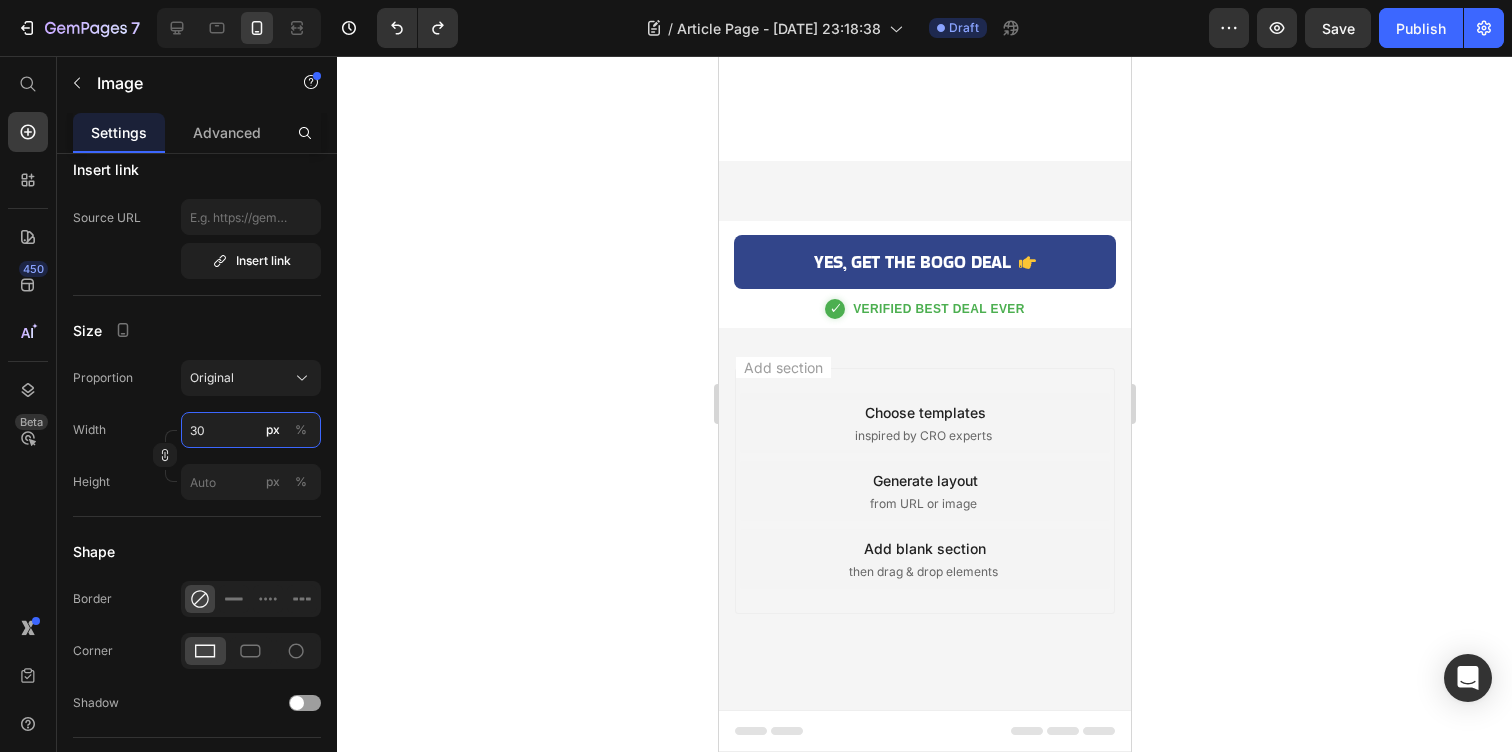 type on "100" 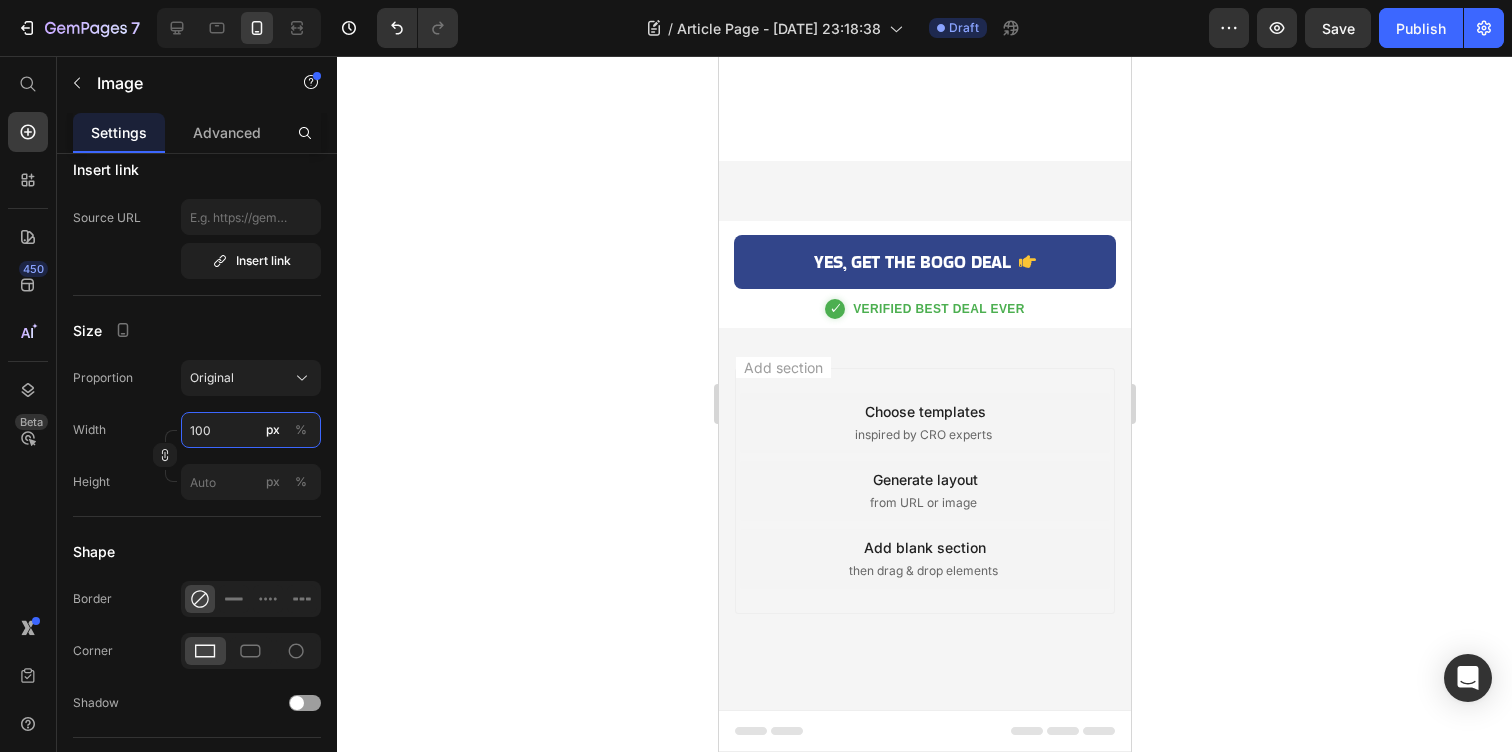 type on "100" 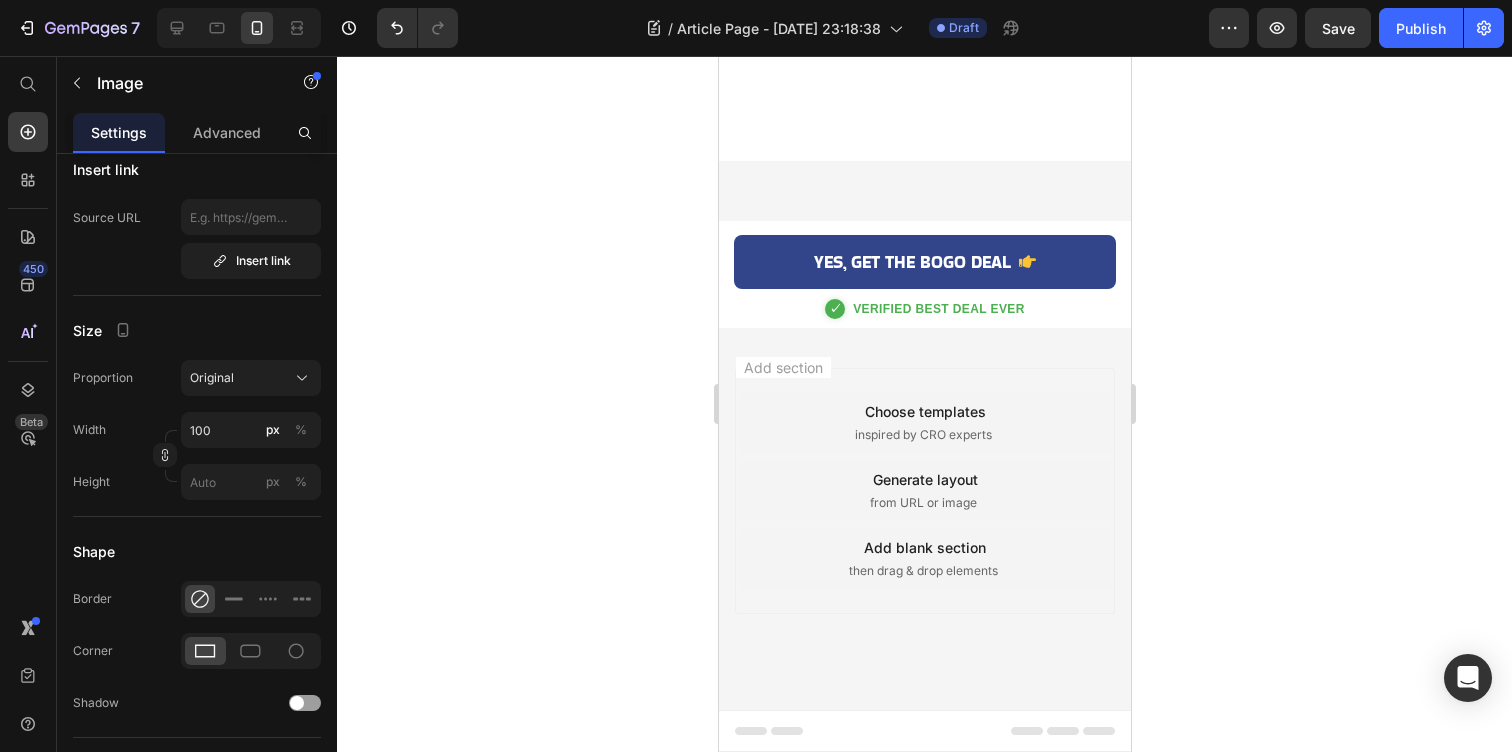 click at bounding box center [924, -927] 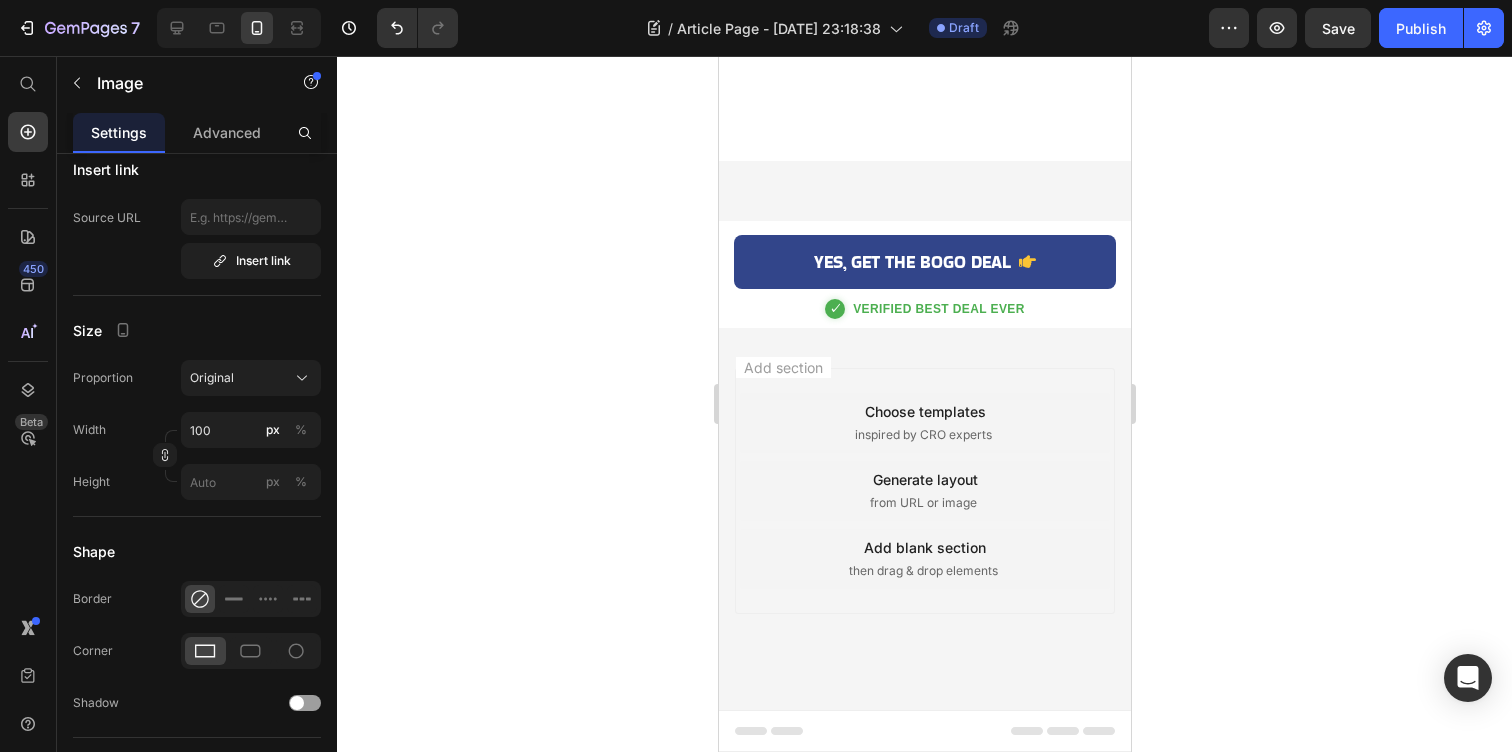 click 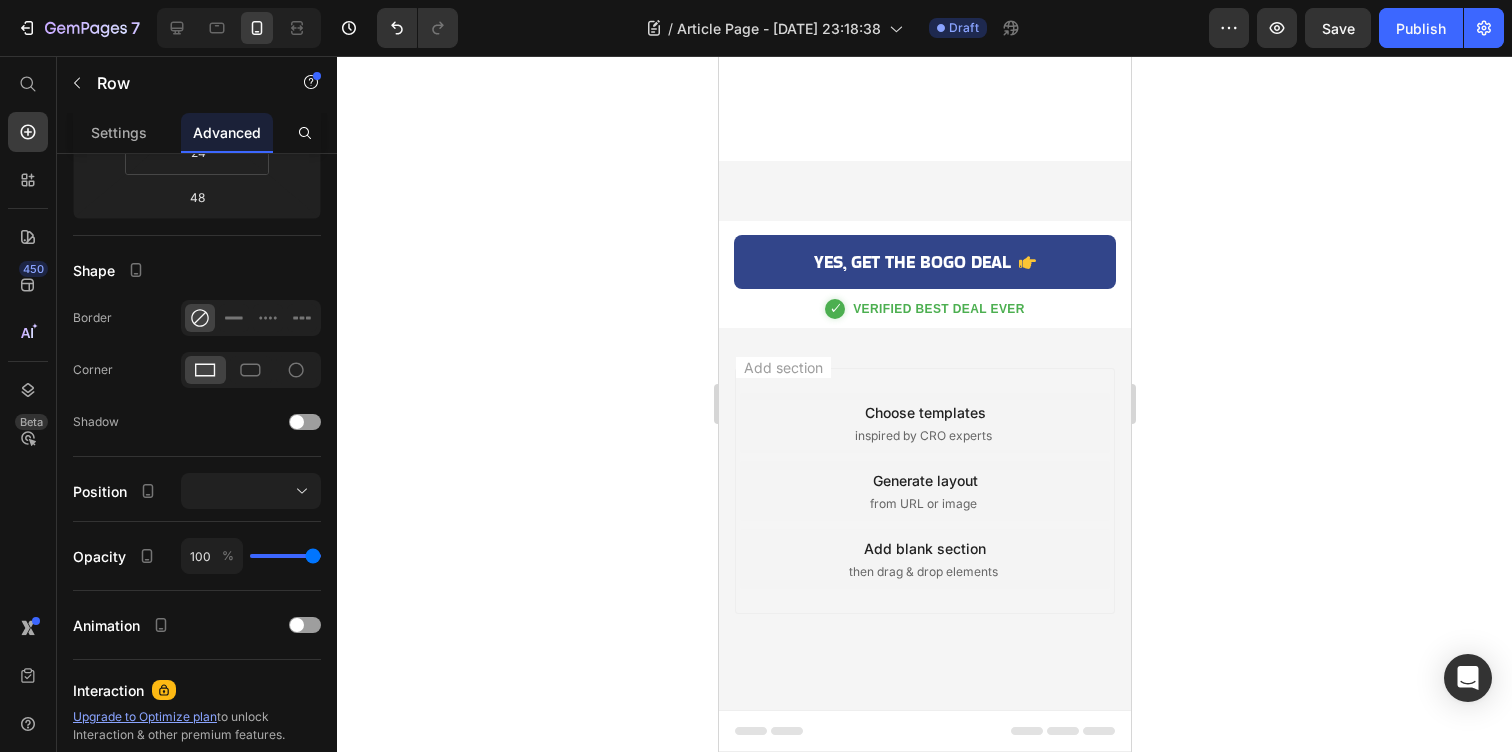 click on "Drop element here  	   CHECK AVAILABILITY Button Row" at bounding box center [924, -882] 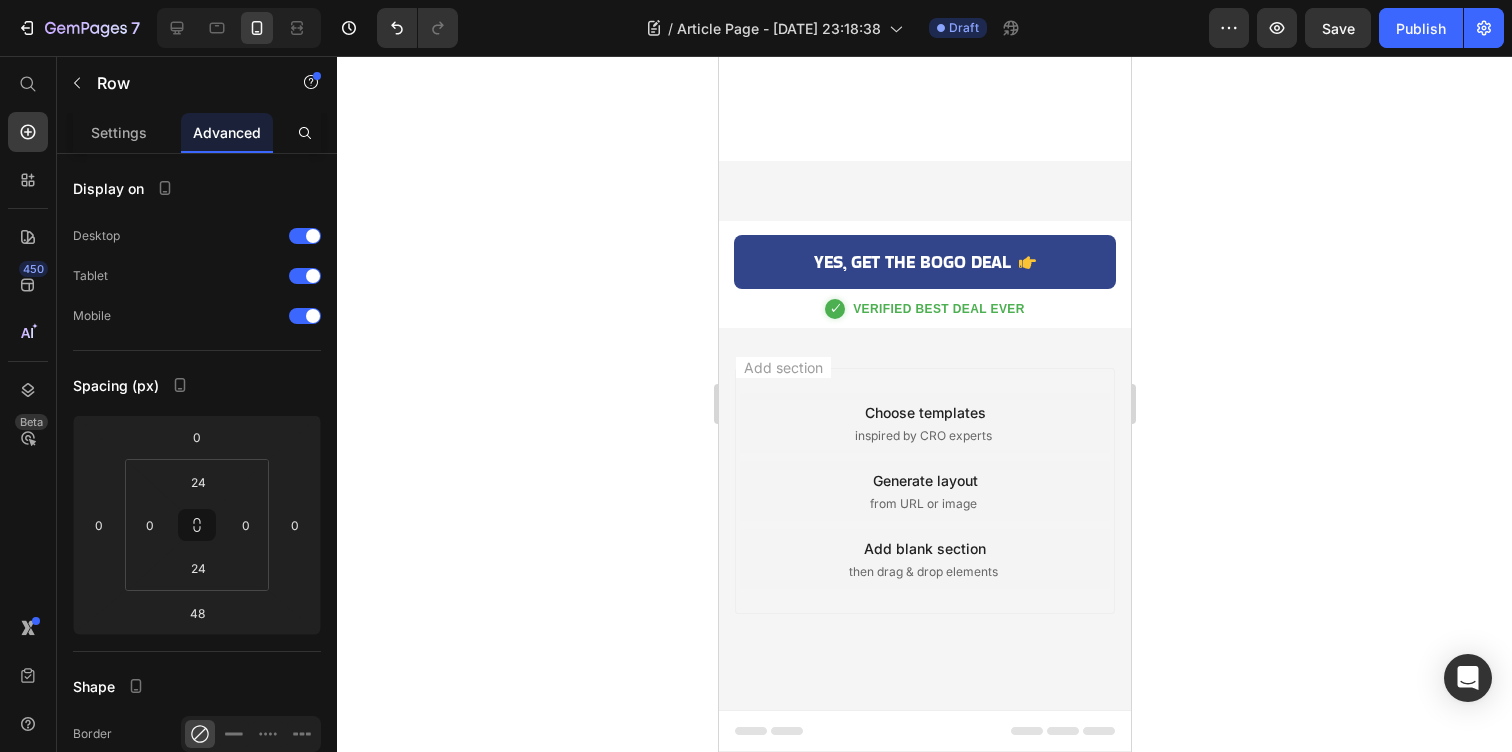 scroll, scrollTop: 6618, scrollLeft: 0, axis: vertical 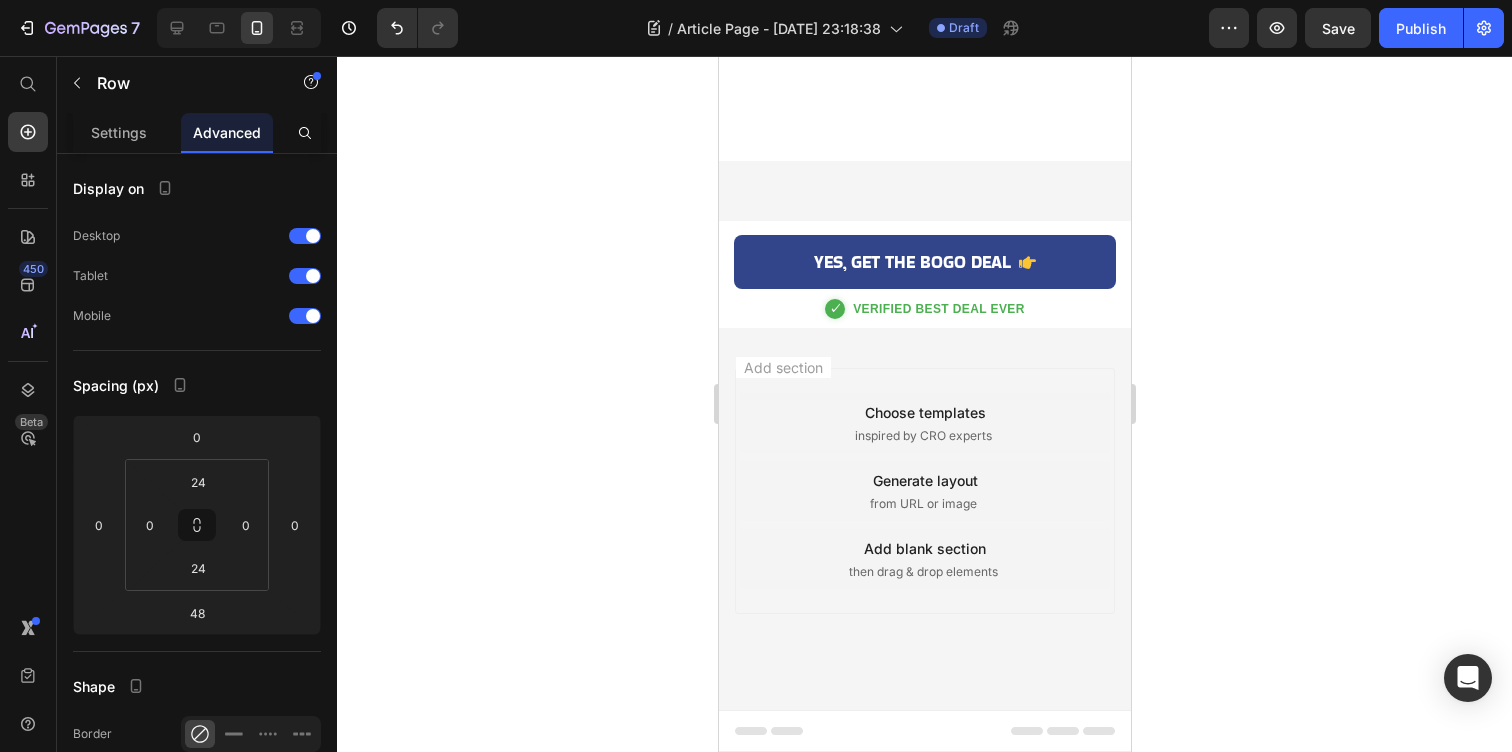 click on "Drop element here" at bounding box center [924, -908] 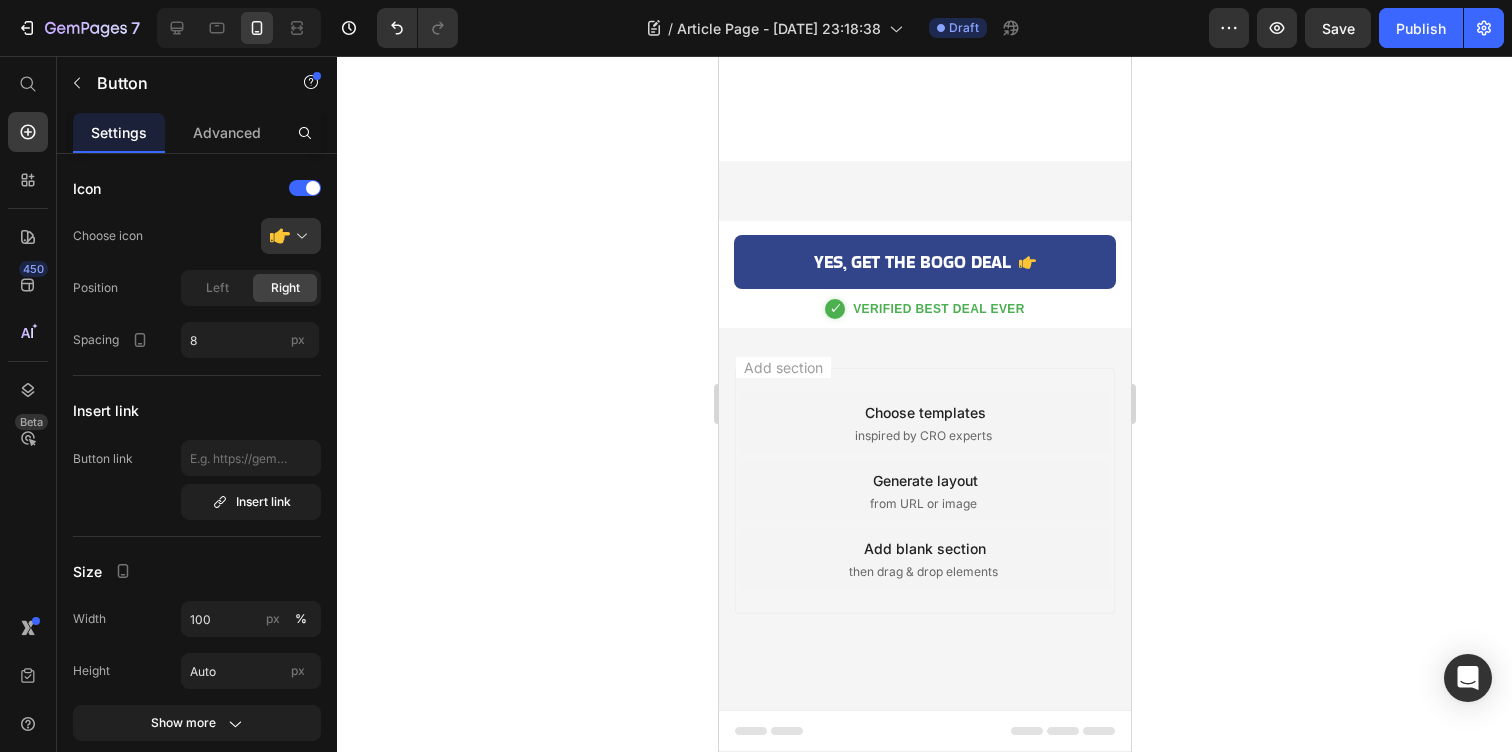 click on "CHECK AVAILABILITY" at bounding box center [924, -852] 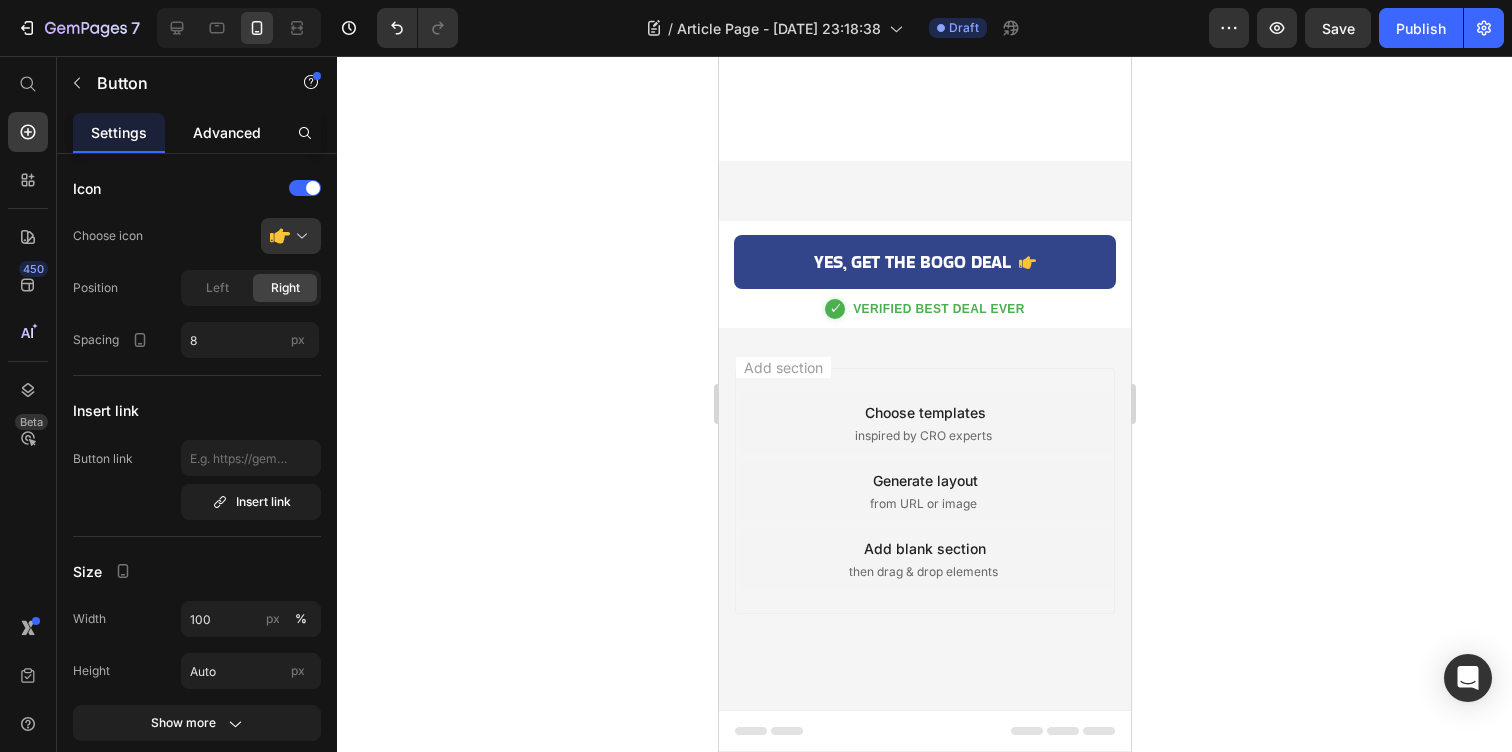 click on "Advanced" at bounding box center (227, 132) 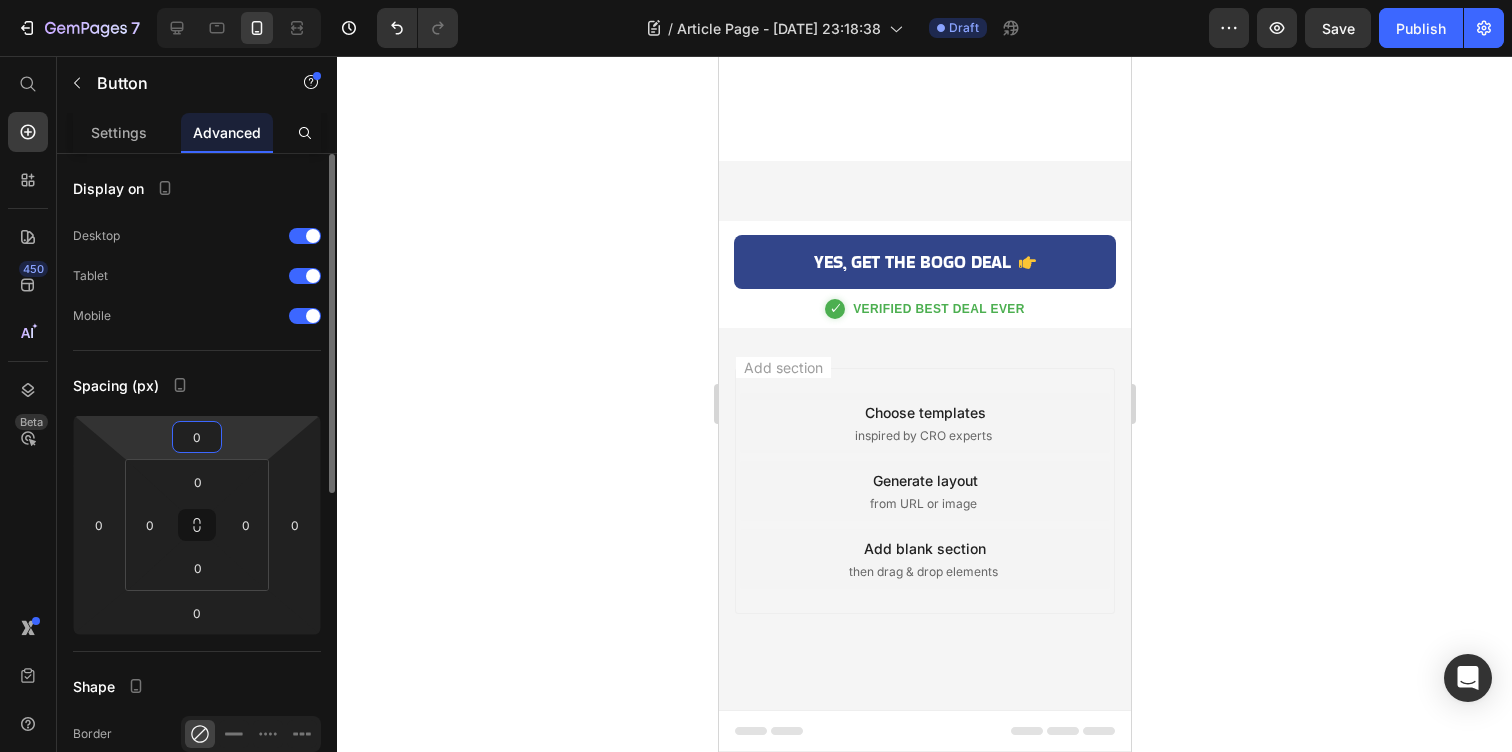 click on "0" at bounding box center (197, 437) 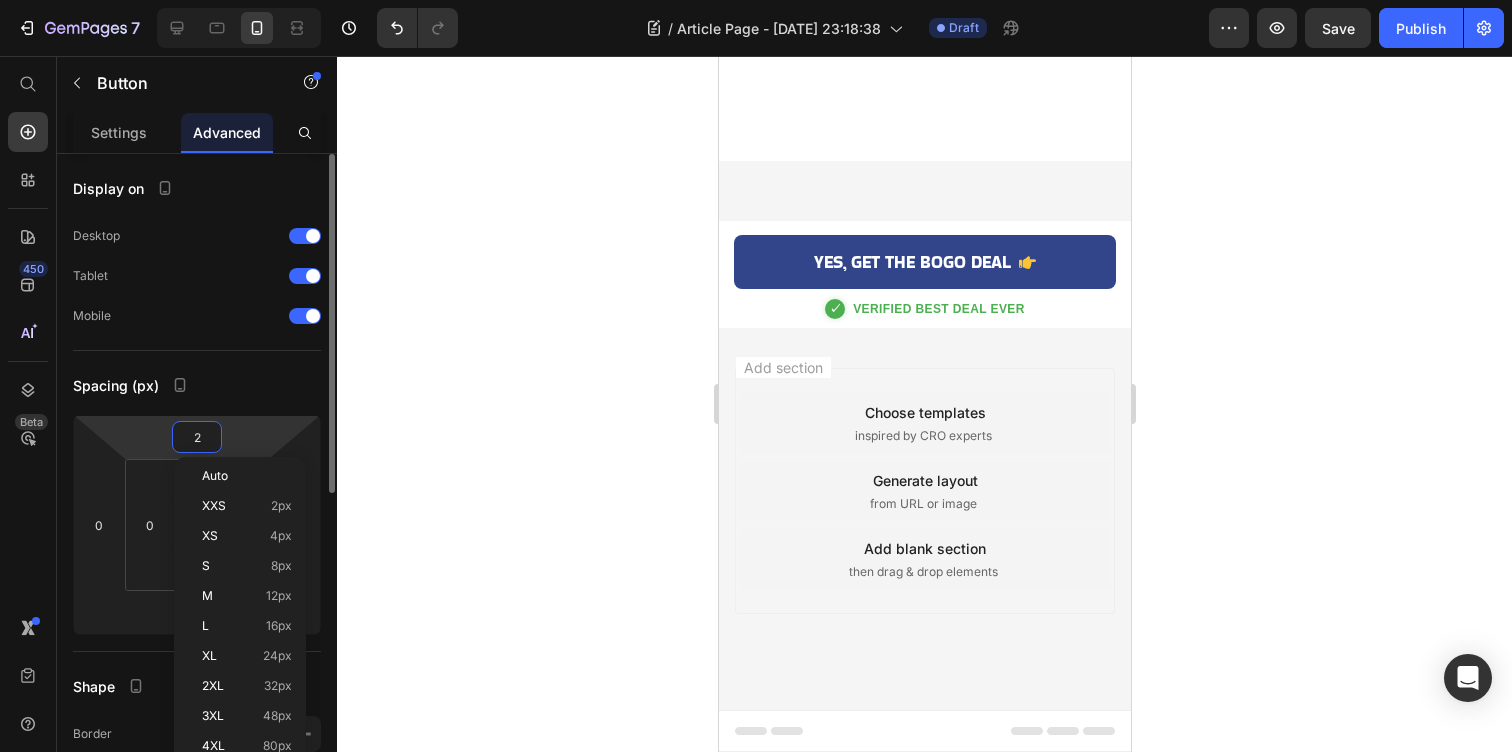 type on "20" 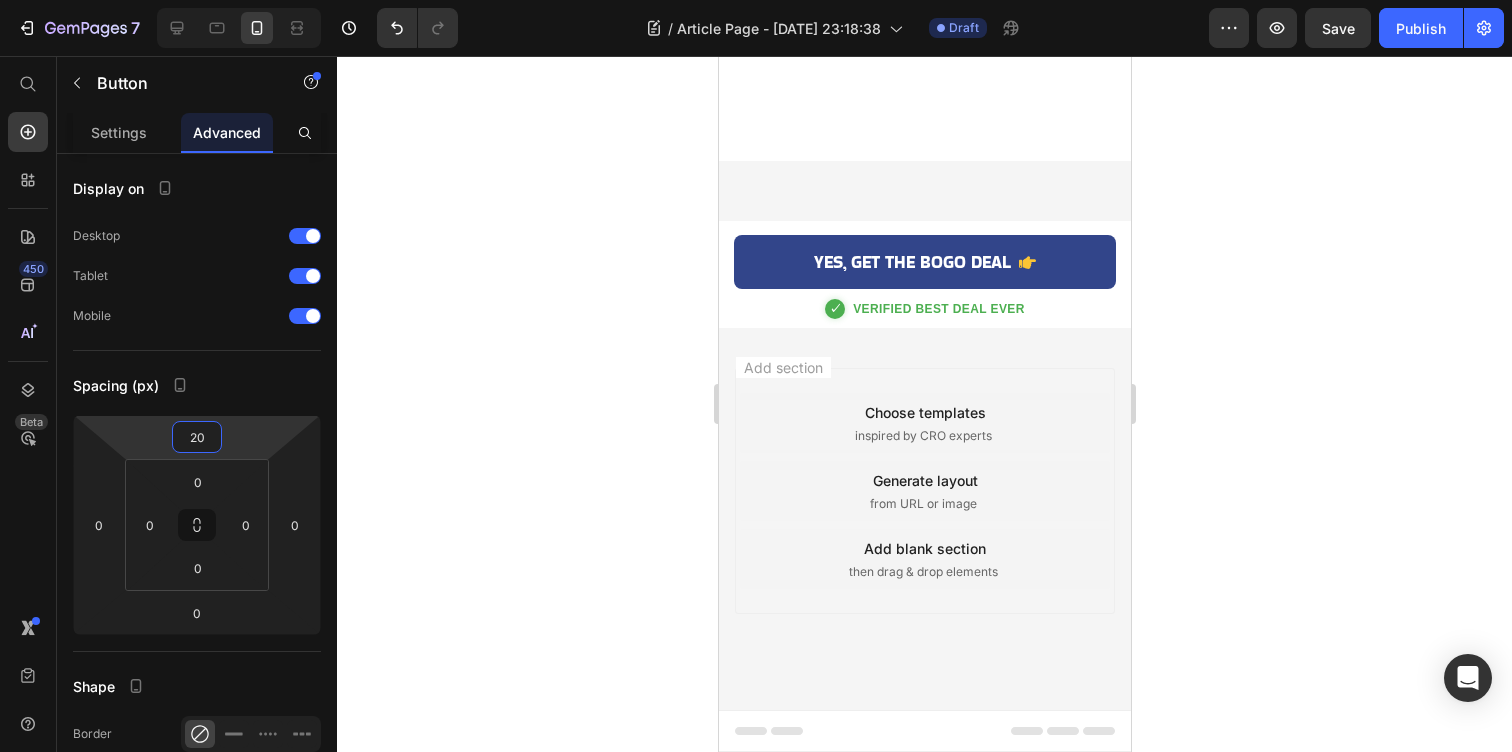 click on "Drop element here" at bounding box center [924, -928] 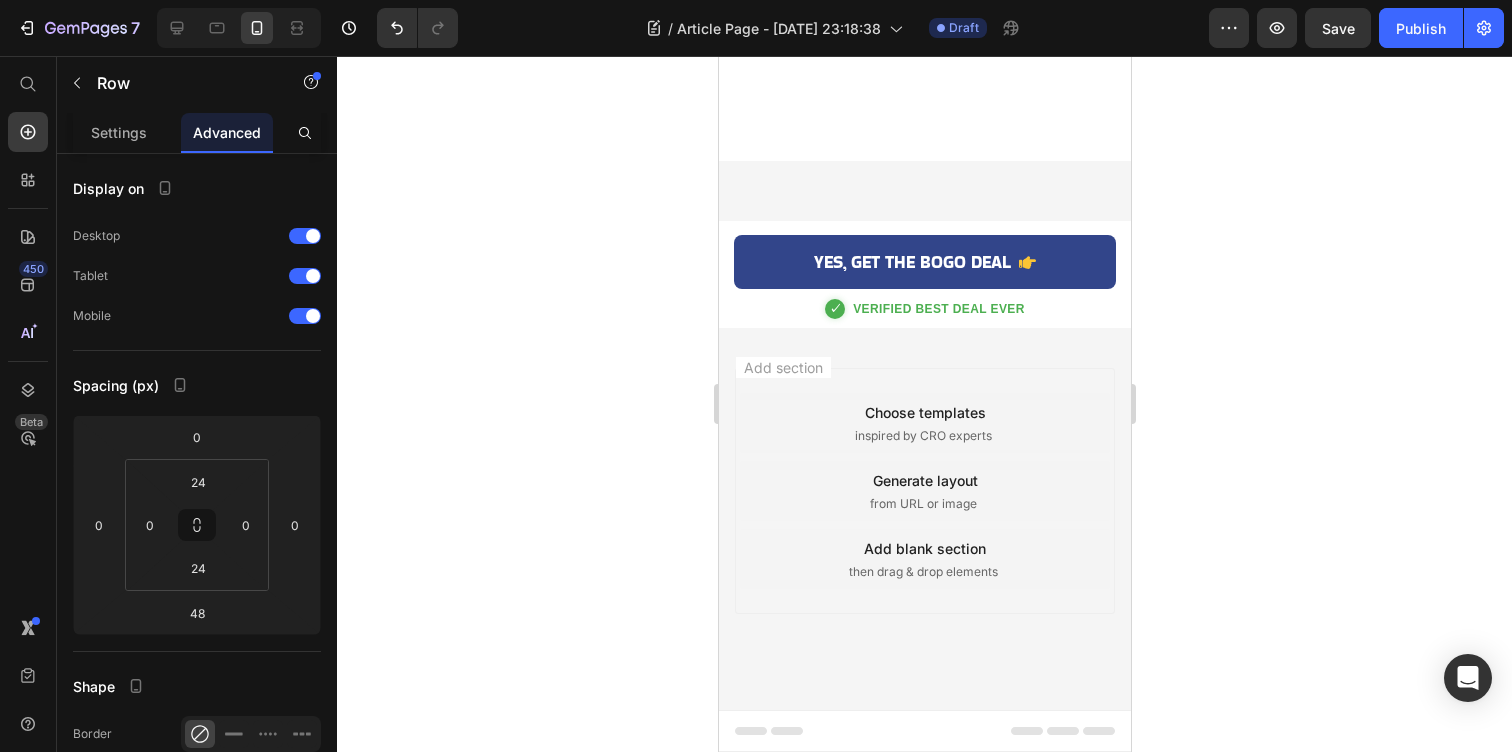 click on "Drop element here" at bounding box center [924, -928] 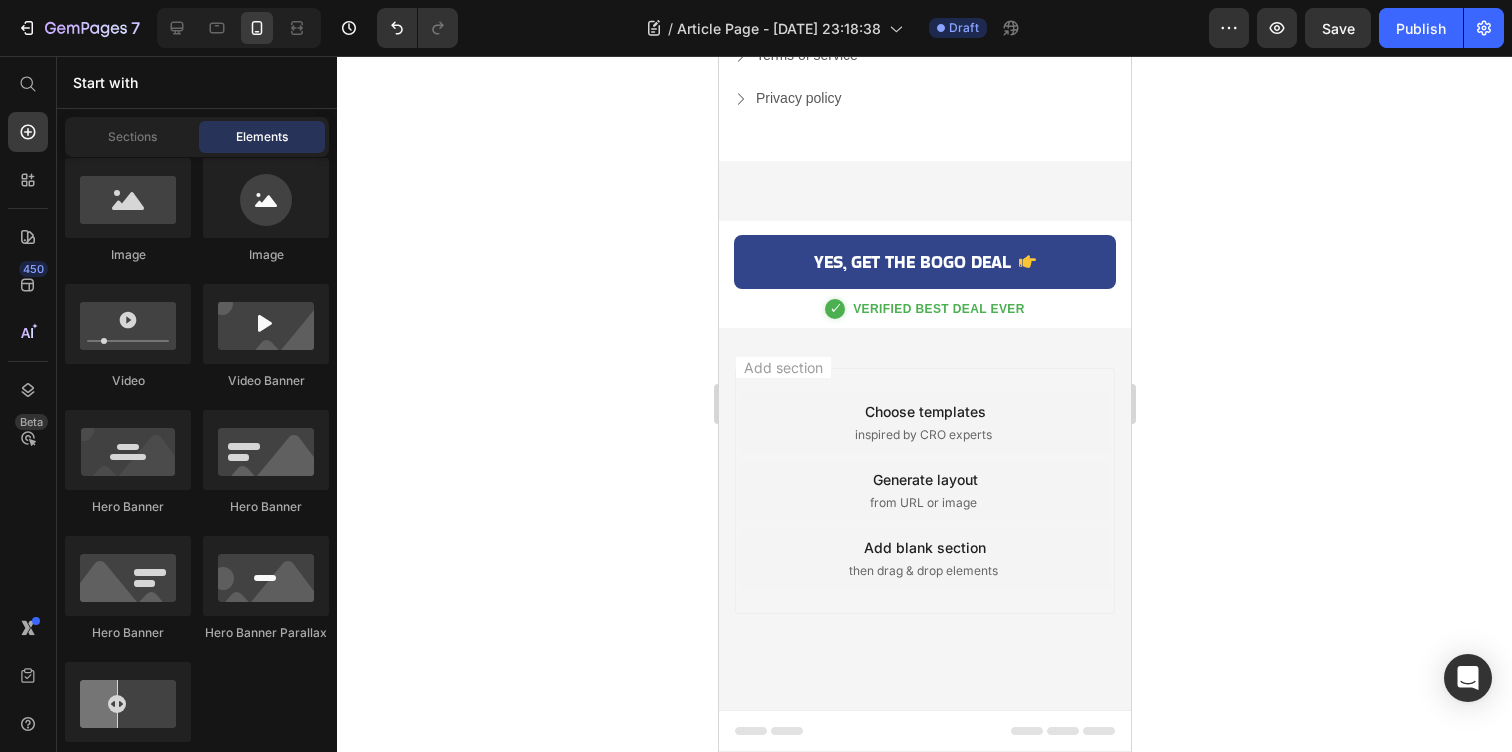 scroll, scrollTop: 6766, scrollLeft: 0, axis: vertical 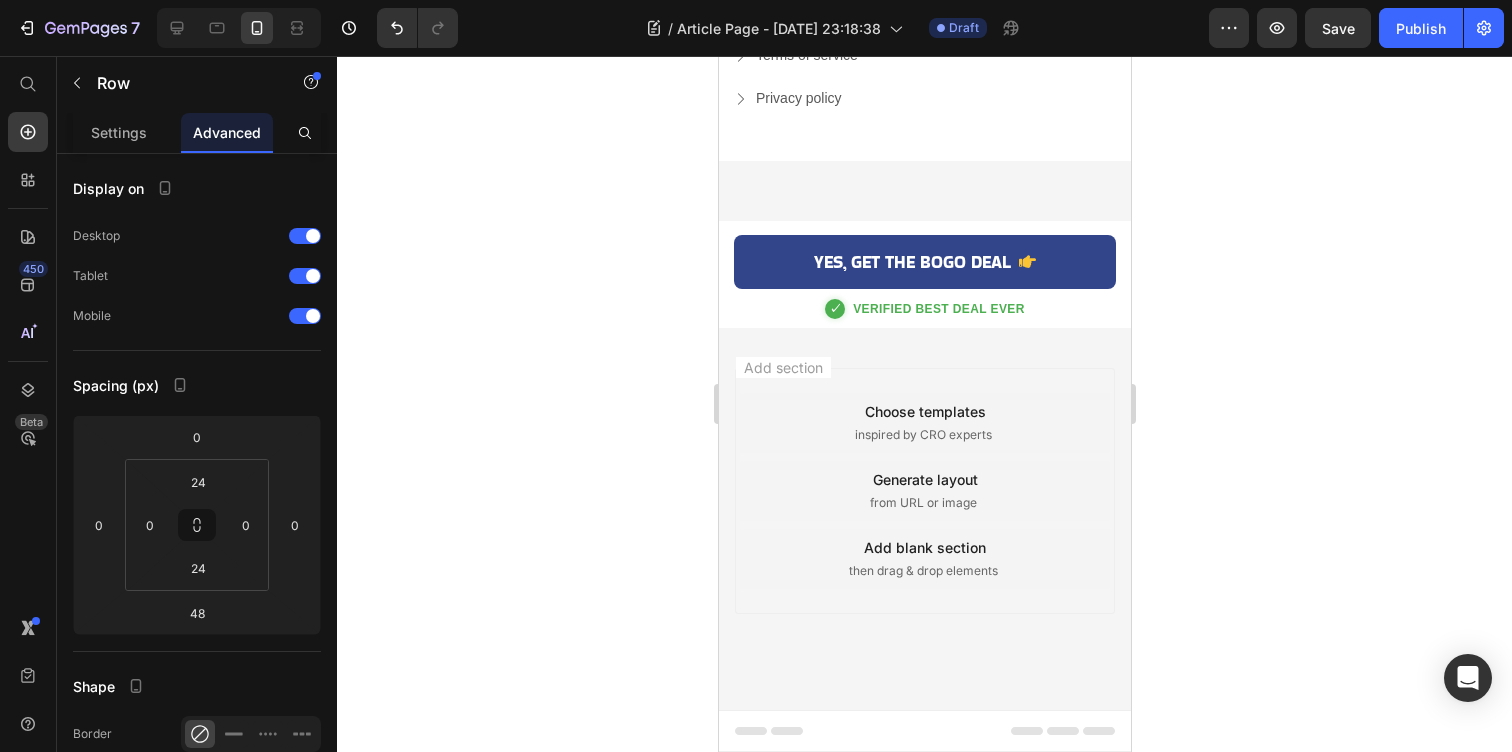 click on "Drop element here  	   CHECK AVAILABILITY Button Row" at bounding box center (924, -894) 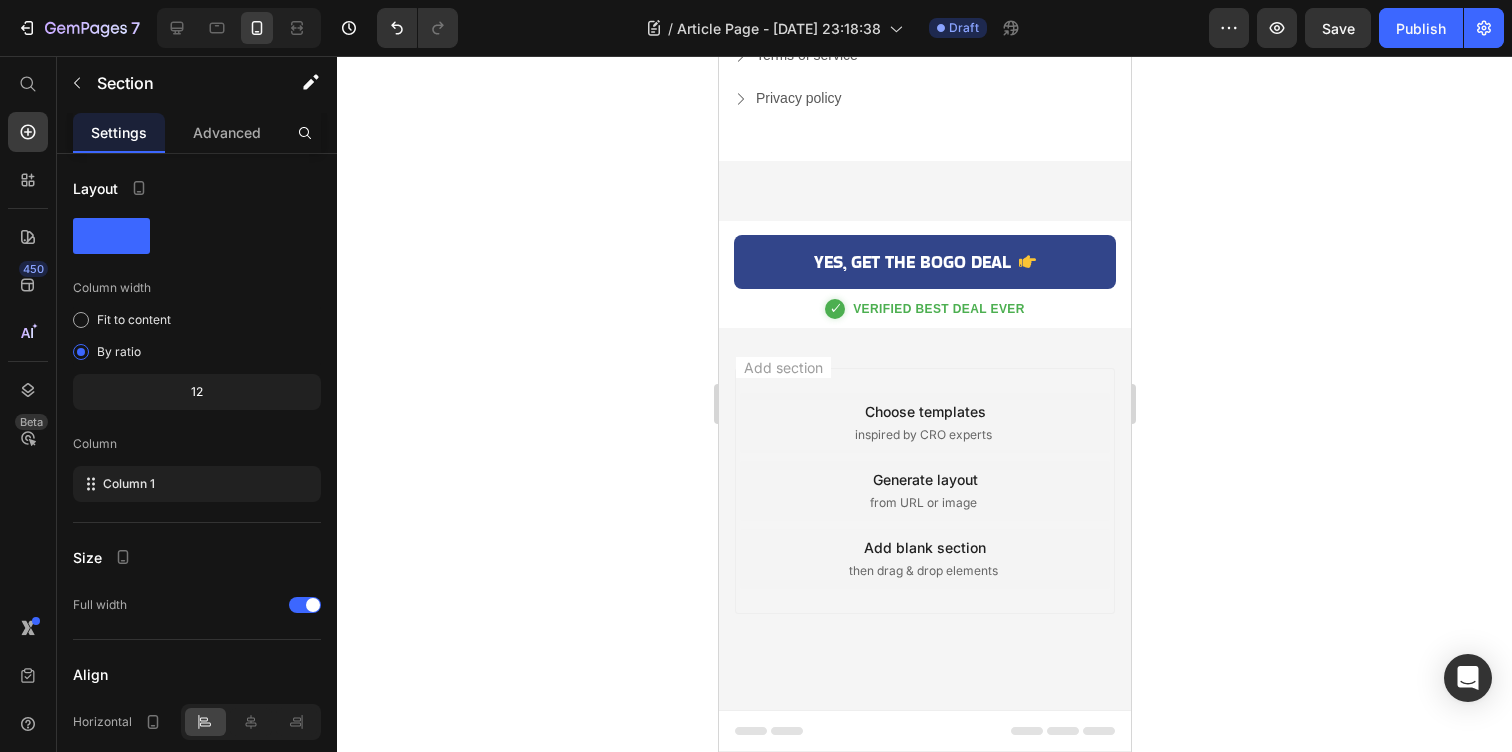 click on "10 Reasons Why This Alcohol Recovery Capsule is the New Secret Weapon For Next Day Sanity 🍻 Heading Image By  [PERSON_NAME] Last Updated  [DATE] Text Block Row Row Image Row Image TLDR:  NextDay has 10+ life changing benefits that solves what other hangover "cure" ignores Text block 1. NEW innovative formula designed to tackle hangxiety and help you feel better Heading Image NextDay created the perfect alcohol recovery capsule that works perfectly with your body. The combination of DHM, L-Cysteine, and key recovery nutrients are  essential to waking up fresh, bouncing back faster, and feeling like yourself again. Text block 2. It Stops You From Wasting Entire Days Like a Zombie Heading Image The balanced blend of DHM and recovery nutrients naturally prevents the GABA rebound that causes that crushing 4 AM [MEDICAL_DATA]. This unique combination keeps your brain chemistry stable, preventing those [MEDICAL_DATA] and sense of impending doom. Text block NextDay's capsules are dosed to clinical standards." at bounding box center (924, -2949) 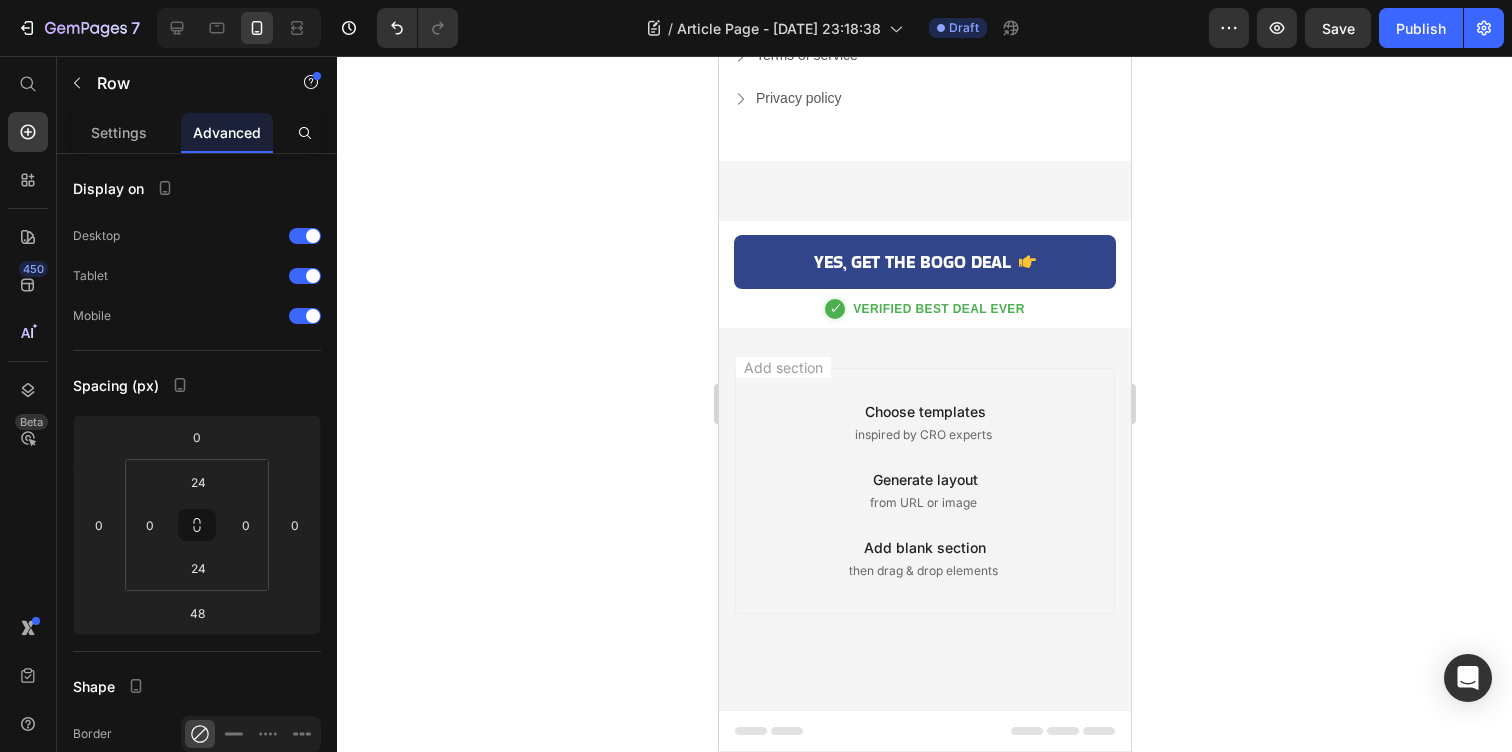 click on "Drop element here  	   CHECK AVAILABILITY Button Row   48" at bounding box center [924, -894] 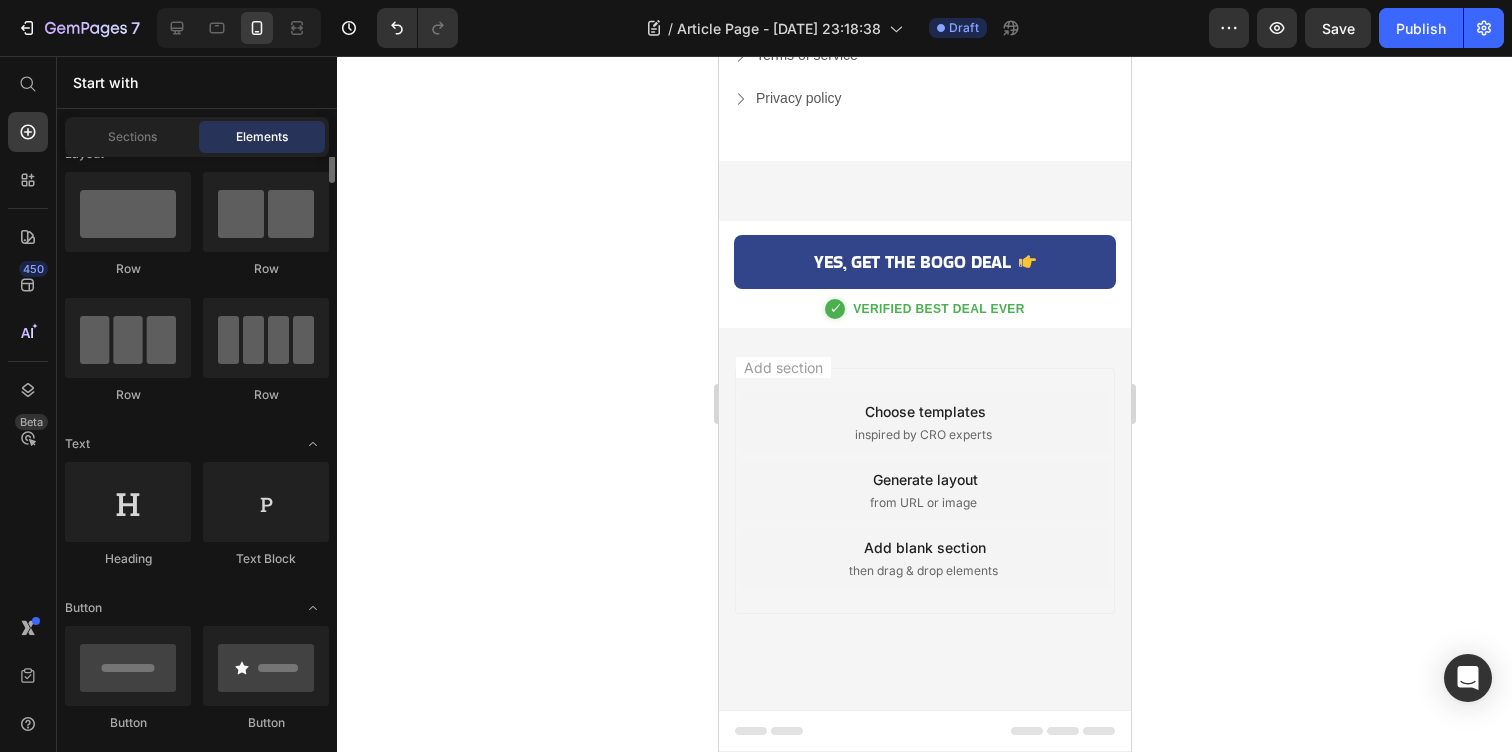 scroll, scrollTop: 0, scrollLeft: 0, axis: both 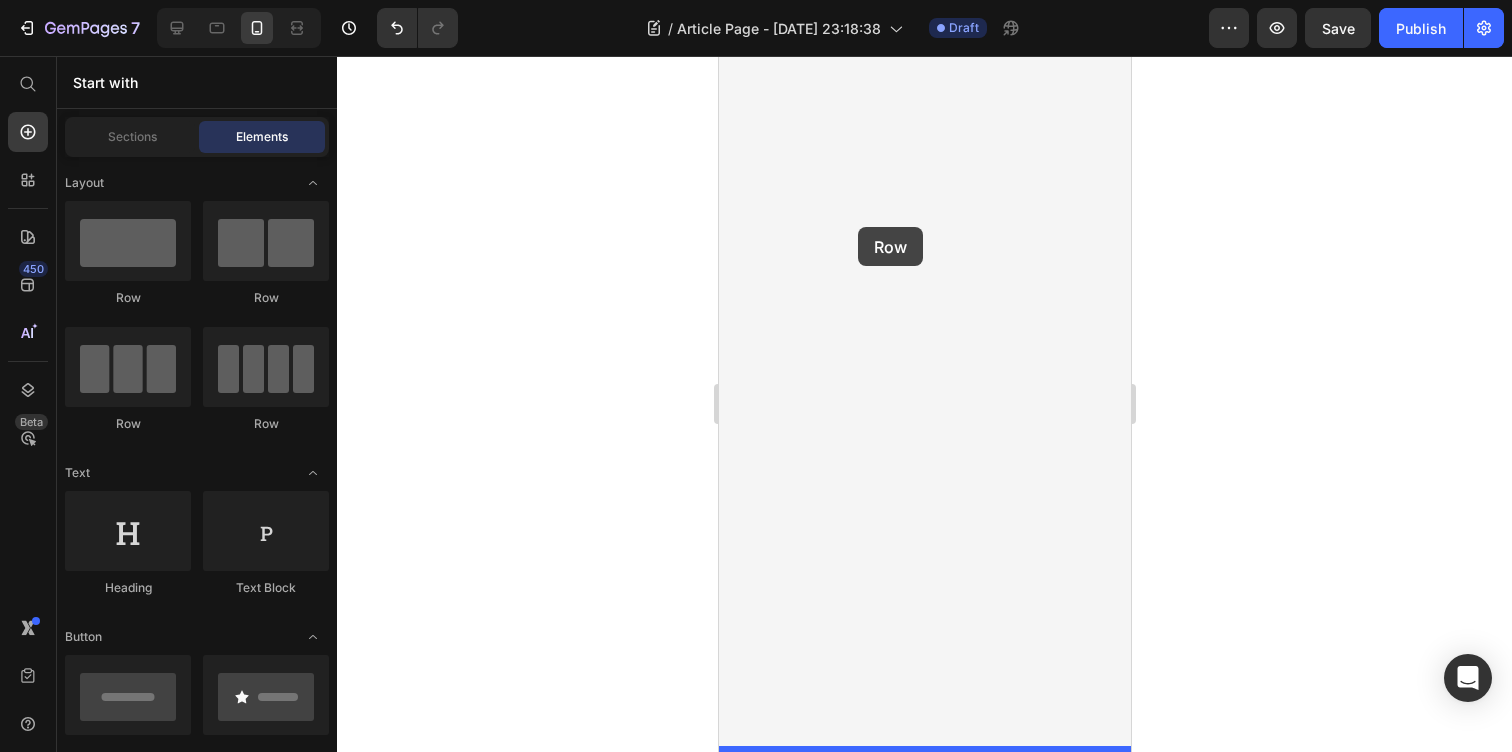 drag, startPoint x: 838, startPoint y: 317, endPoint x: 857, endPoint y: 227, distance: 91.983696 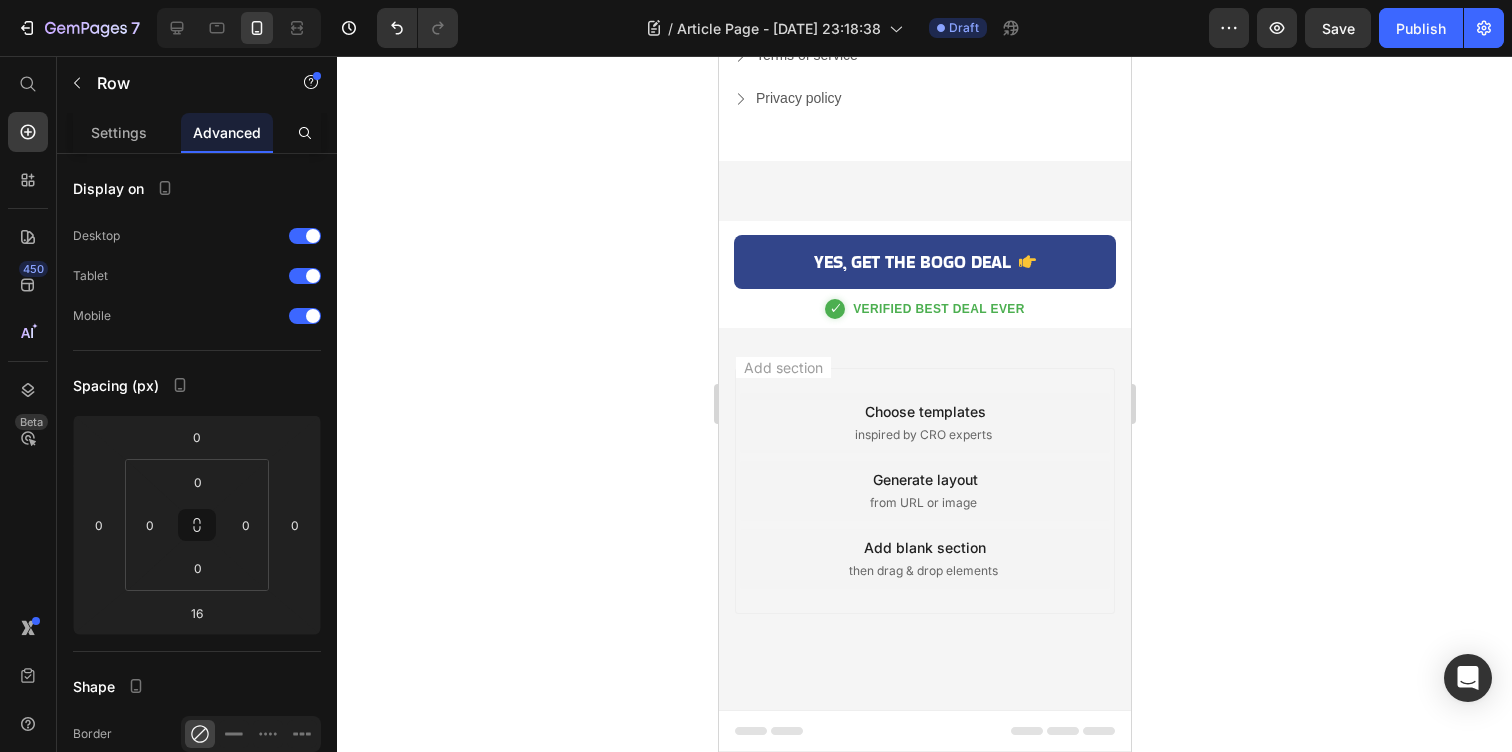 click 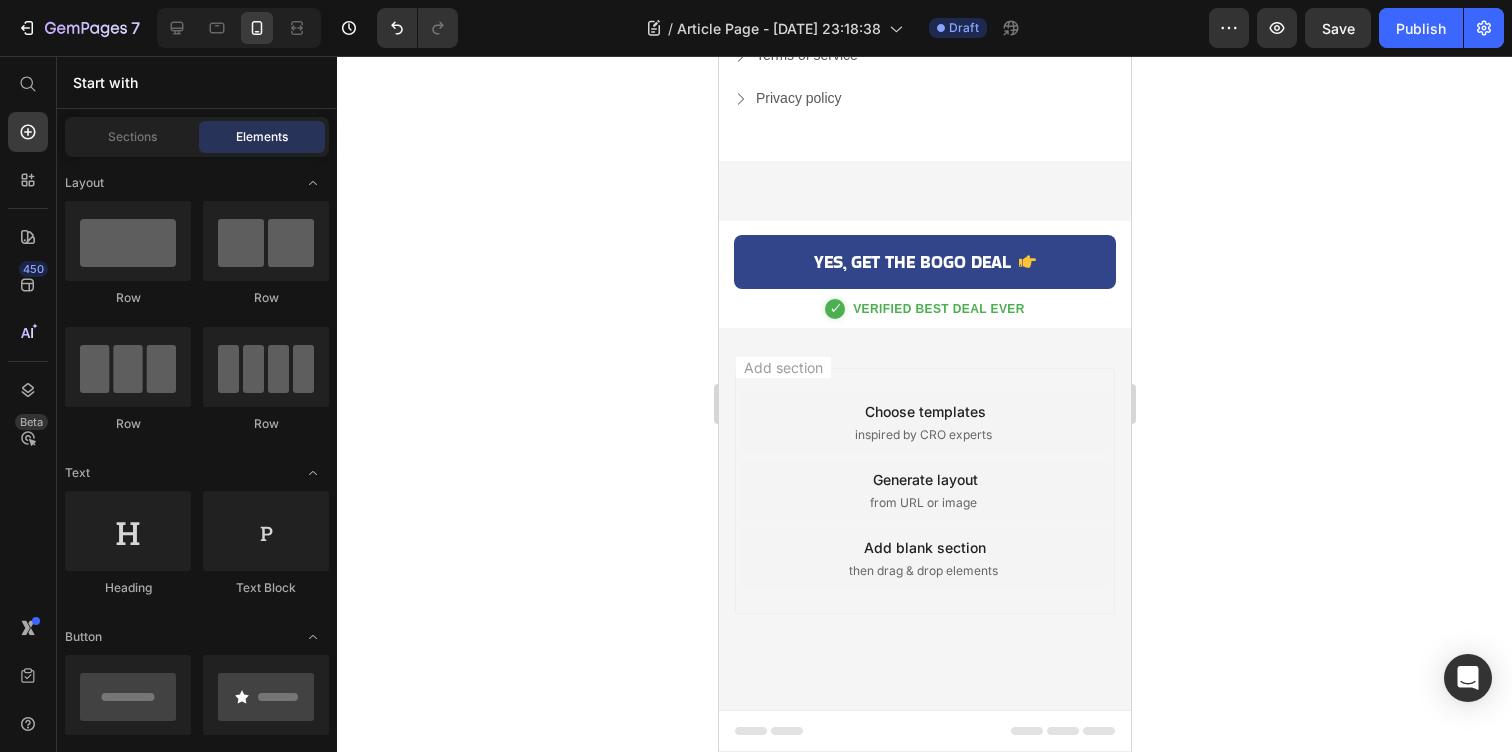 click on "10 Reasons Why This Alcohol Recovery Capsule is the New Secret Weapon For Next Day Sanity 🍻 Heading Image By  [PERSON_NAME] Last Updated  [DATE] Text Block Row Row Image Row Image TLDR:  NextDay has 10+ life changing benefits that solves what other hangover "cure" ignores Text block 1. NEW innovative formula designed to tackle hangxiety and help you feel better Heading Image NextDay created the perfect alcohol recovery capsule that works perfectly with your body. The combination of DHM, L-Cysteine, and key recovery nutrients are  essential to waking up fresh, bouncing back faster, and feeling like yourself again. Text block 2. It Stops You From Wasting Entire Days Like a Zombie Heading Image The balanced blend of DHM and recovery nutrients naturally prevents the GABA rebound that causes that crushing 4 AM [MEDICAL_DATA]. This unique combination keeps your brain chemistry stable, preventing those [MEDICAL_DATA] and sense of impending doom. Text block NextDay's capsules are dosed to clinical standards." at bounding box center (924, -2975) 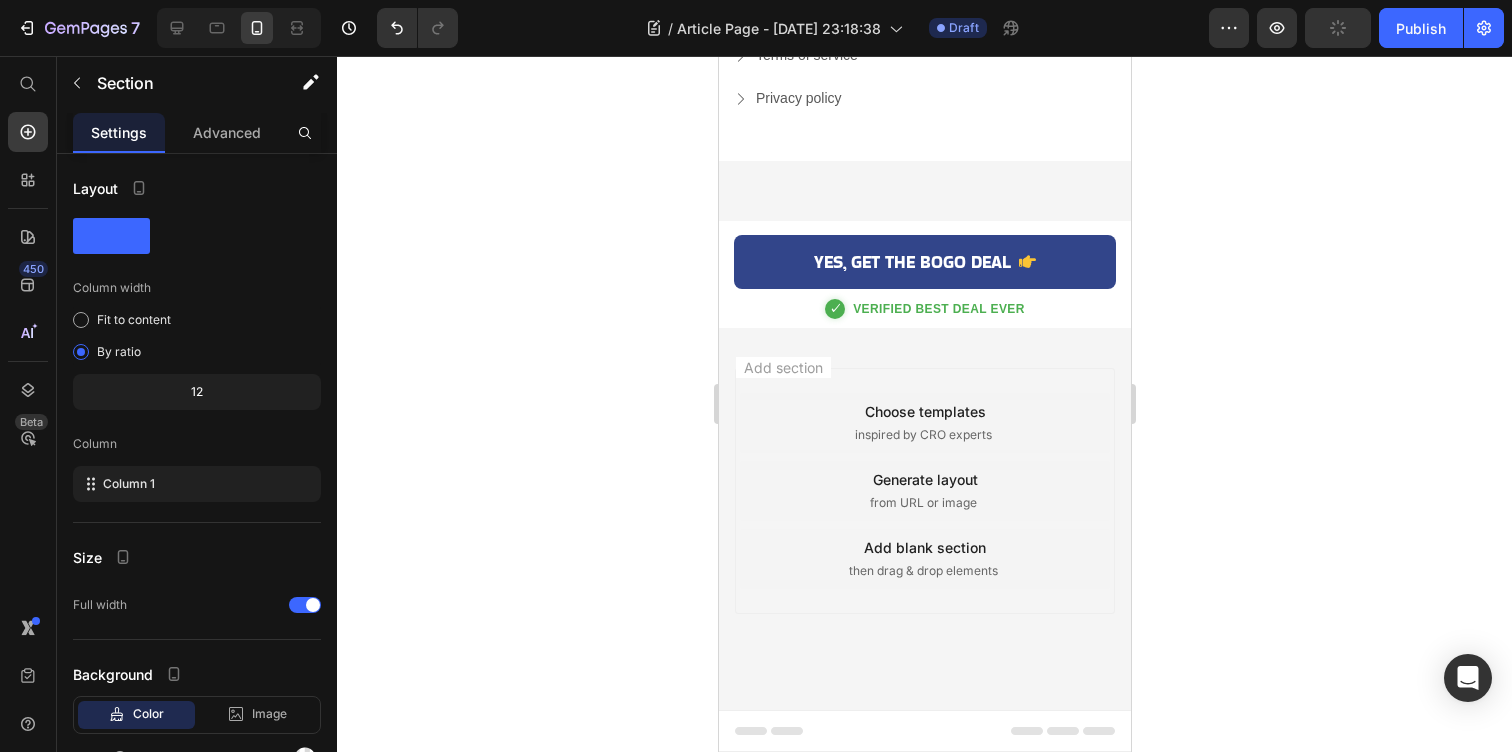 click on "Drop element here Row Section 3" at bounding box center [924, -825] 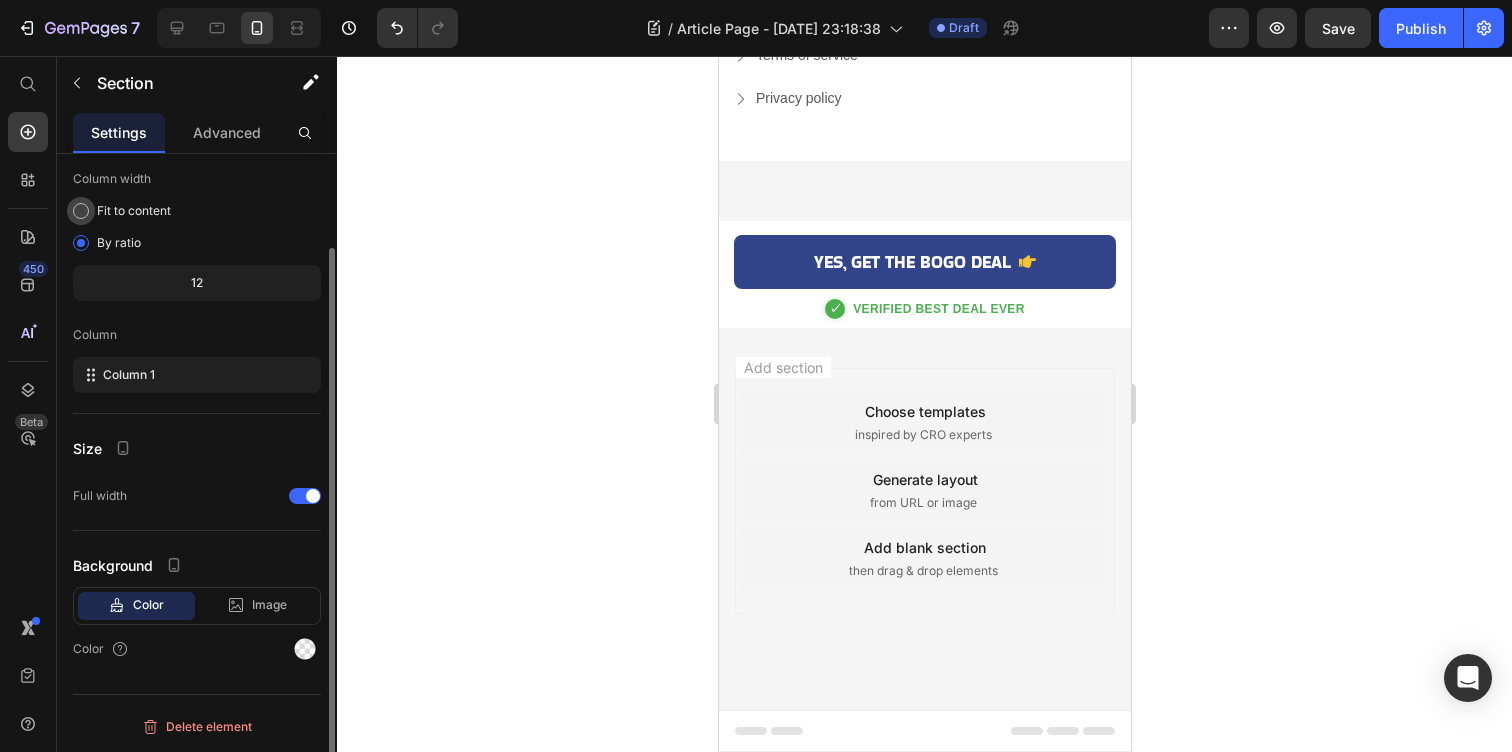 scroll, scrollTop: 107, scrollLeft: 0, axis: vertical 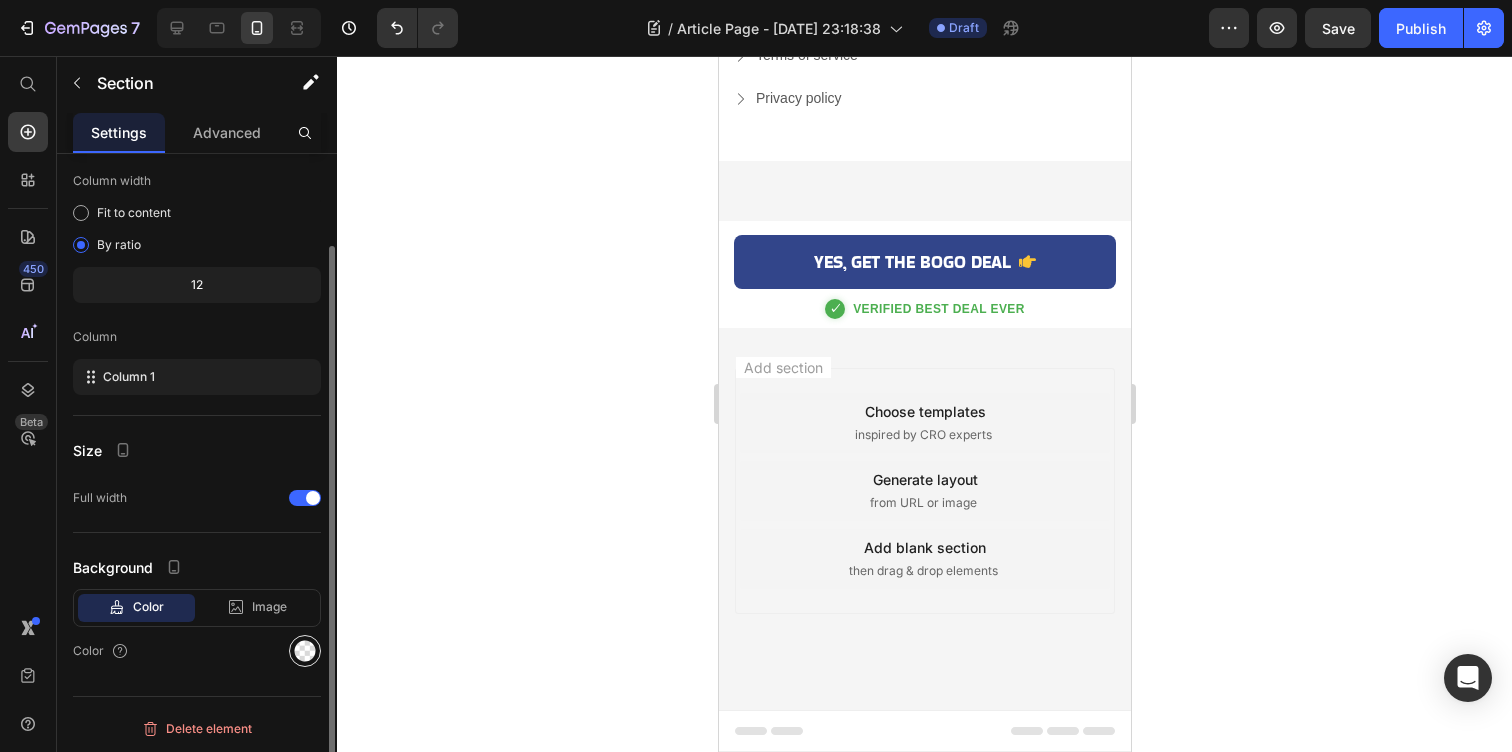 click at bounding box center [305, 651] 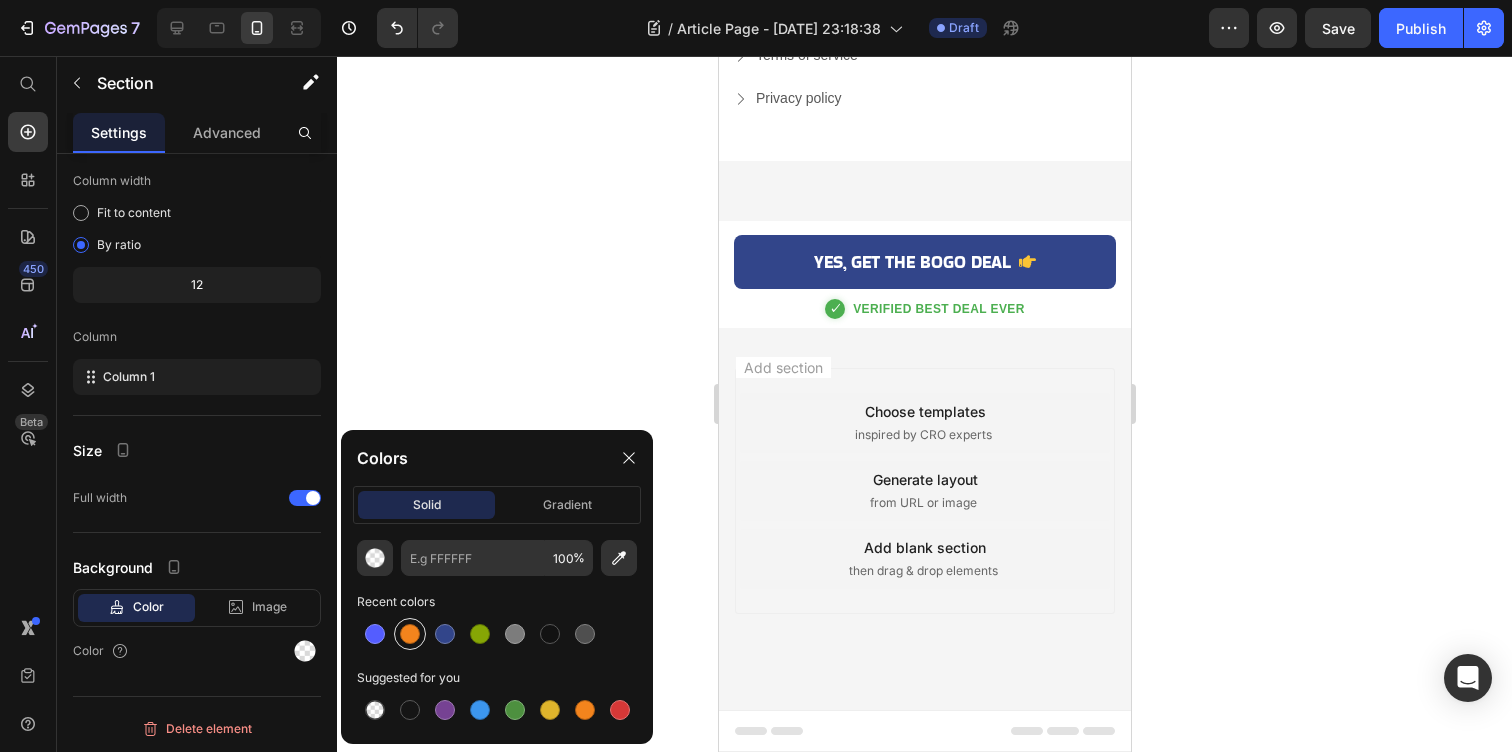 click at bounding box center [410, 634] 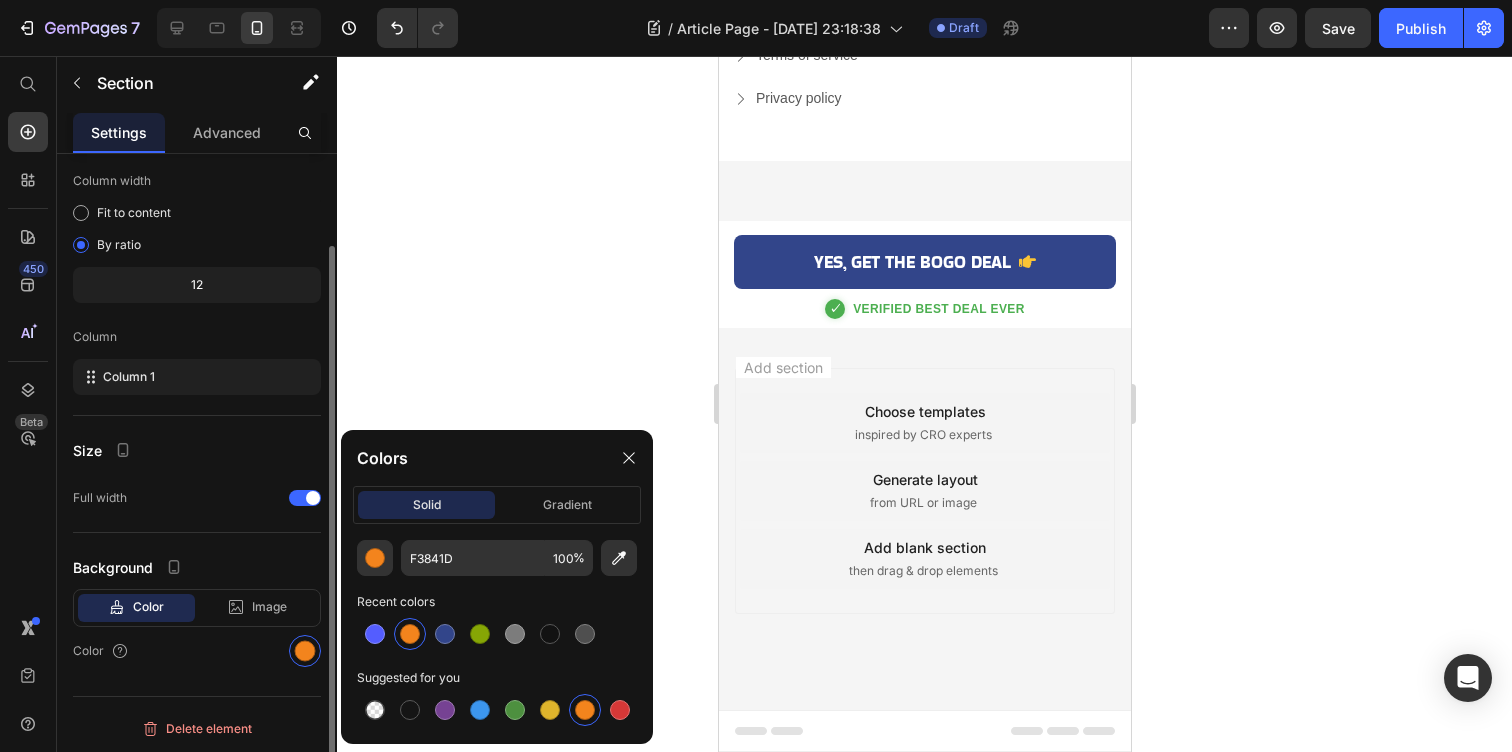 scroll, scrollTop: 0, scrollLeft: 0, axis: both 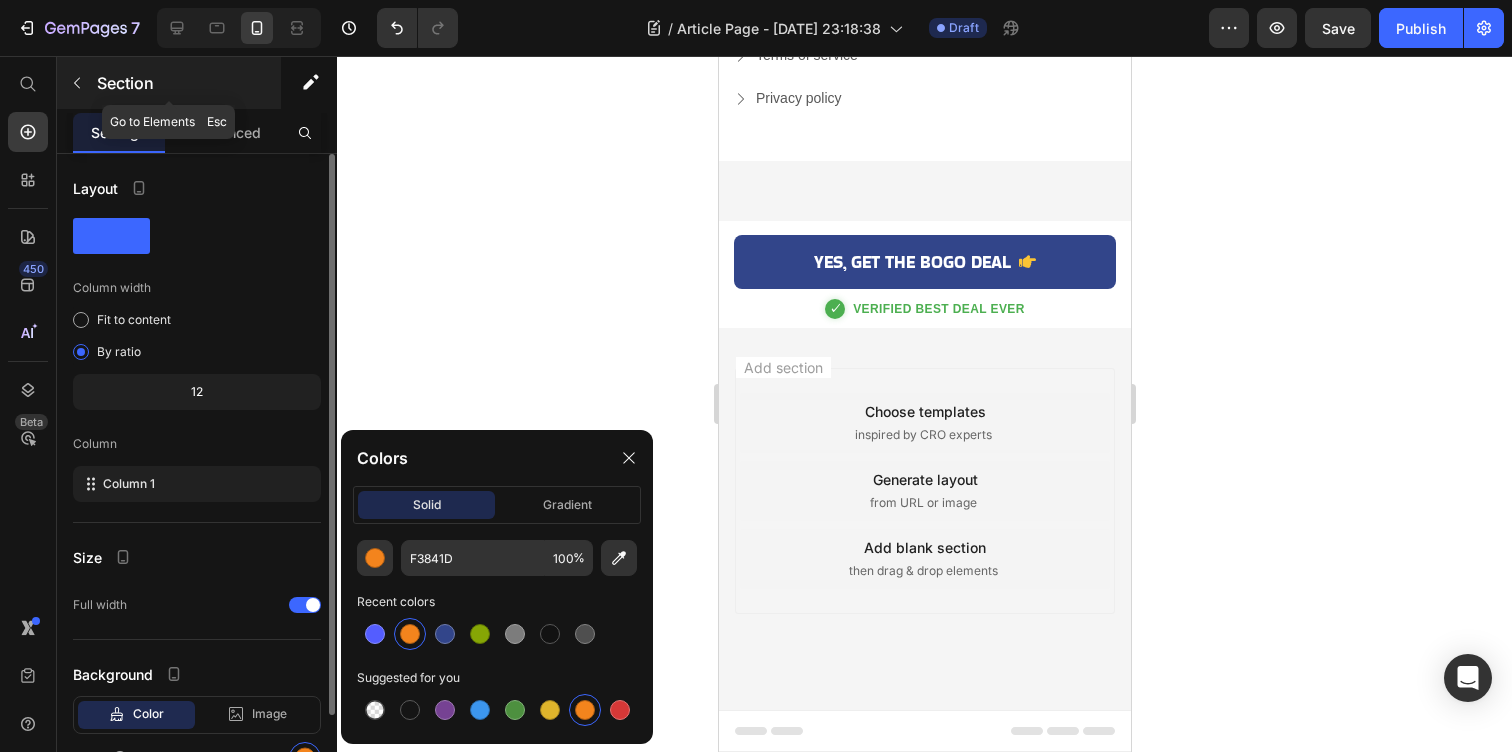 click at bounding box center [77, 83] 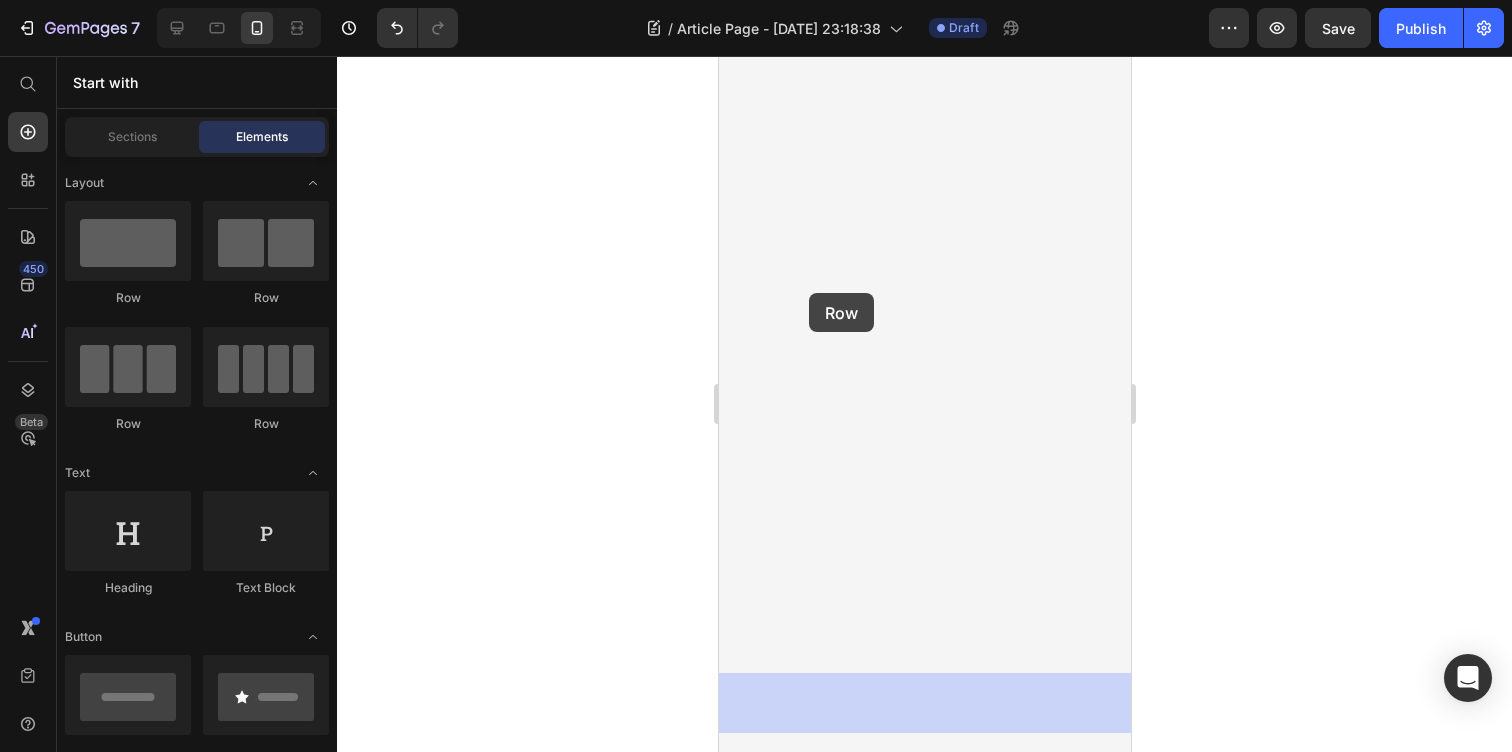 drag, startPoint x: 873, startPoint y: 311, endPoint x: 808, endPoint y: 293, distance: 67.44627 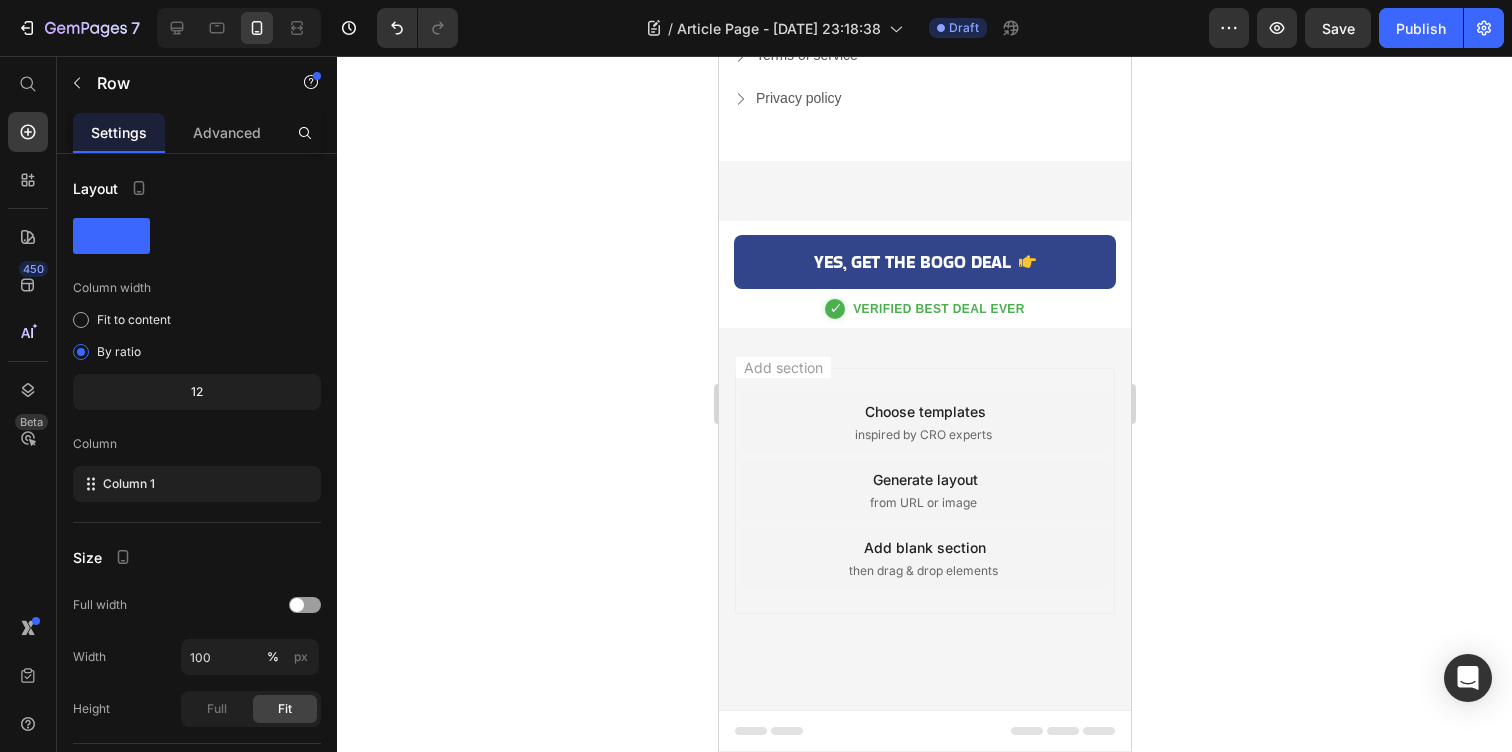 click 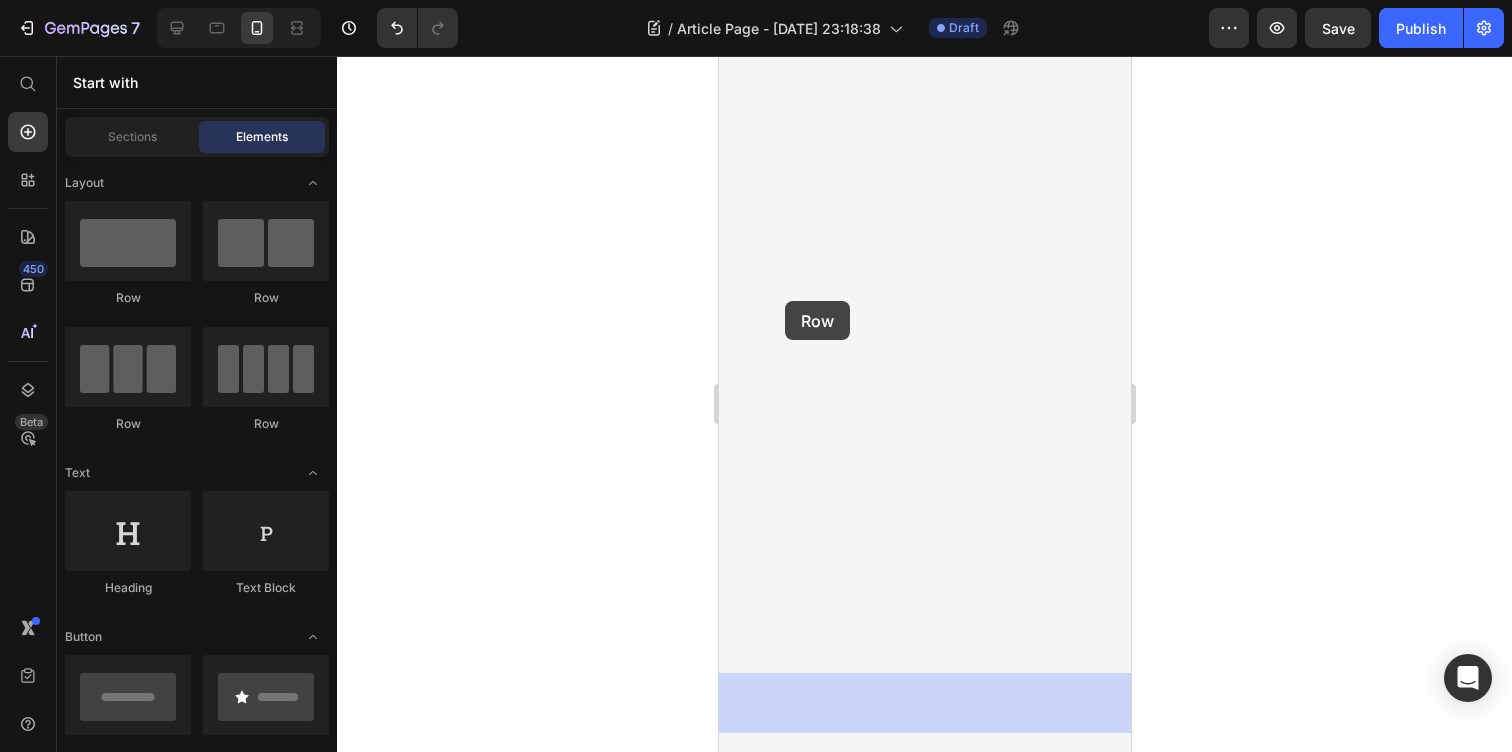 drag, startPoint x: 979, startPoint y: 317, endPoint x: 854, endPoint y: 303, distance: 125.781555 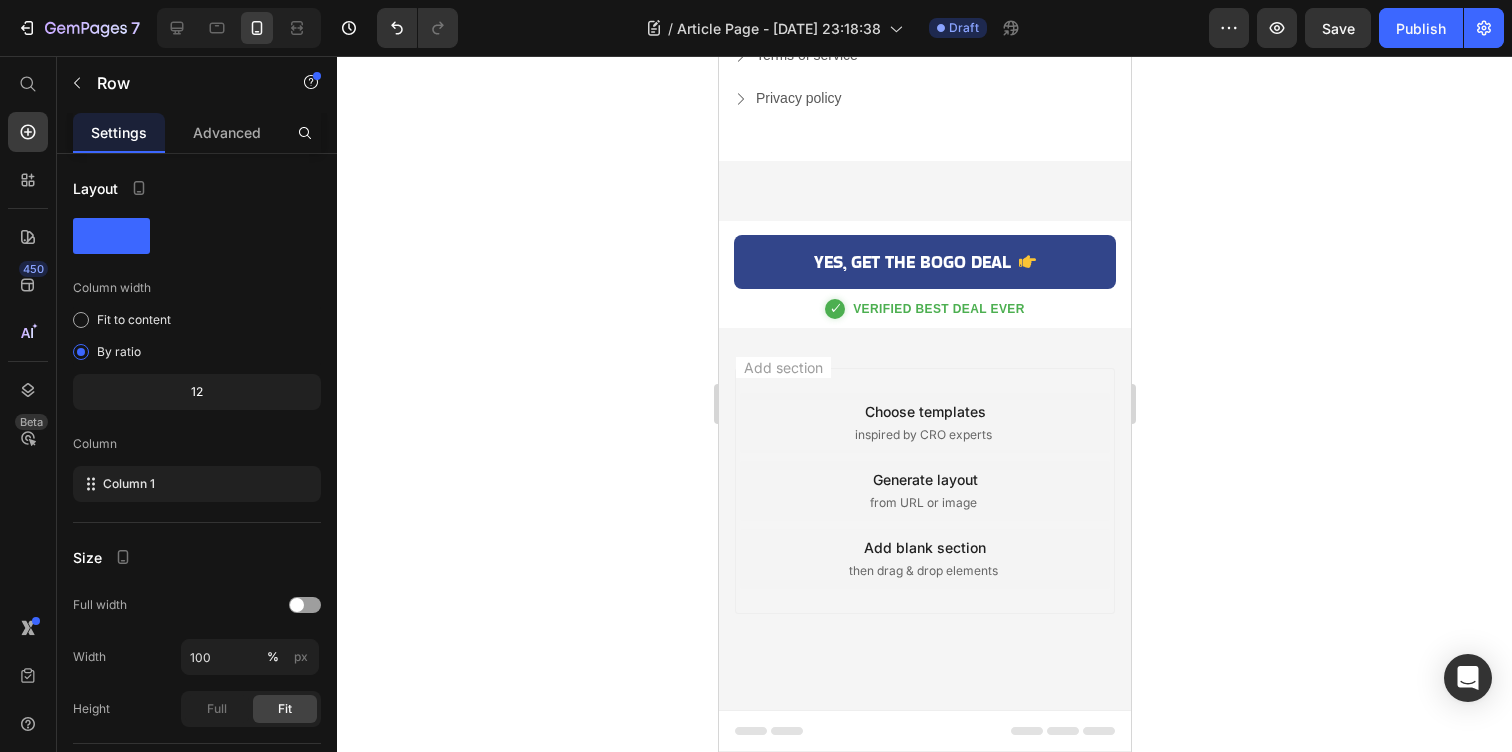 click on "Drop element here" at bounding box center [924, -833] 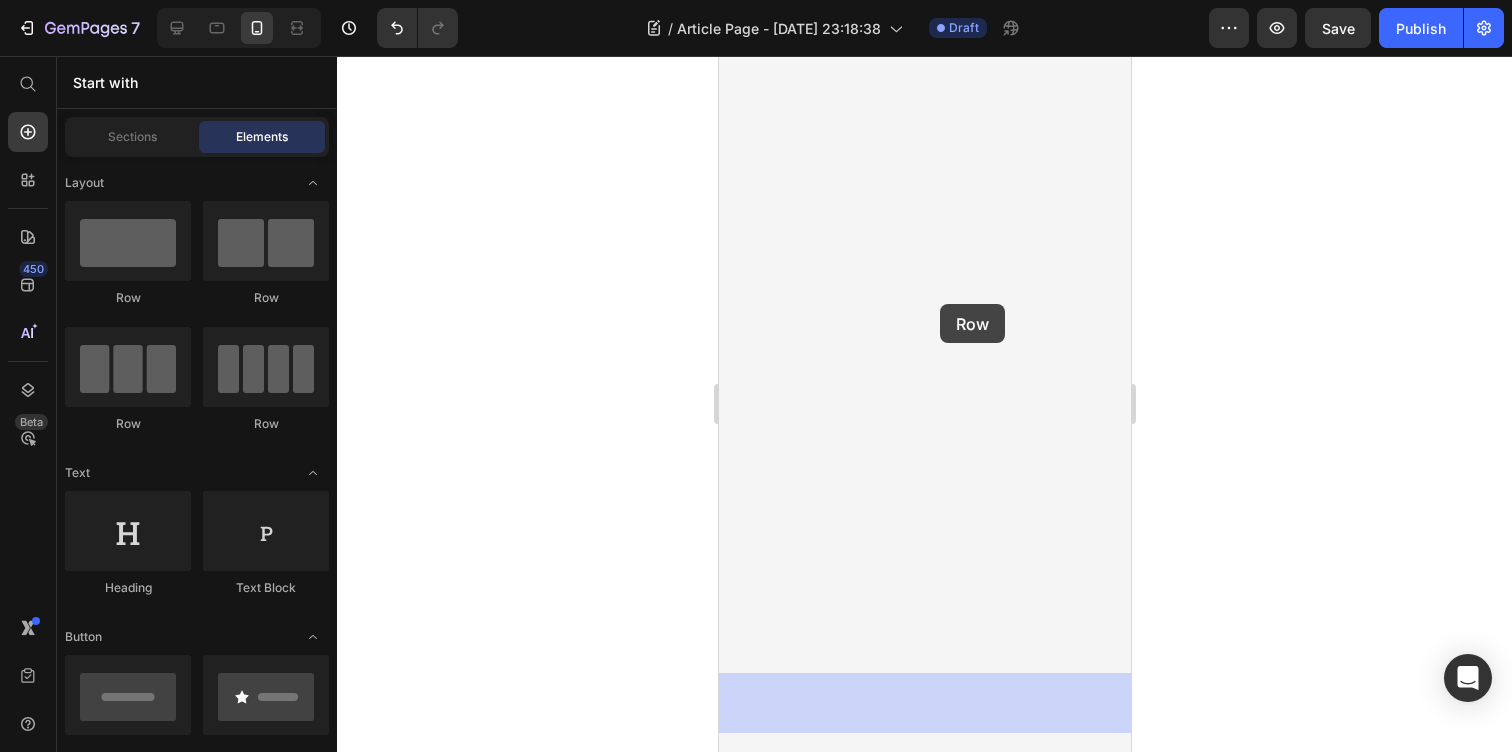 drag, startPoint x: 1125, startPoint y: 443, endPoint x: 939, endPoint y: 303, distance: 232.80034 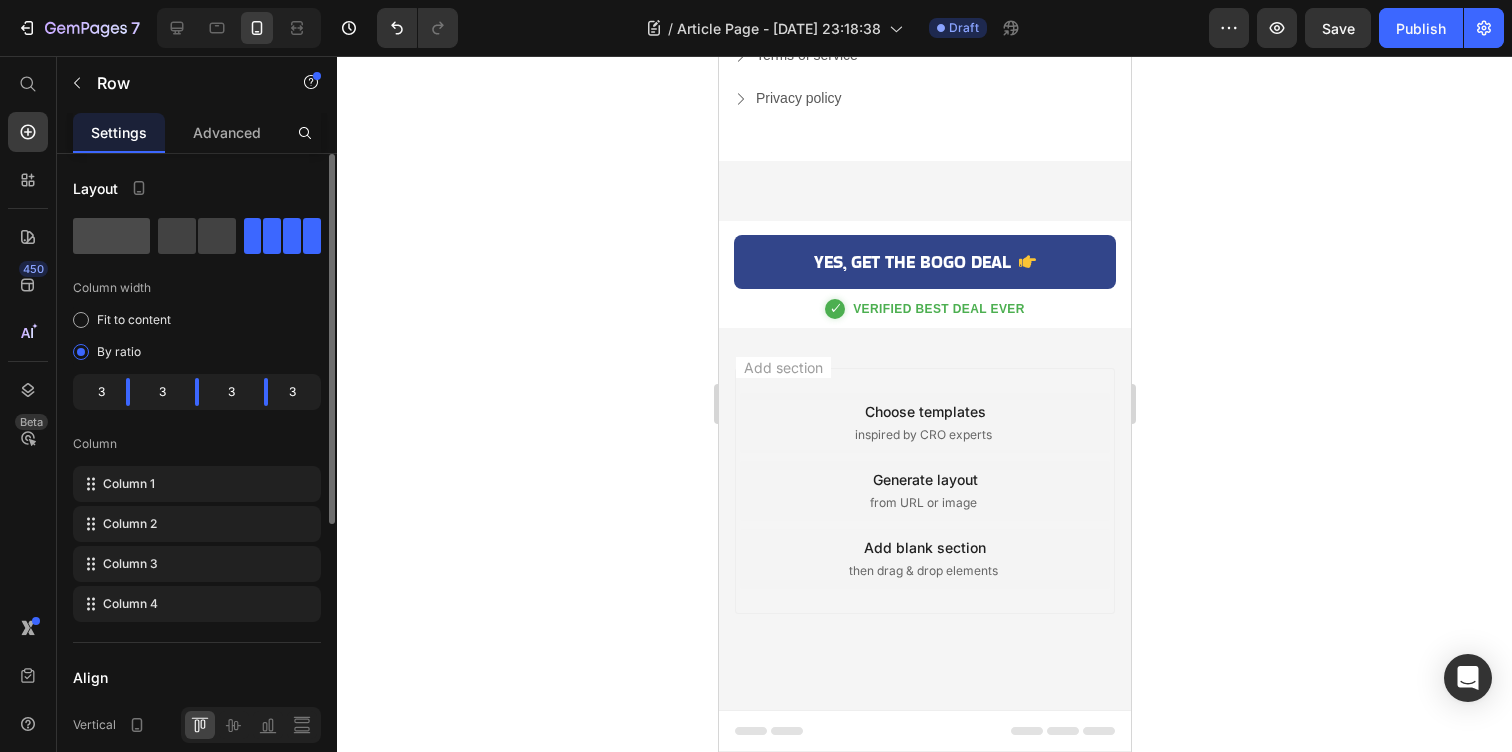 click 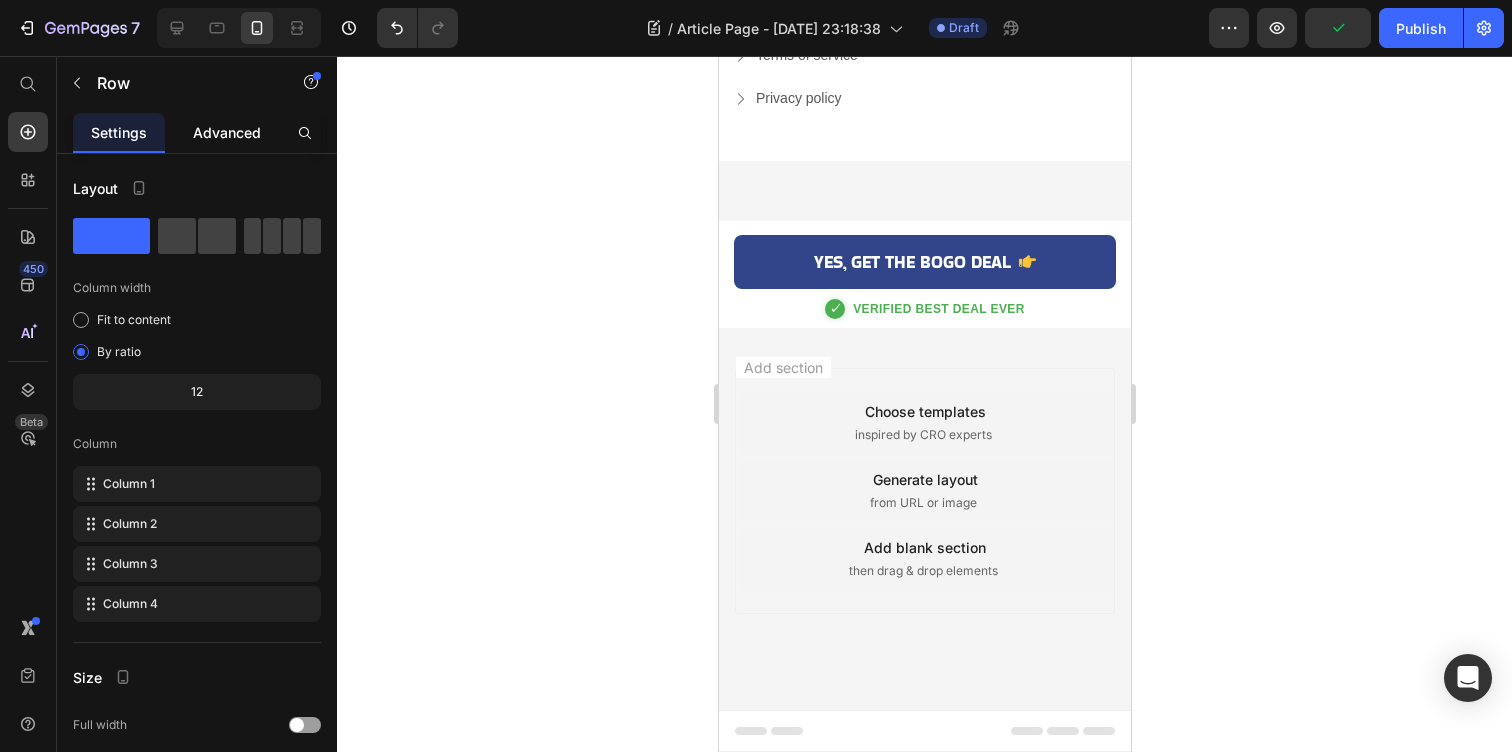 click on "Advanced" at bounding box center [227, 132] 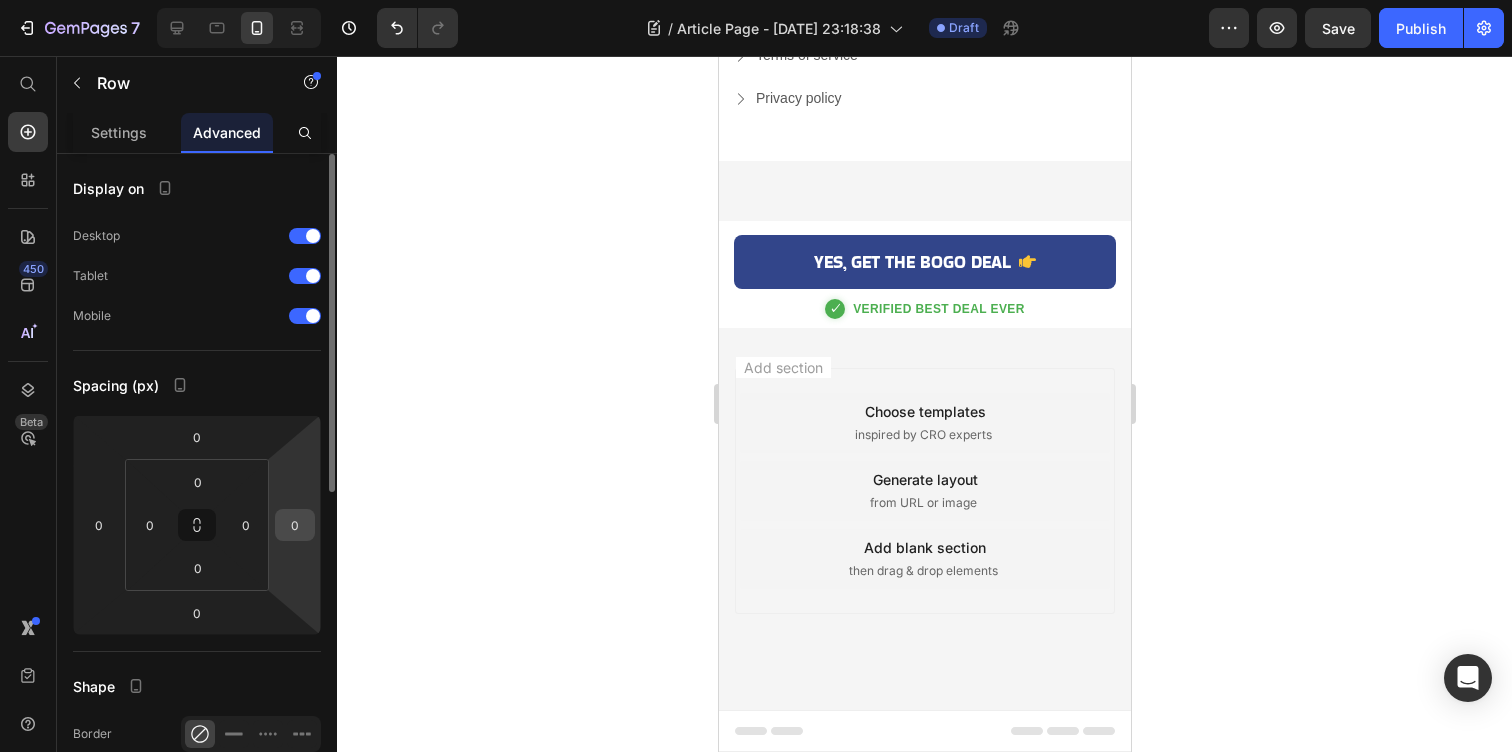 click on "0" at bounding box center (295, 525) 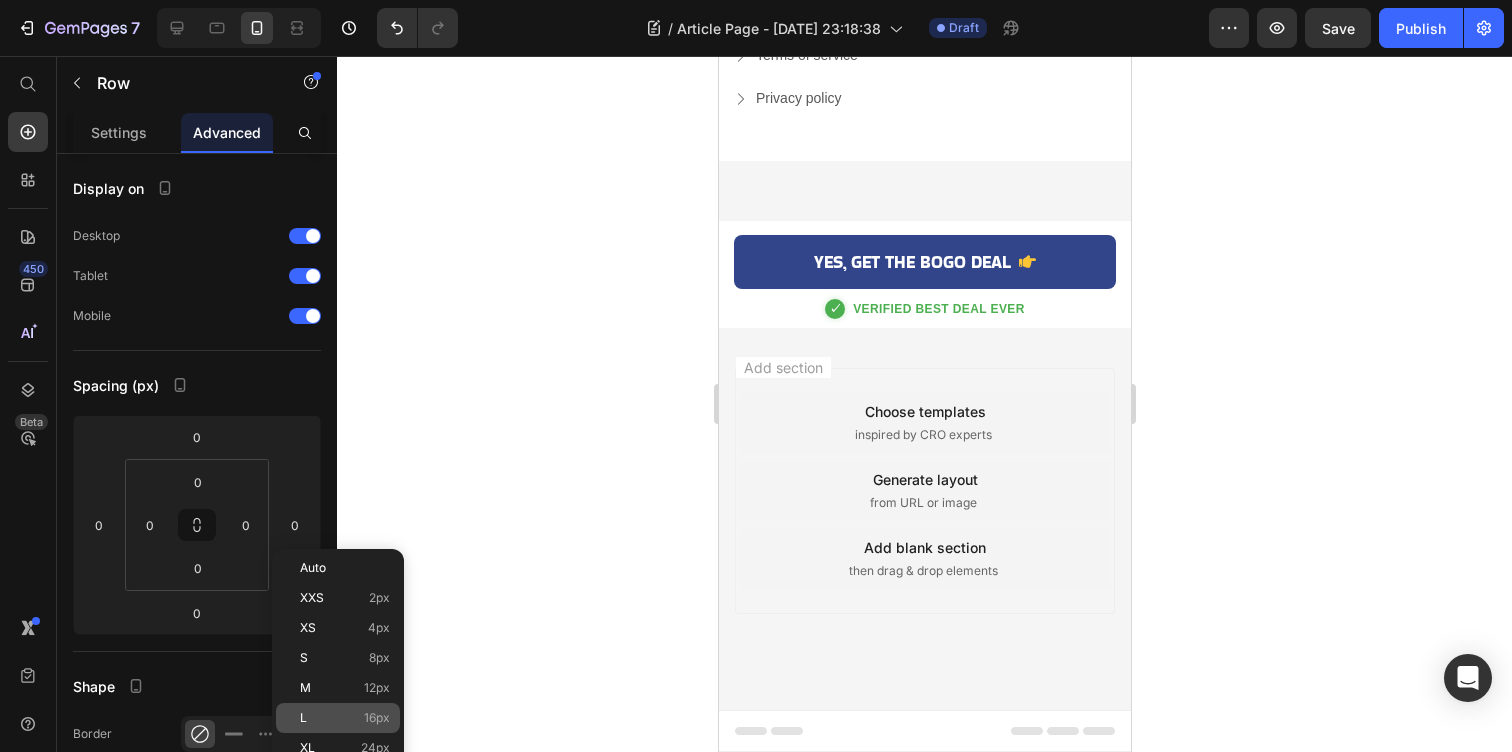 click on "L 16px" 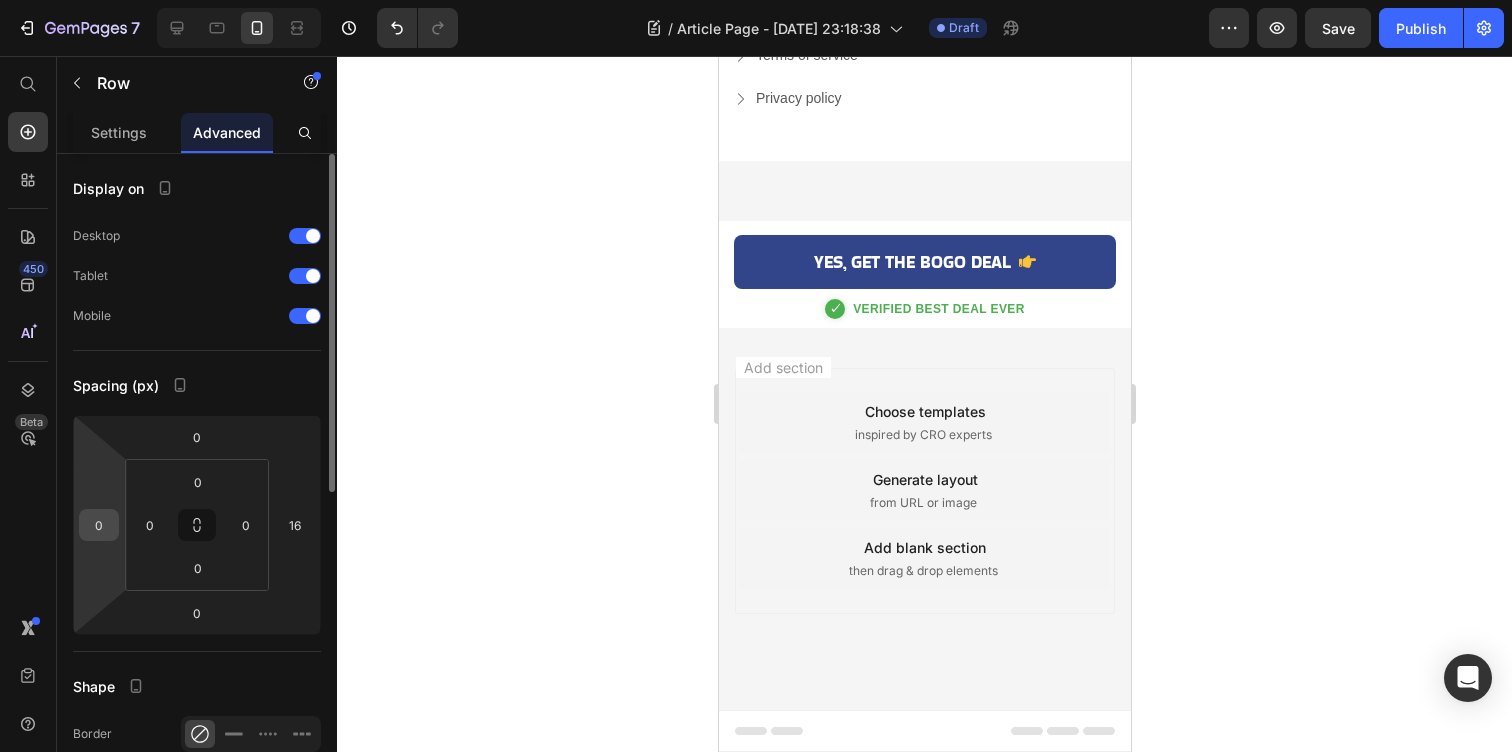 click on "0" at bounding box center [99, 525] 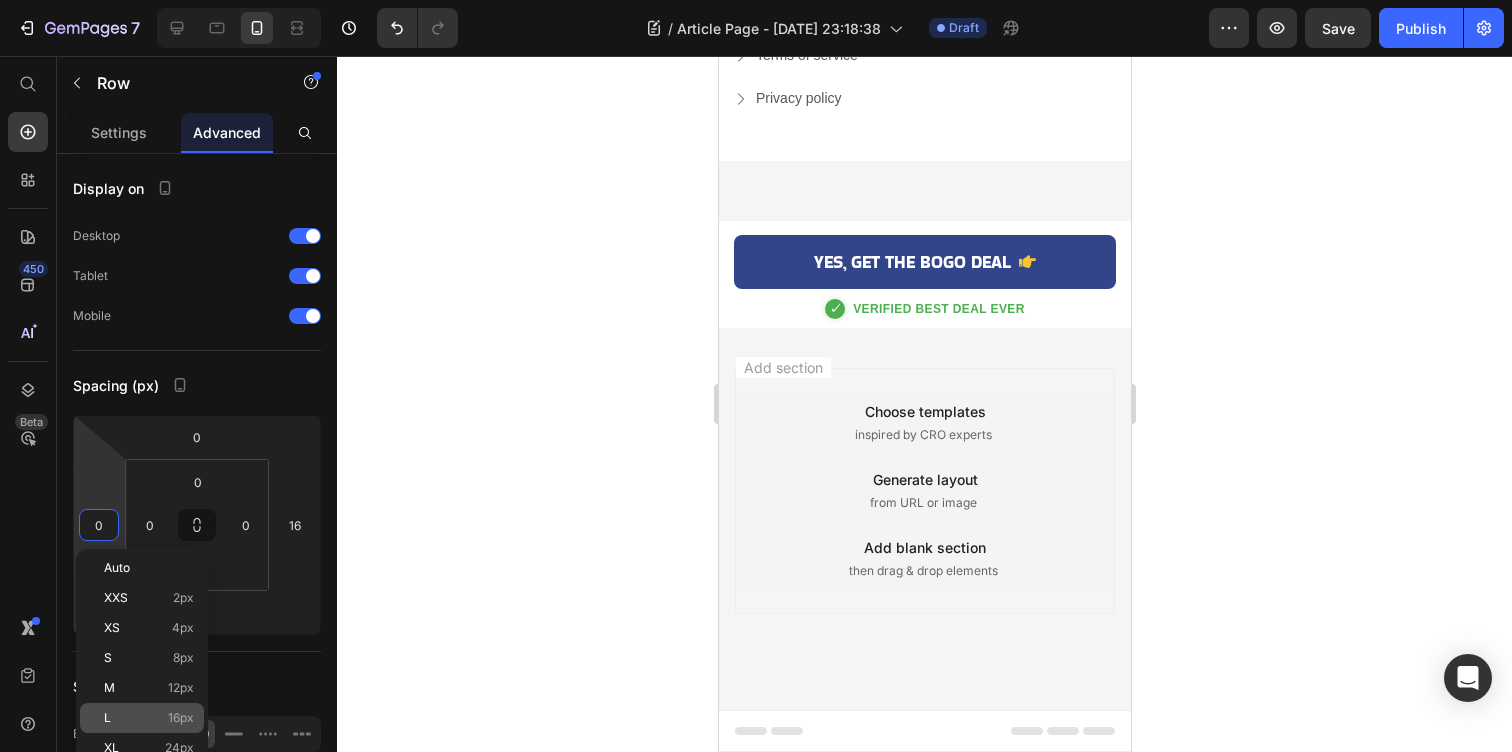 click on "L 16px" 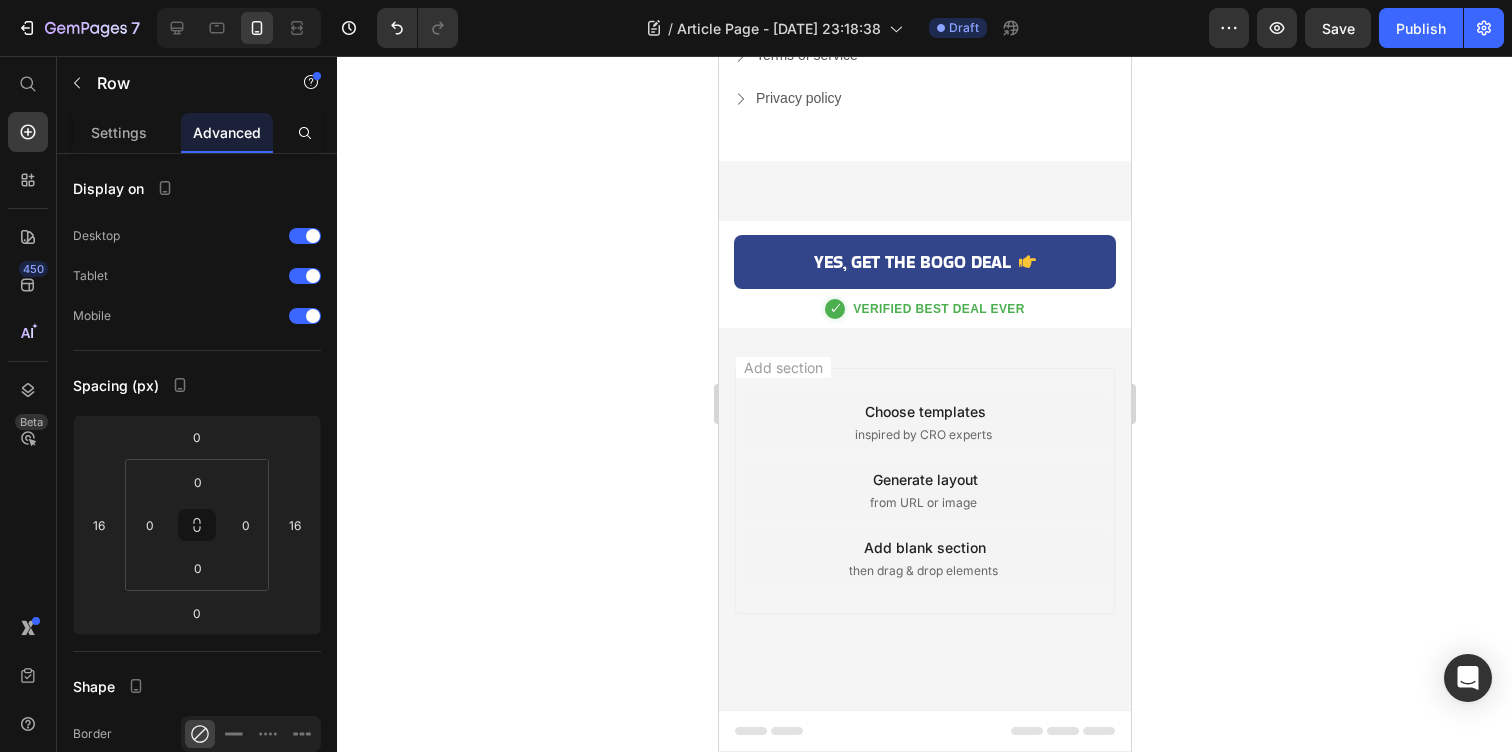 click on "Drop element here" at bounding box center [940, -953] 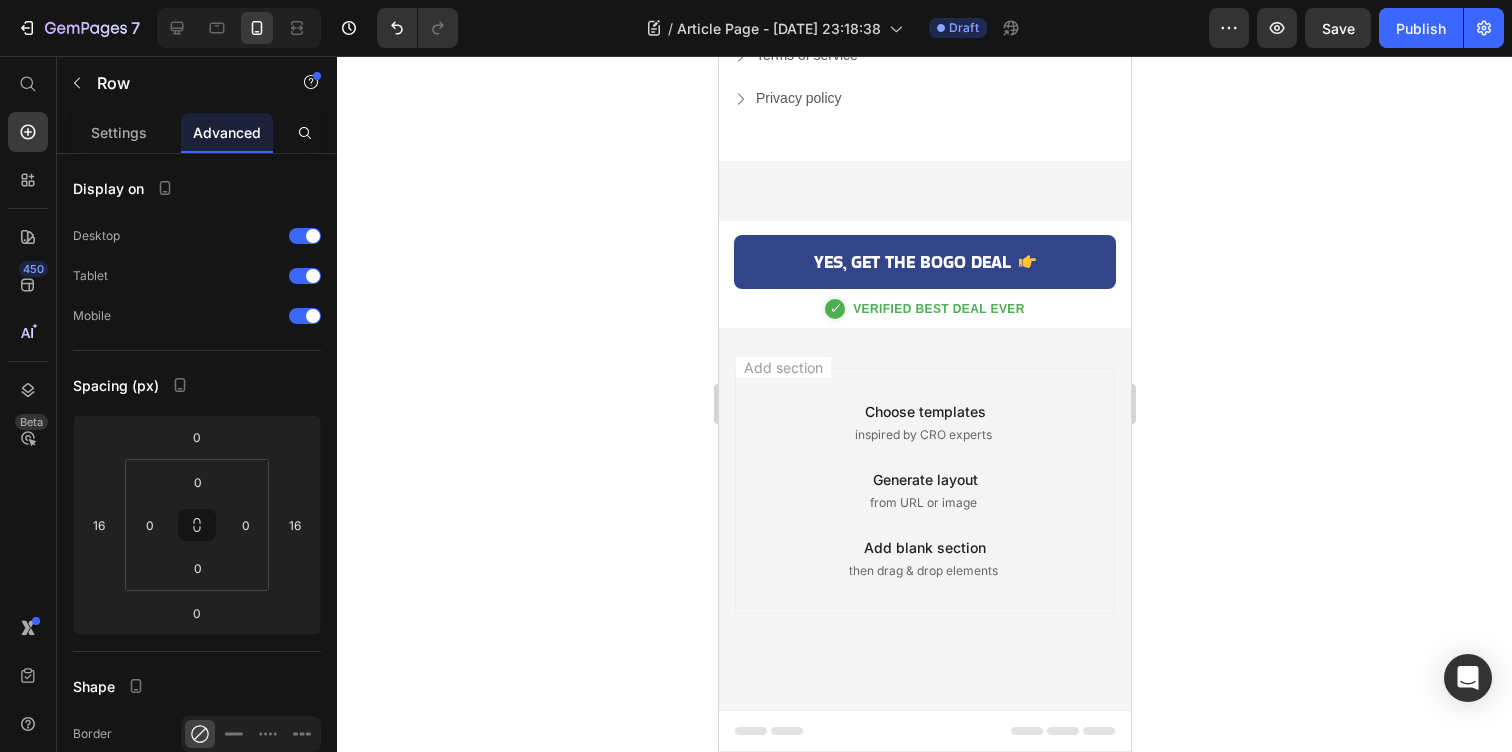 click on "Drop element here" at bounding box center [940, -1013] 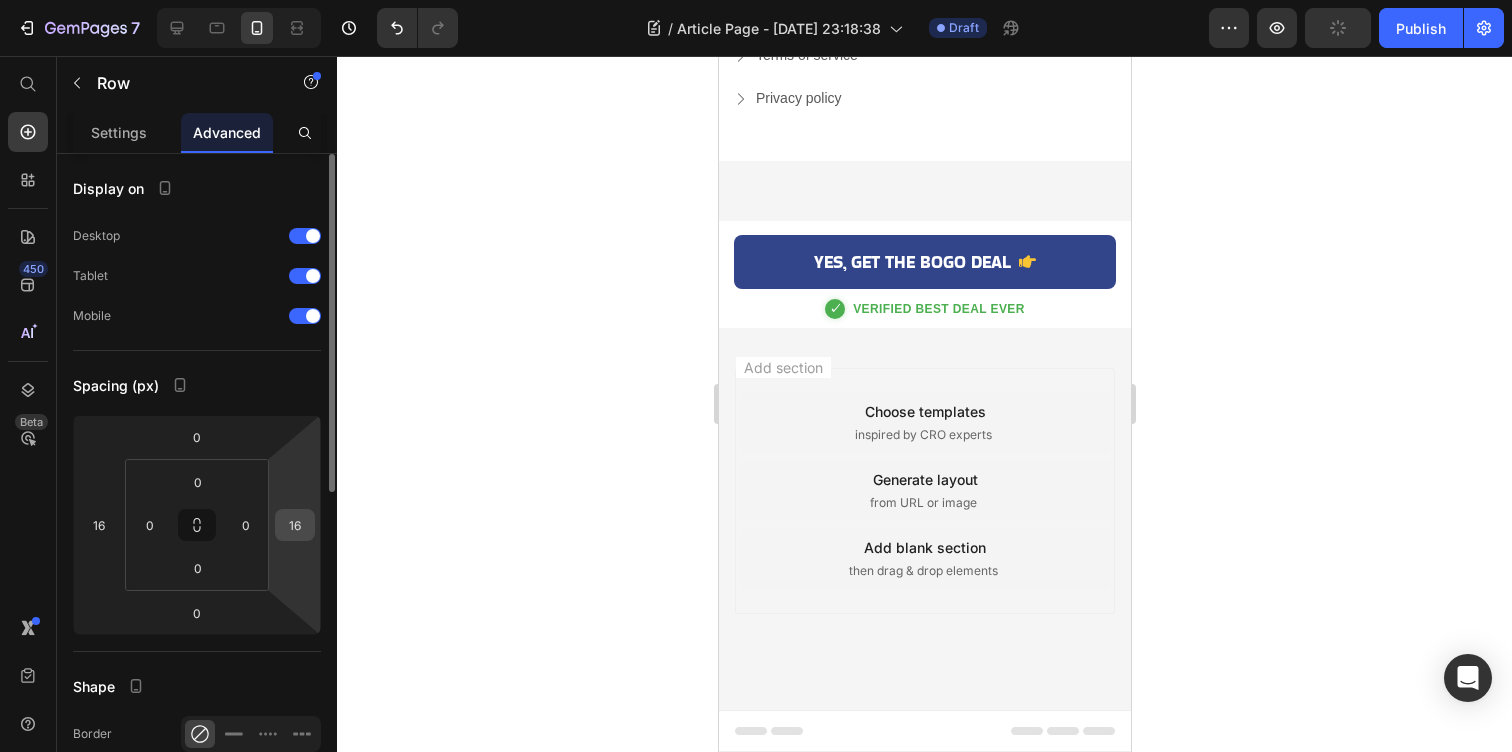 click on "16" at bounding box center [295, 525] 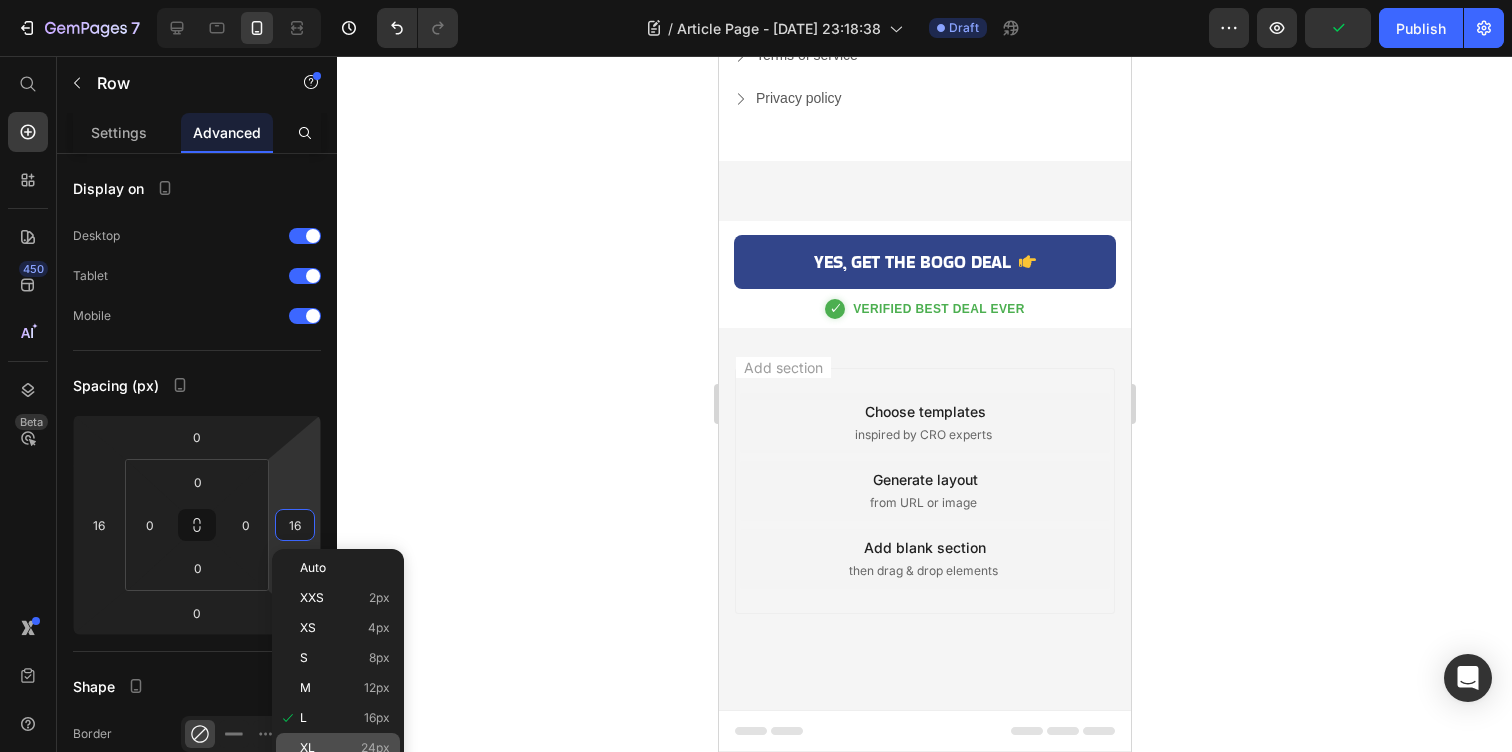 click on "24px" at bounding box center (375, 748) 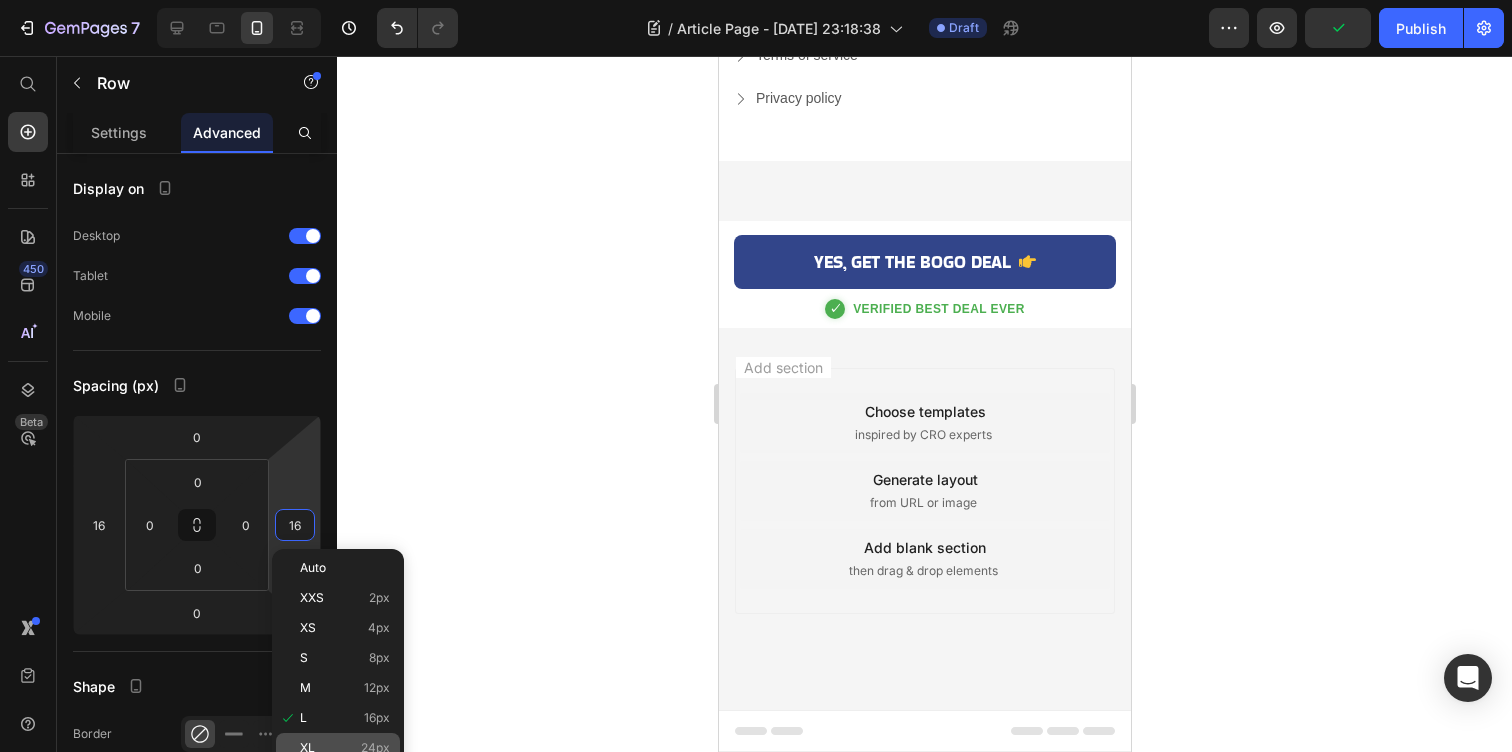 type on "24" 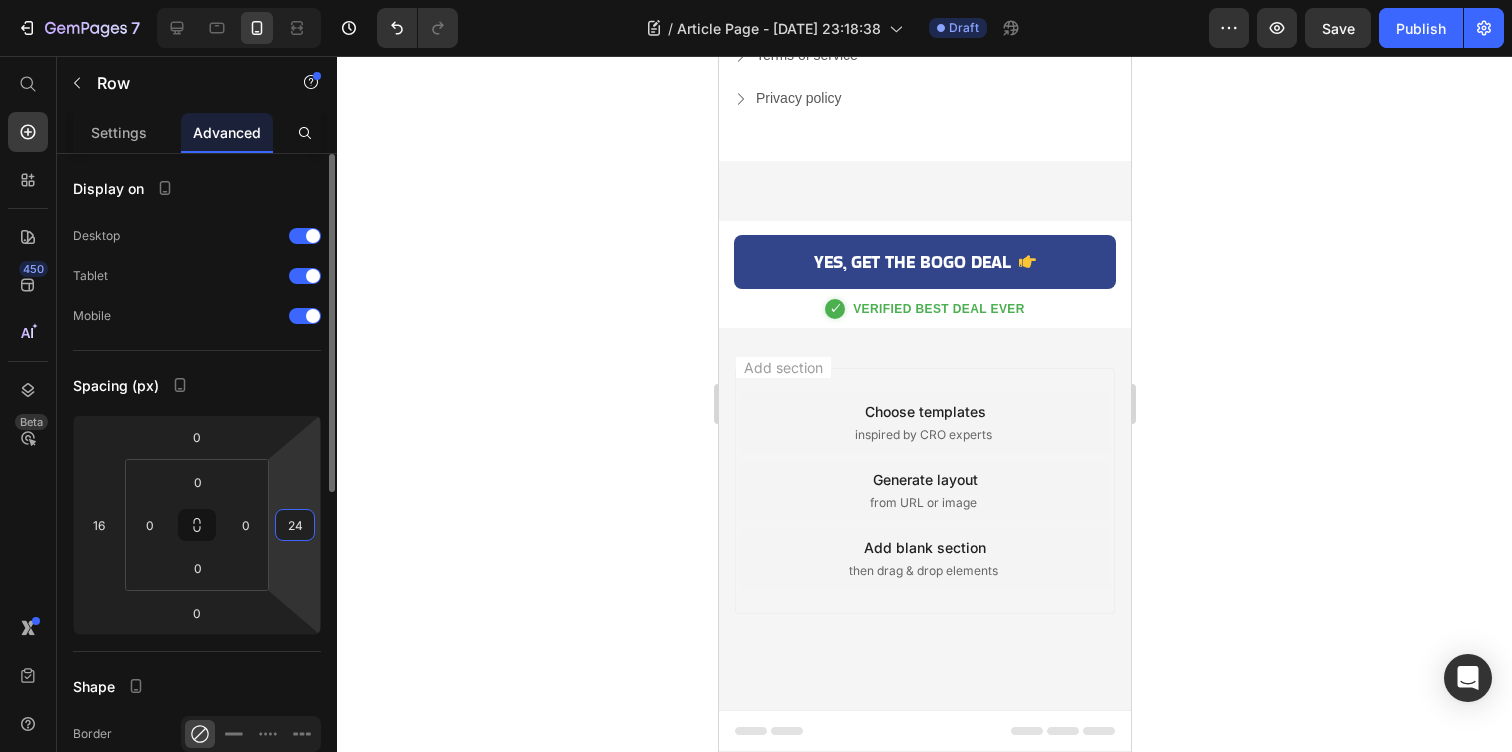 click on "24" at bounding box center [295, 525] 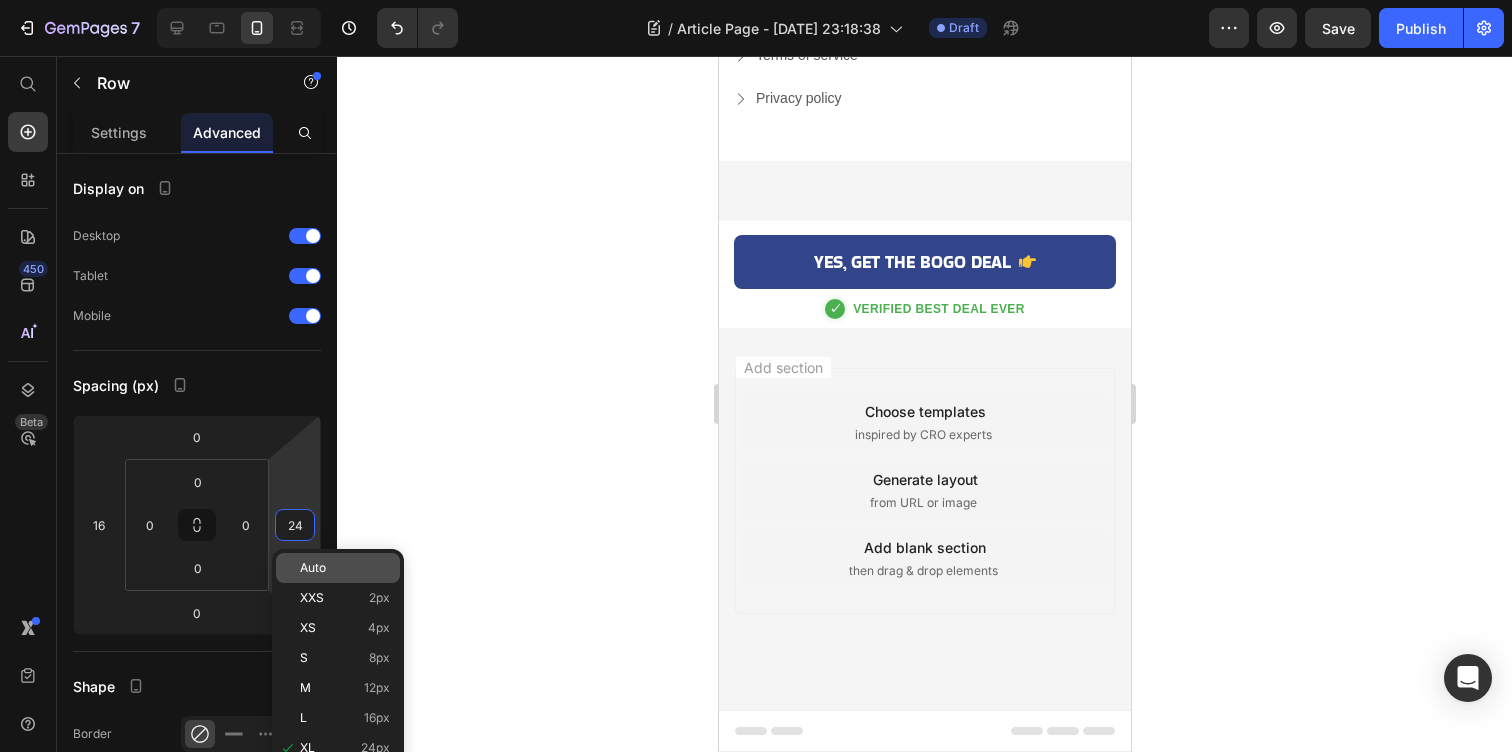 click on "Auto" at bounding box center [345, 568] 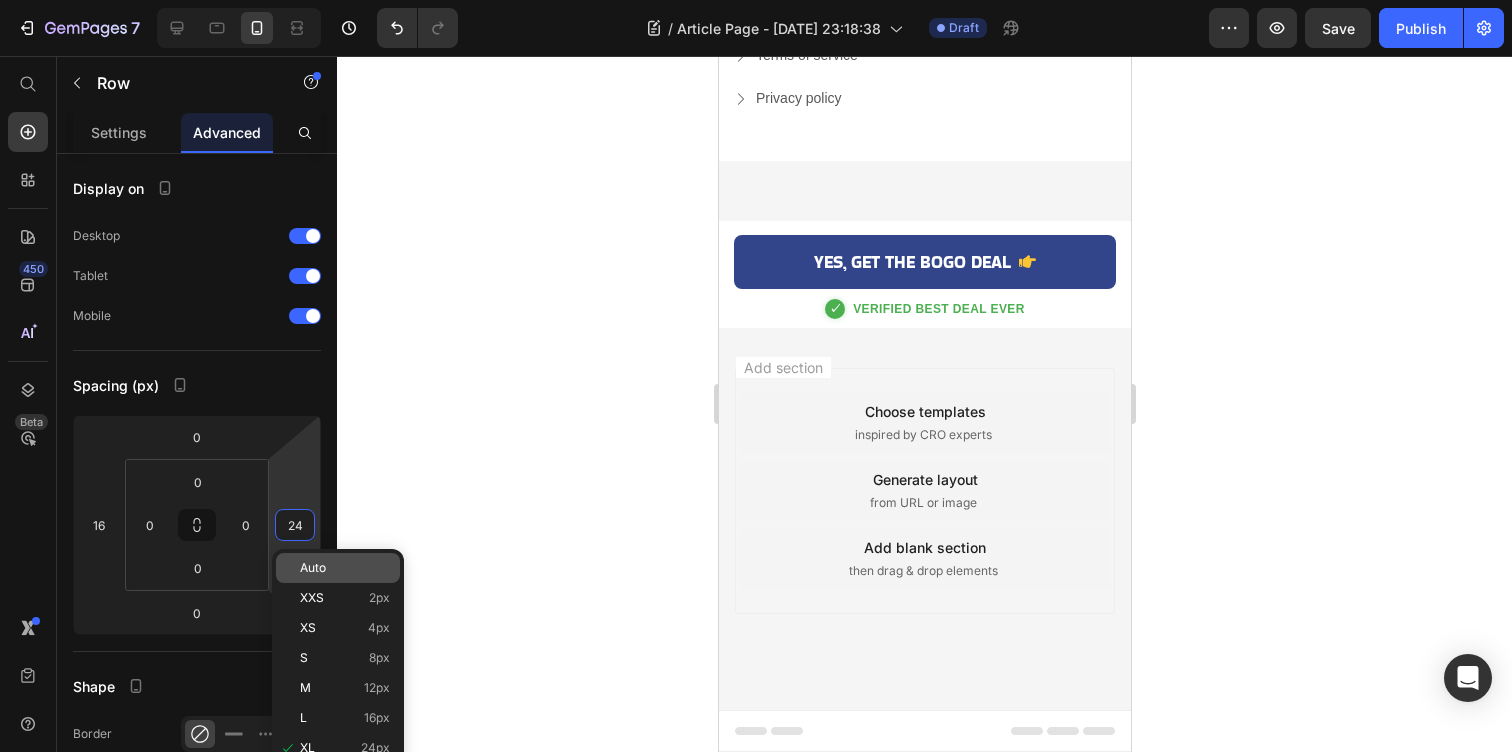 type 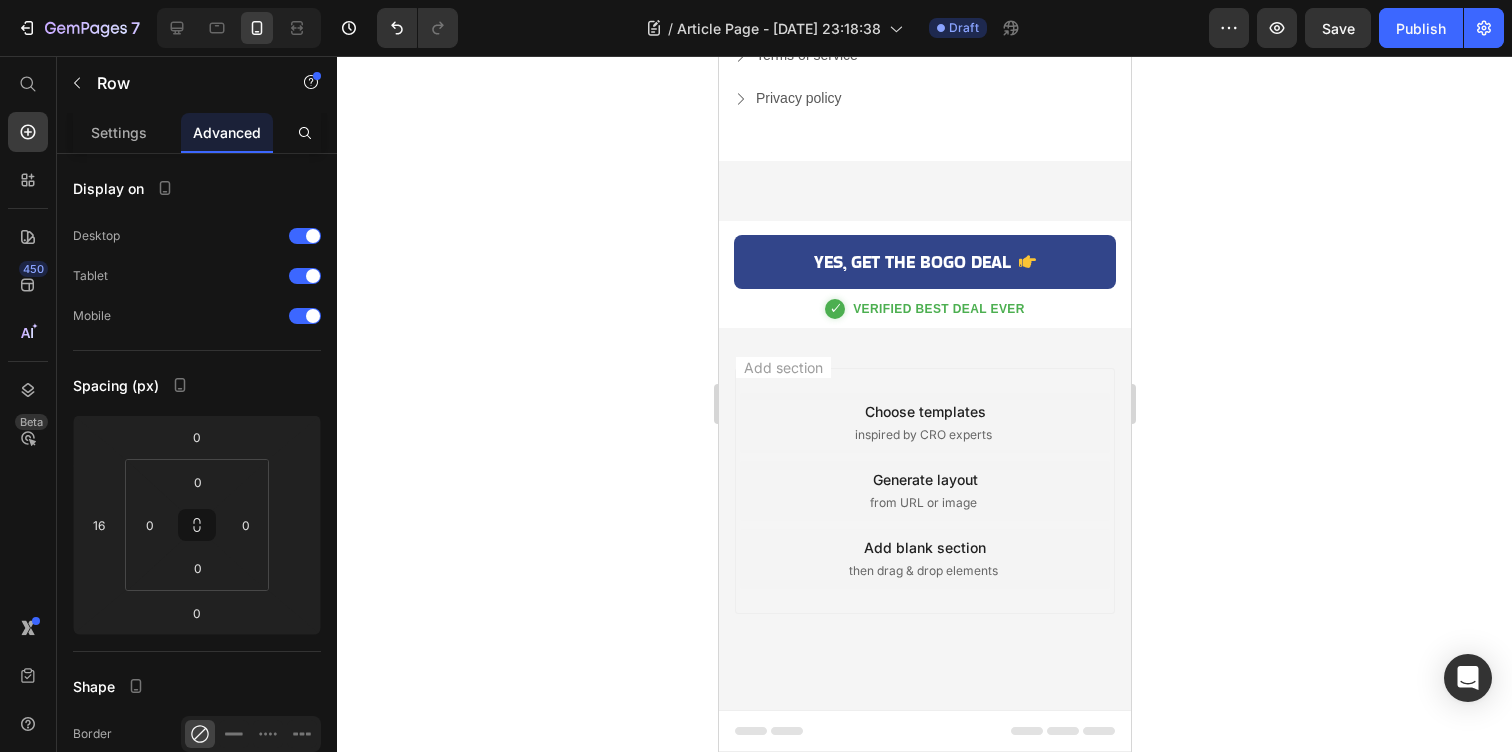 click 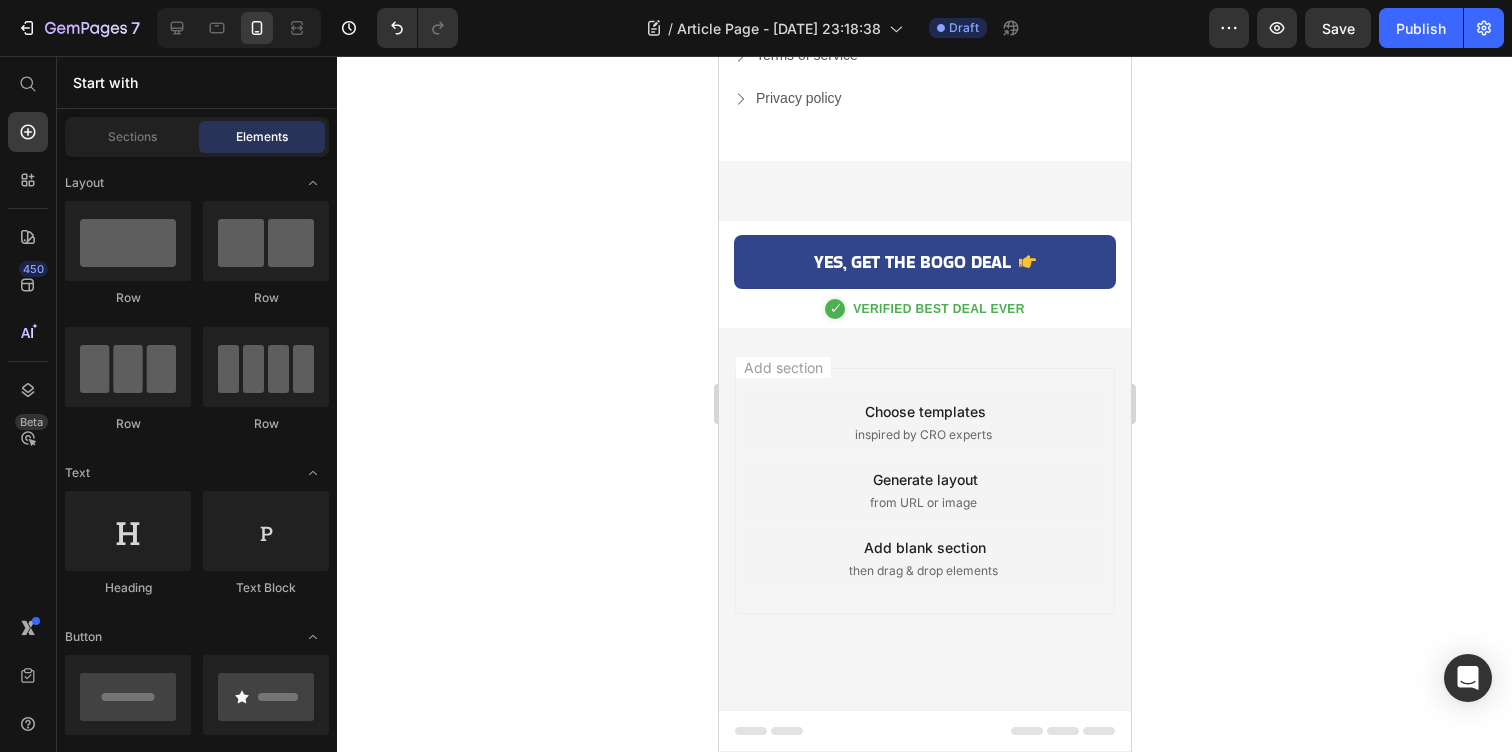 click on "Drop element here" at bounding box center [940, -953] 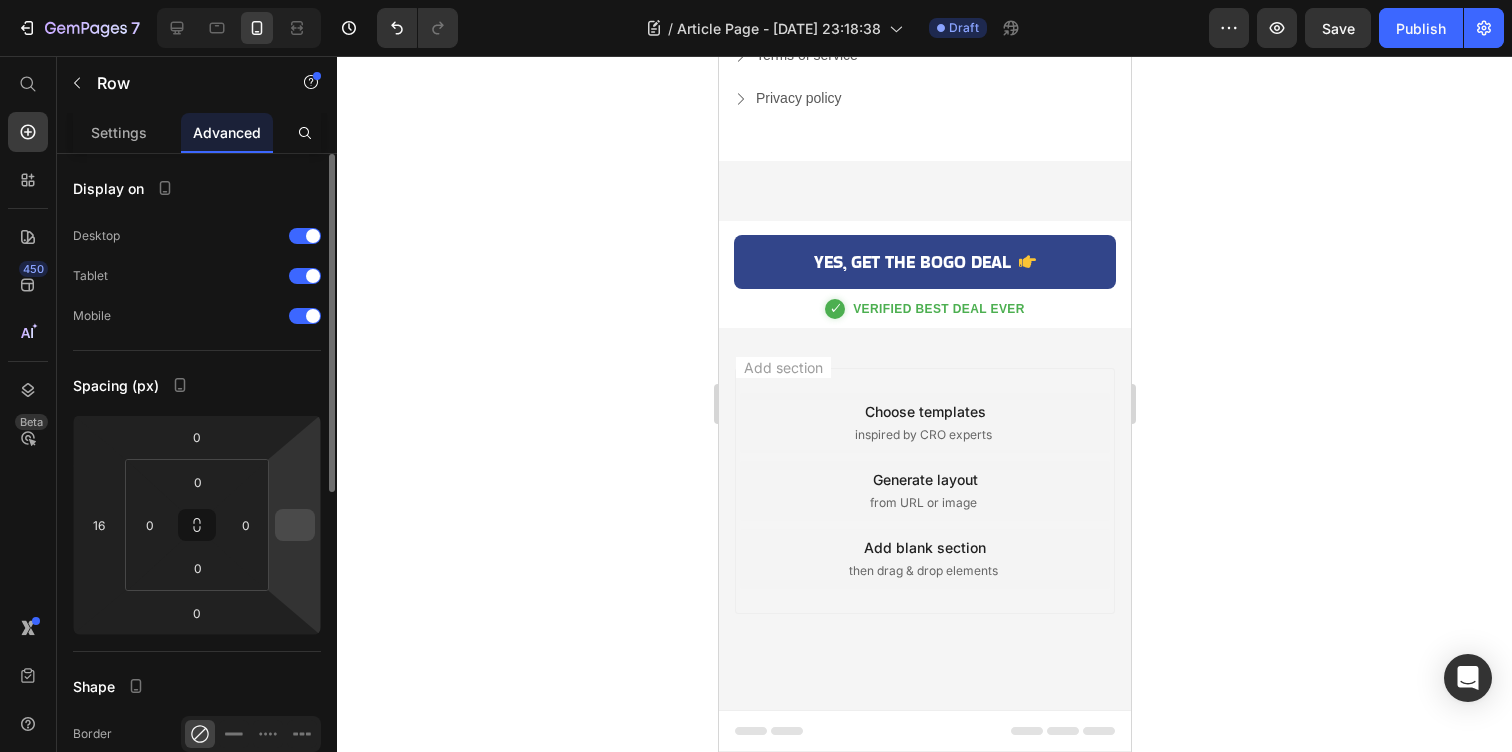 click at bounding box center [295, 525] 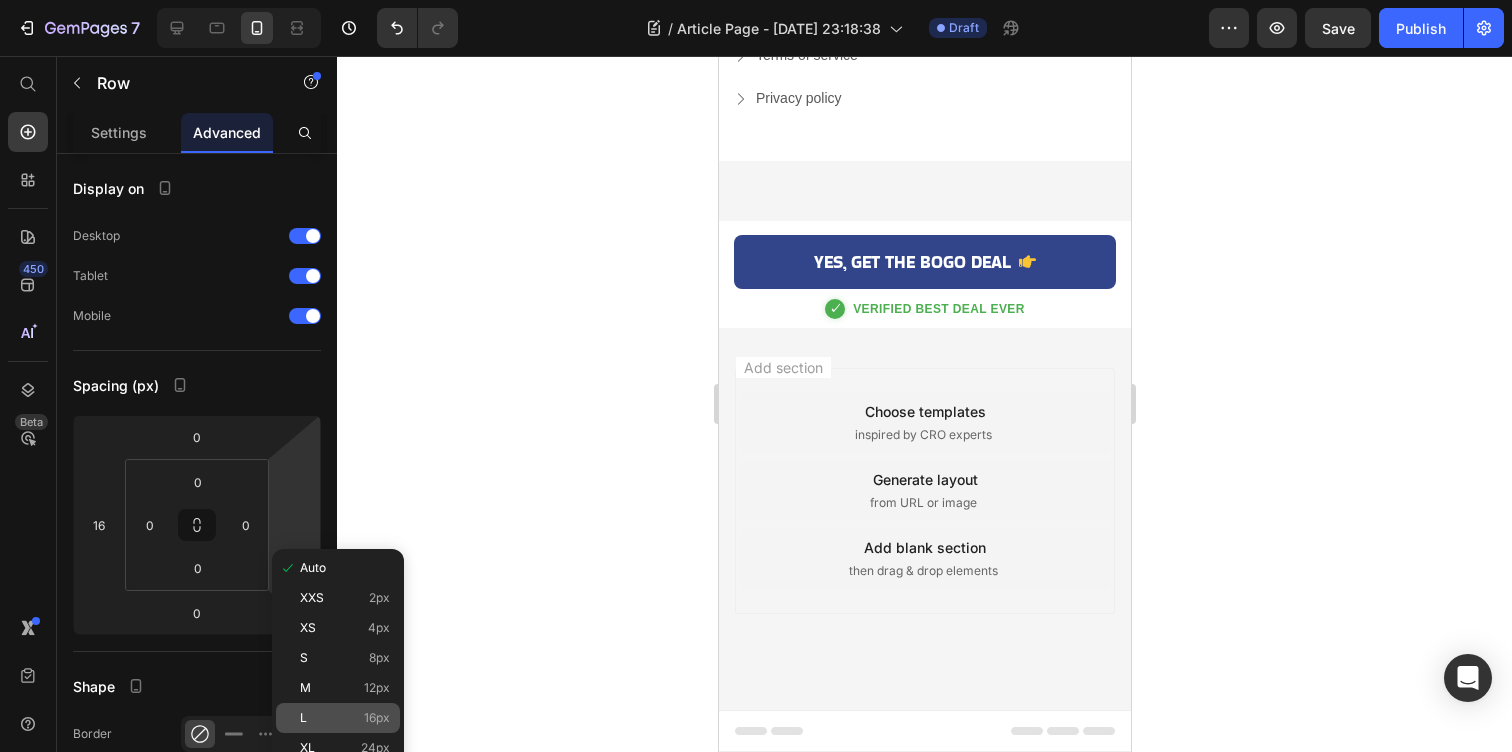 click on "16px" at bounding box center [377, 718] 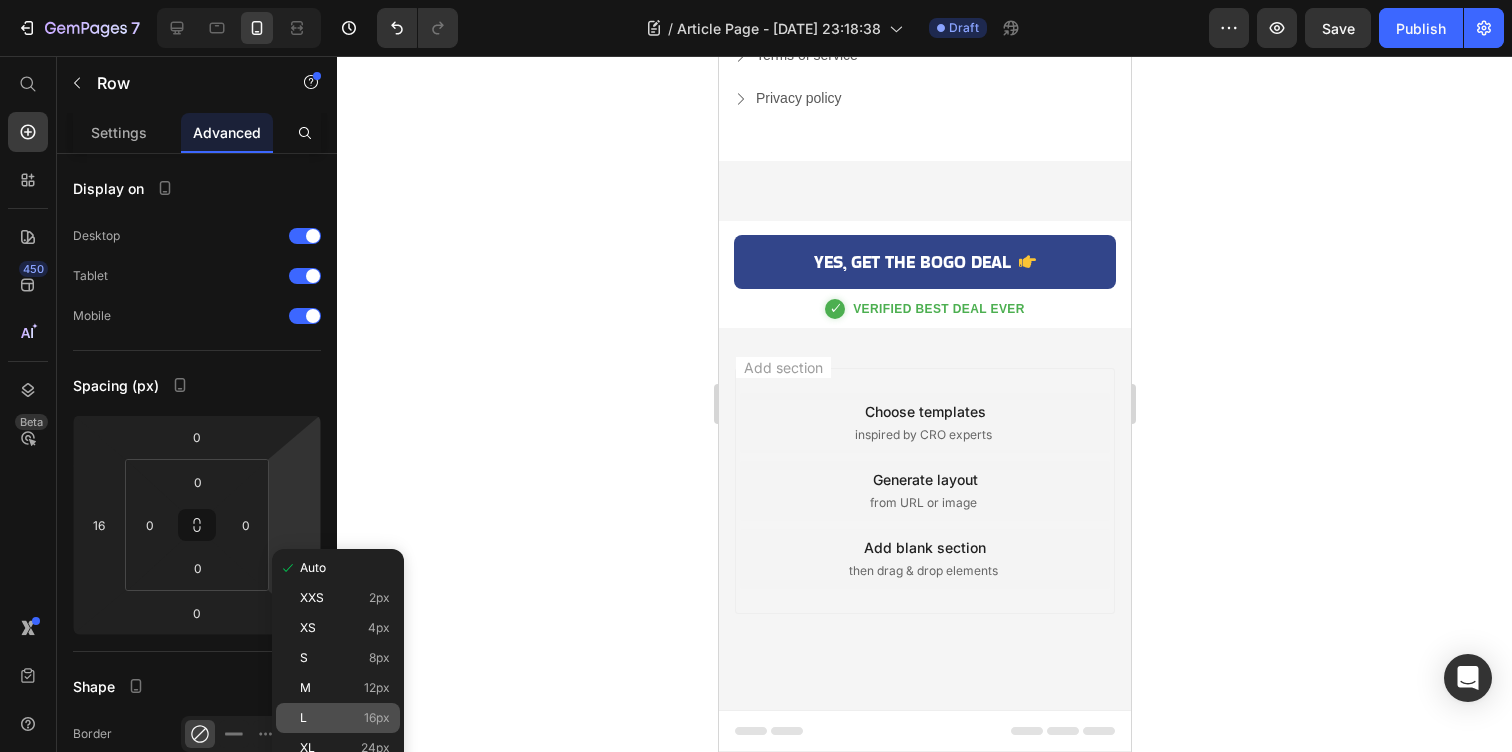 type on "16" 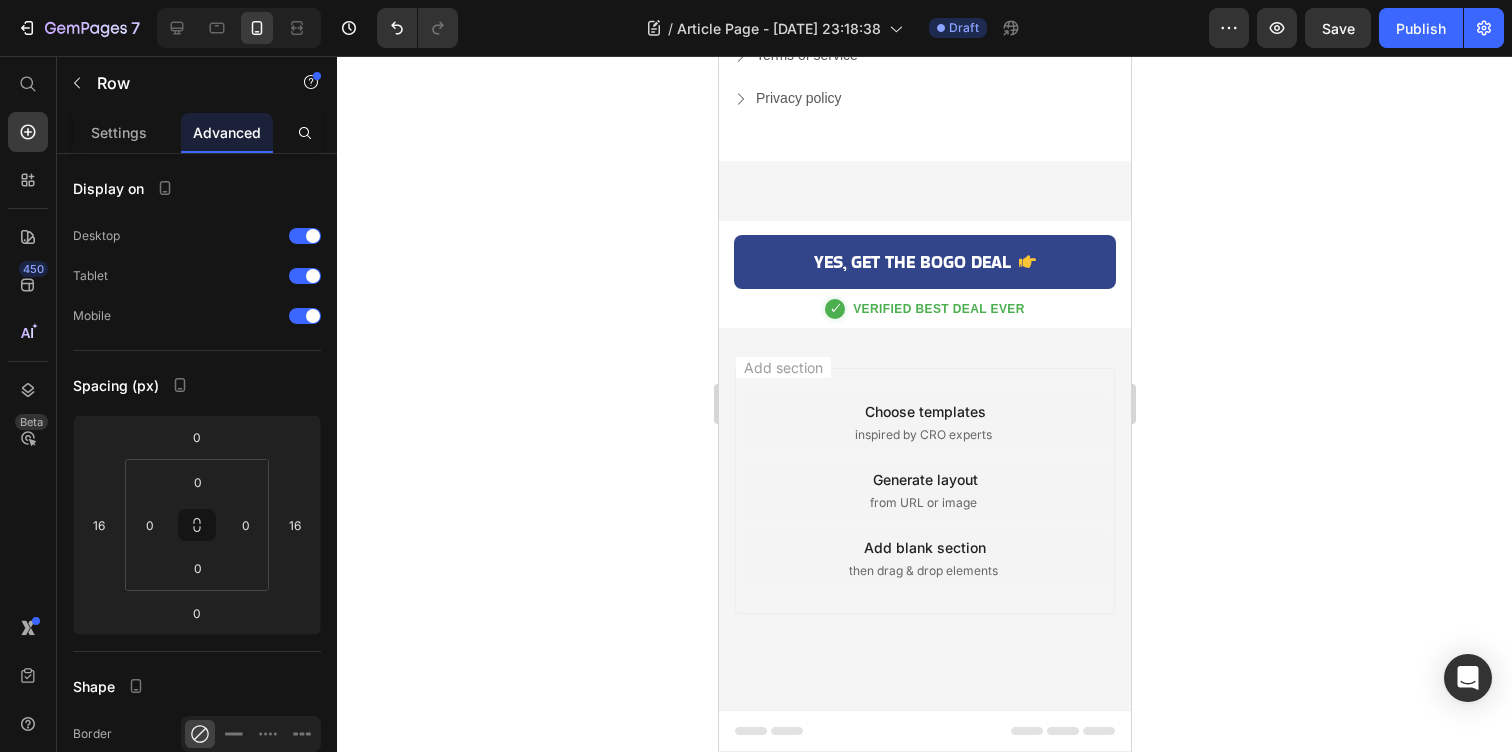 click 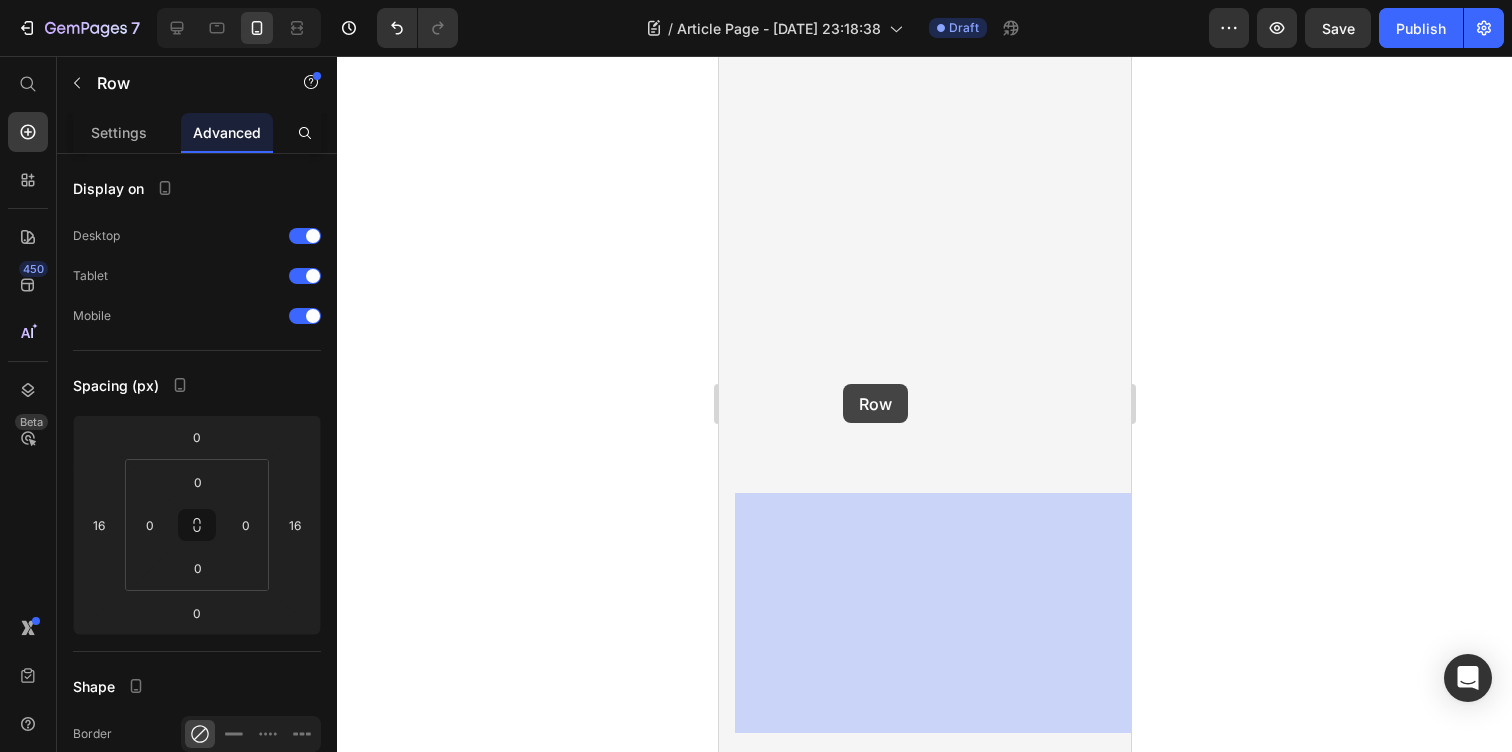 drag, startPoint x: 920, startPoint y: 389, endPoint x: 830, endPoint y: 384, distance: 90.13878 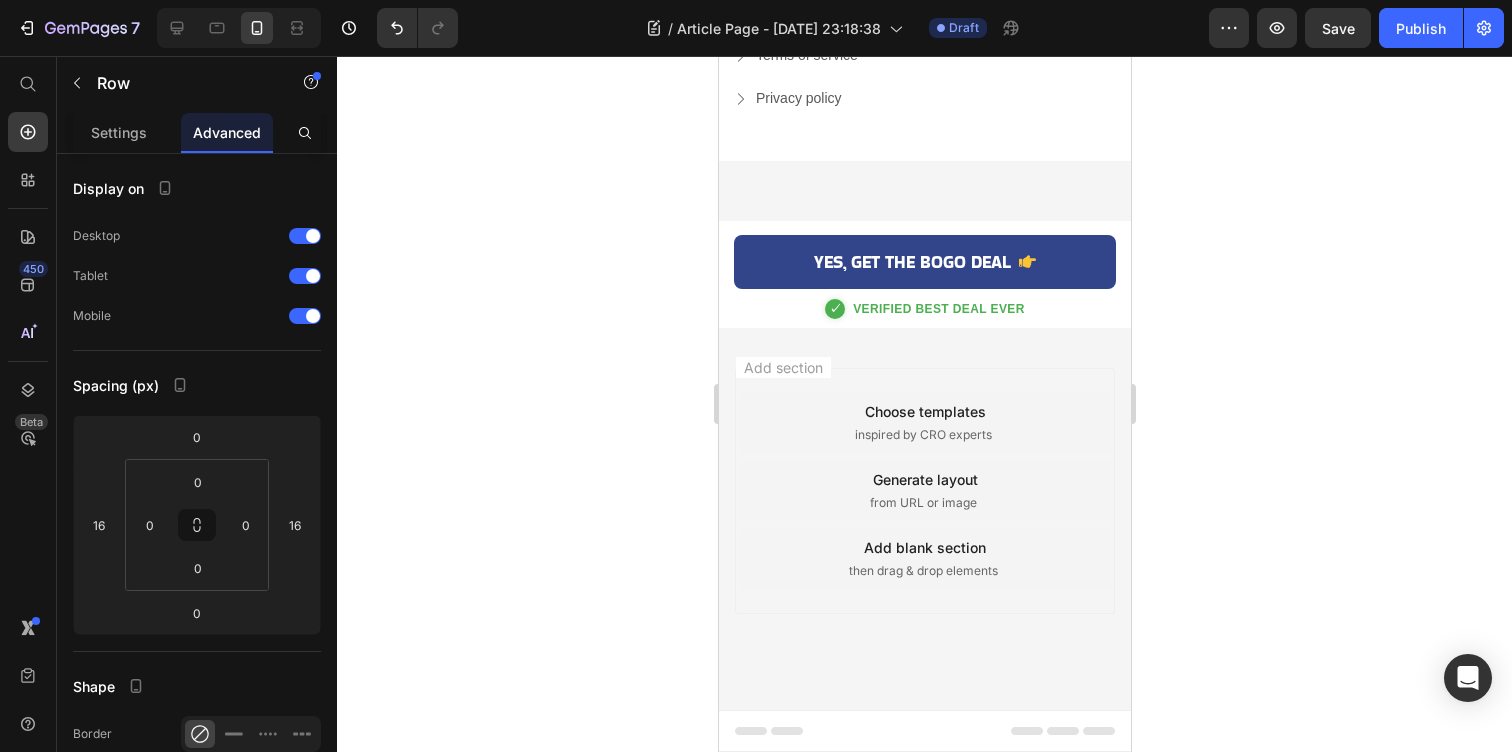click 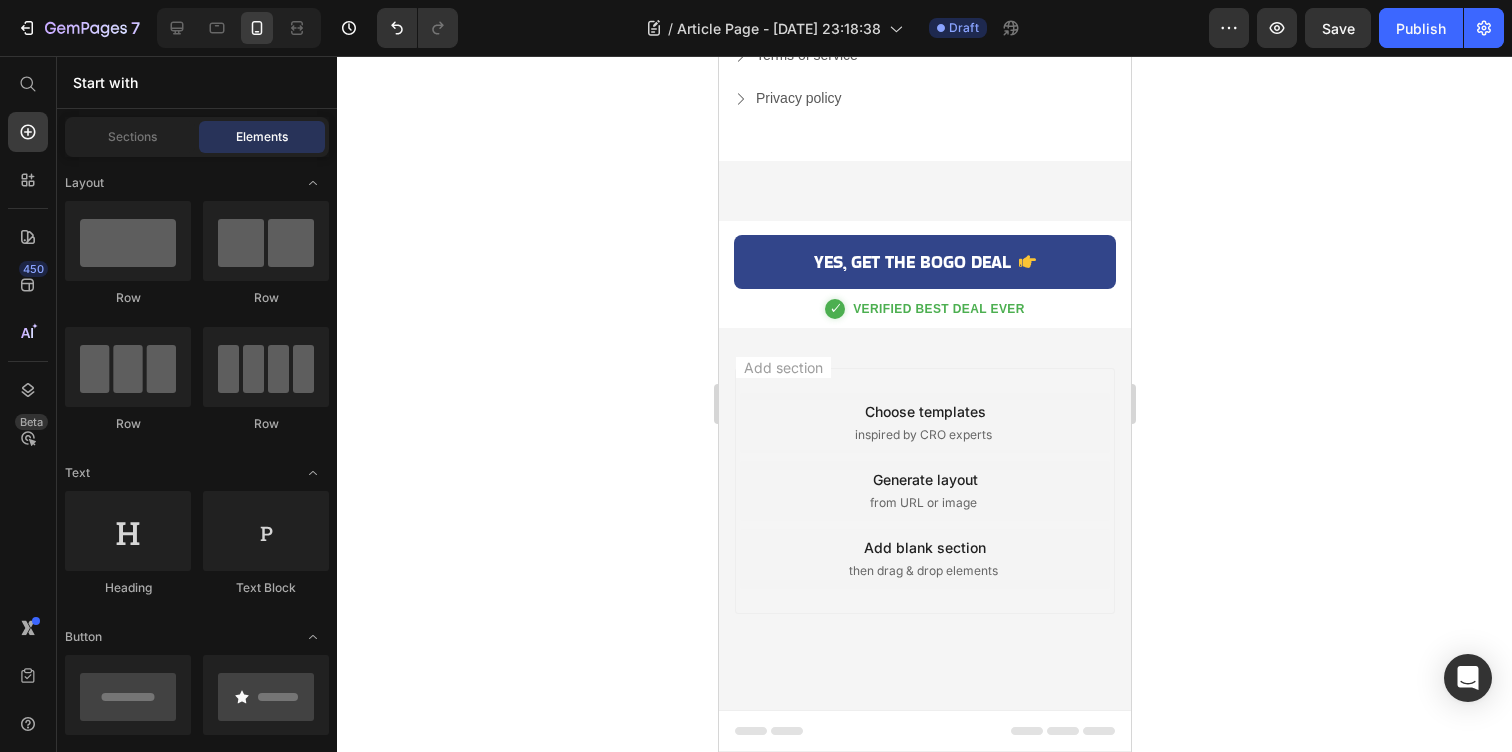 click on "Drop element here" at bounding box center (940, -1013) 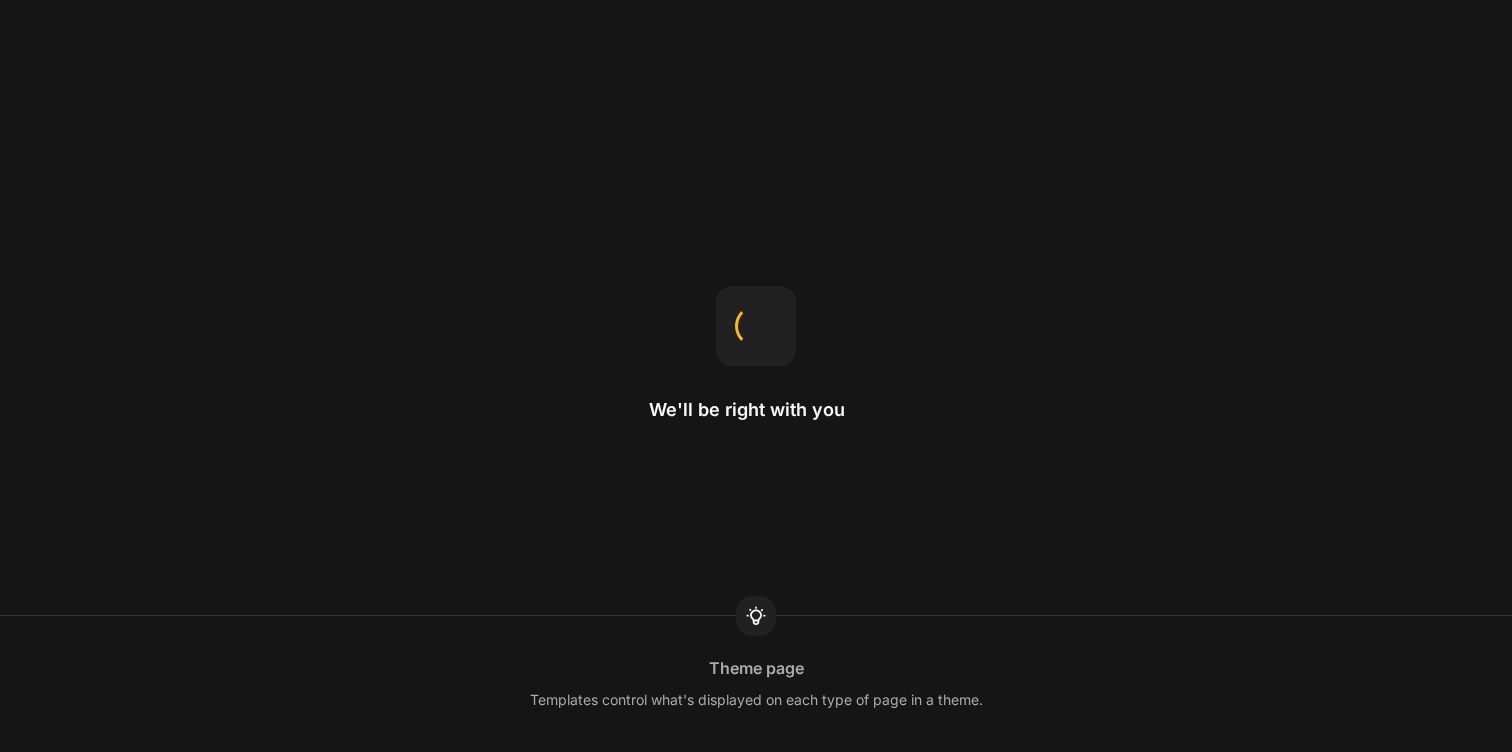 scroll, scrollTop: 0, scrollLeft: 0, axis: both 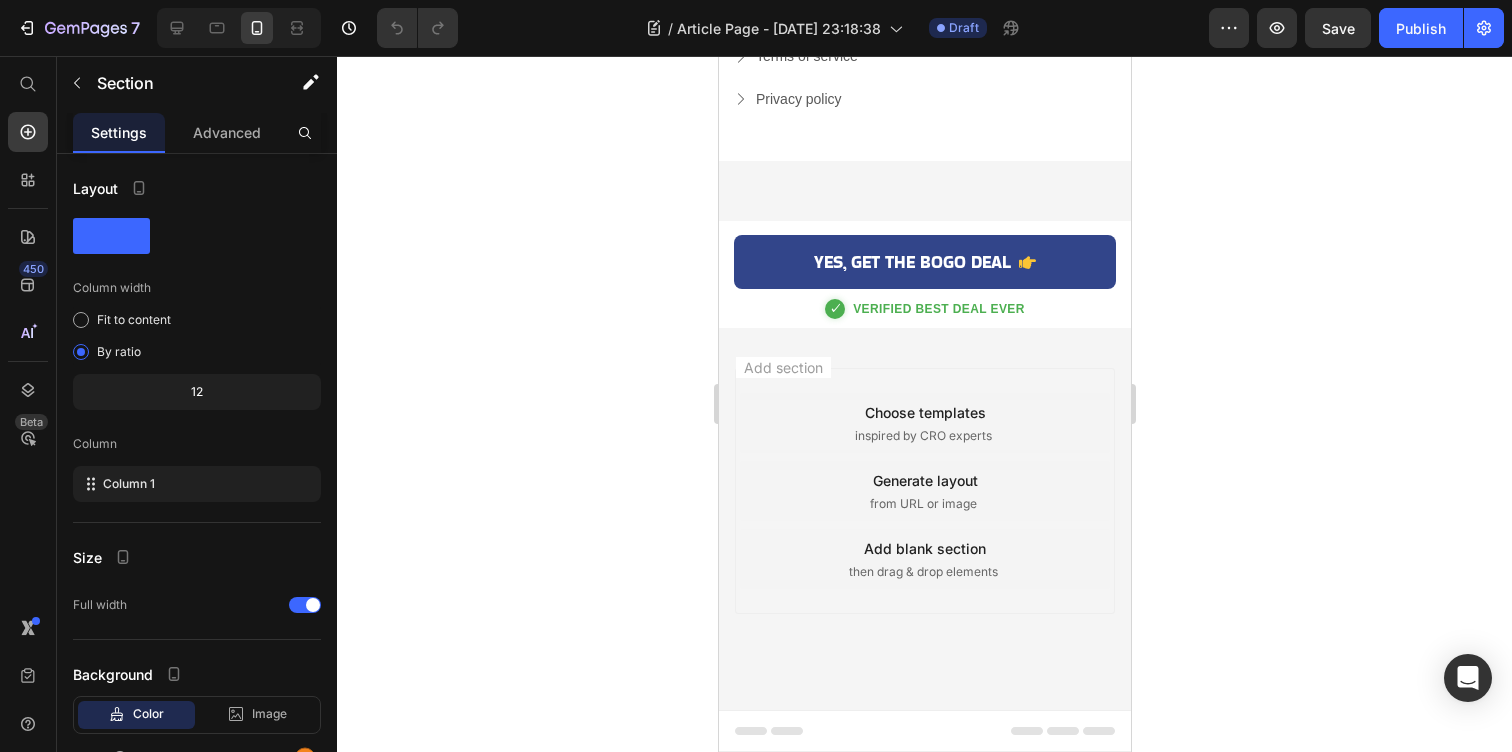 click on "Drop element here
Drop element here
Drop element here
Drop element here Row Row Row Row Section 3" at bounding box center (924, -914) 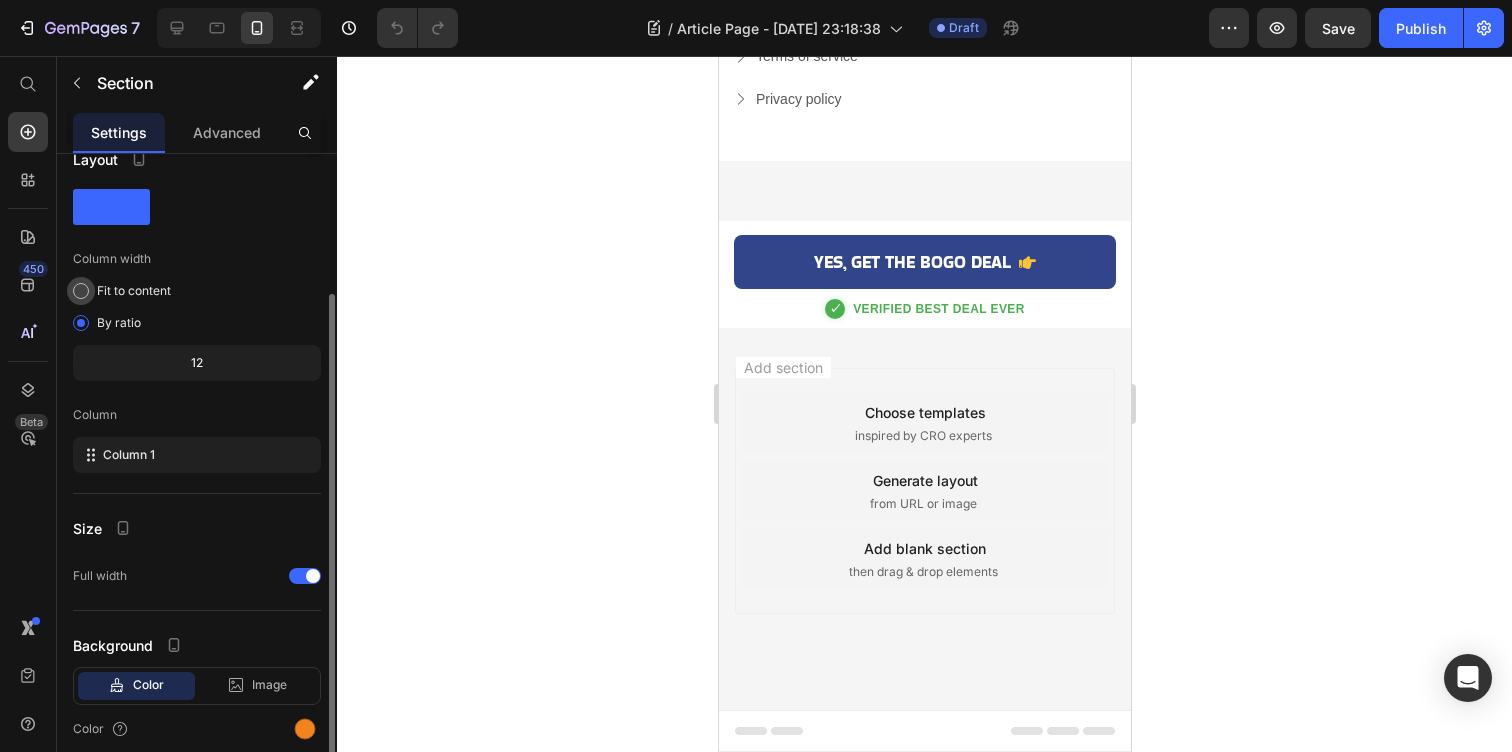 scroll, scrollTop: 109, scrollLeft: 0, axis: vertical 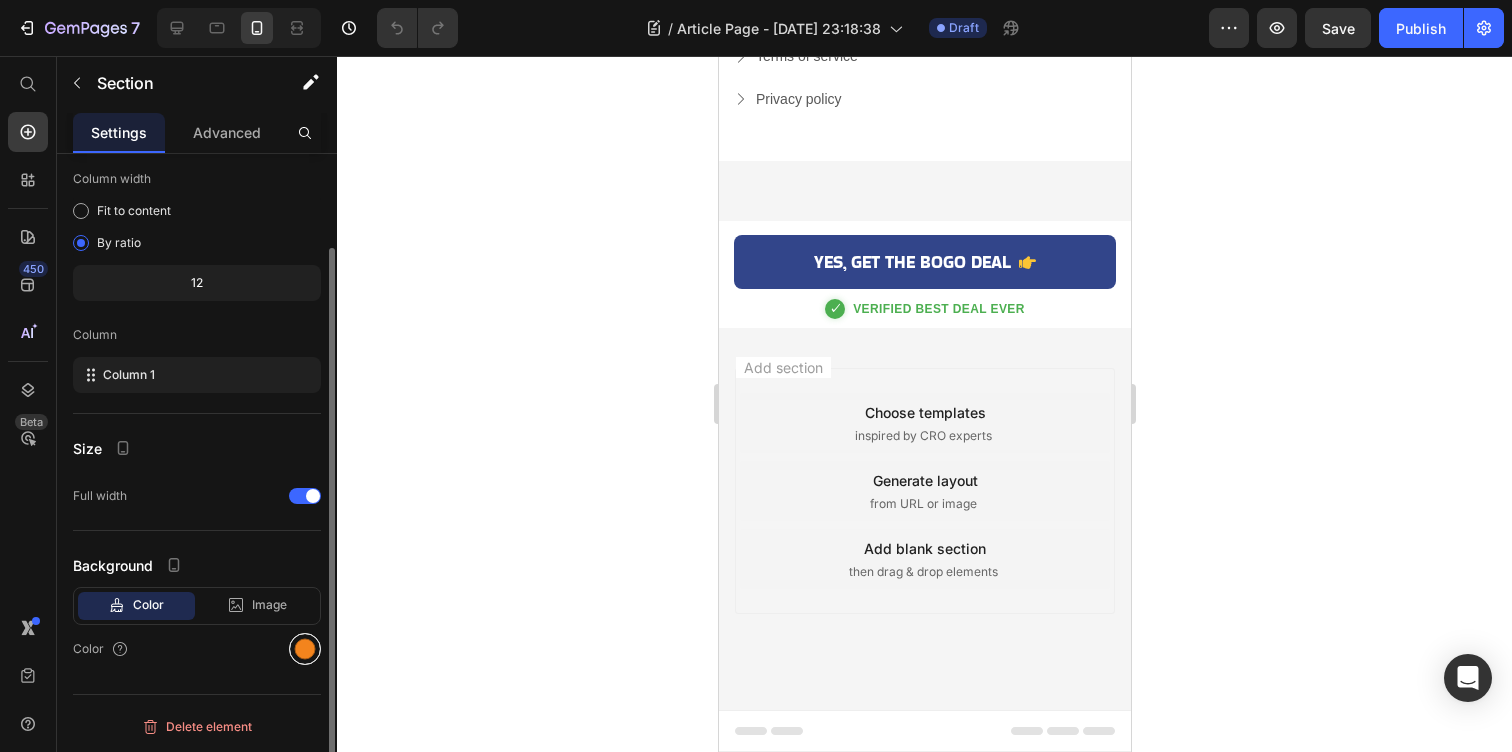 click at bounding box center (305, 649) 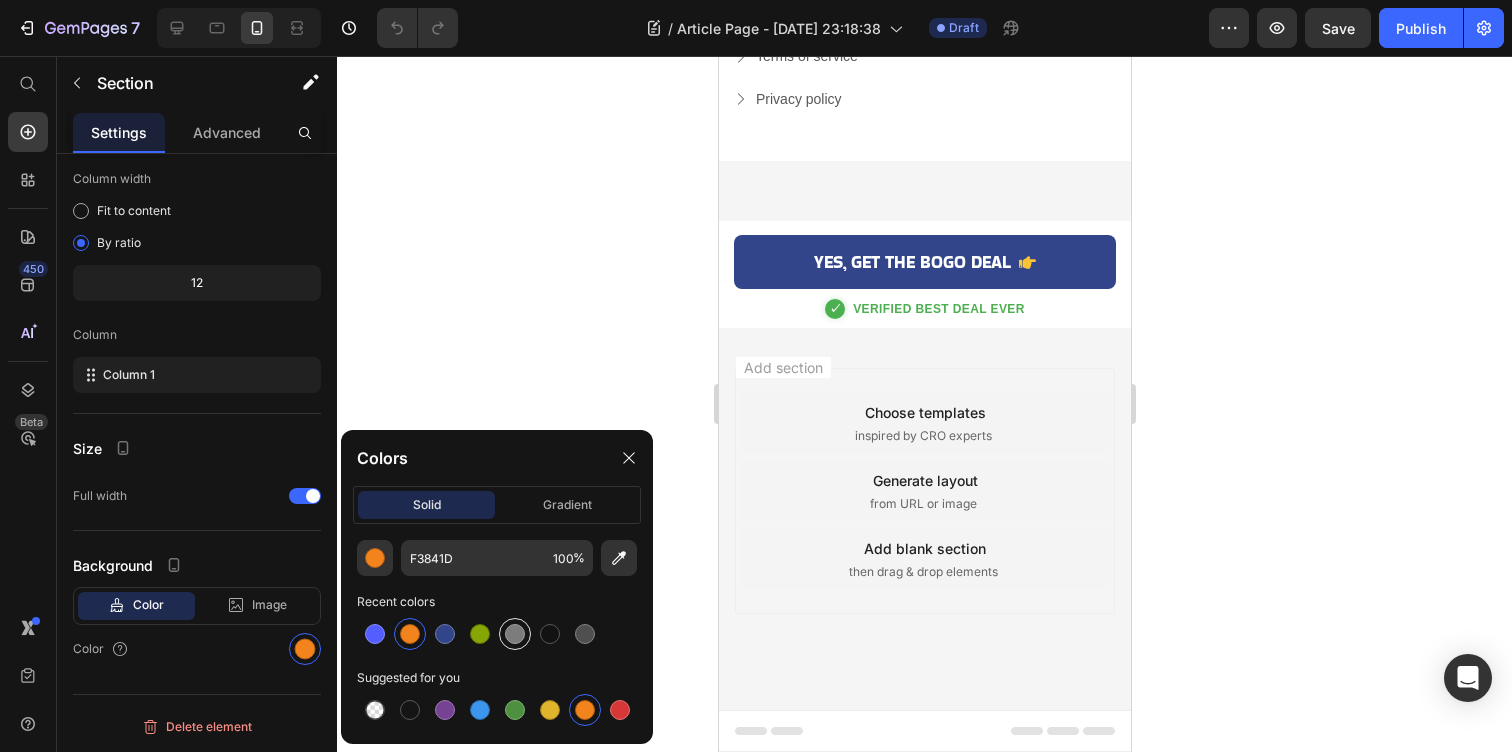click at bounding box center [515, 634] 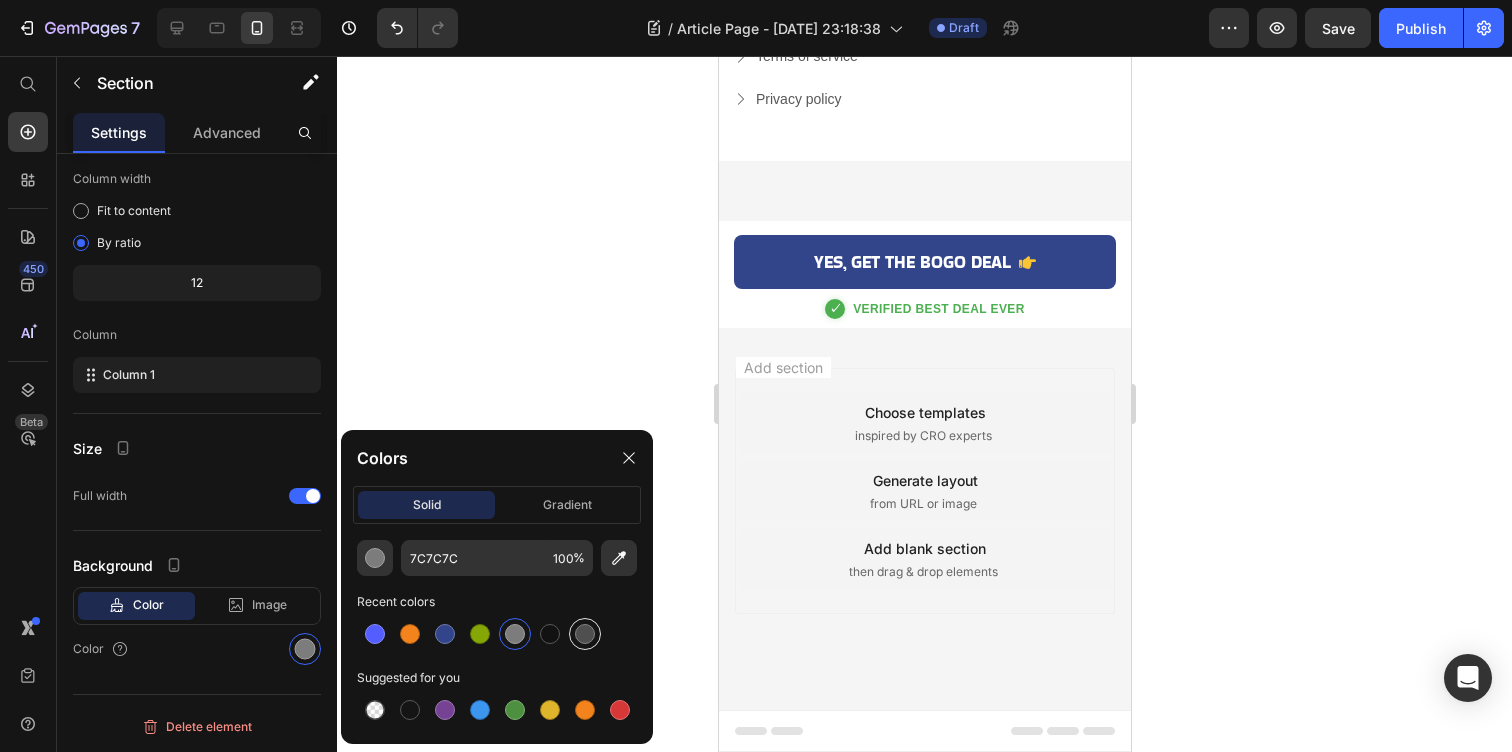 click at bounding box center [585, 634] 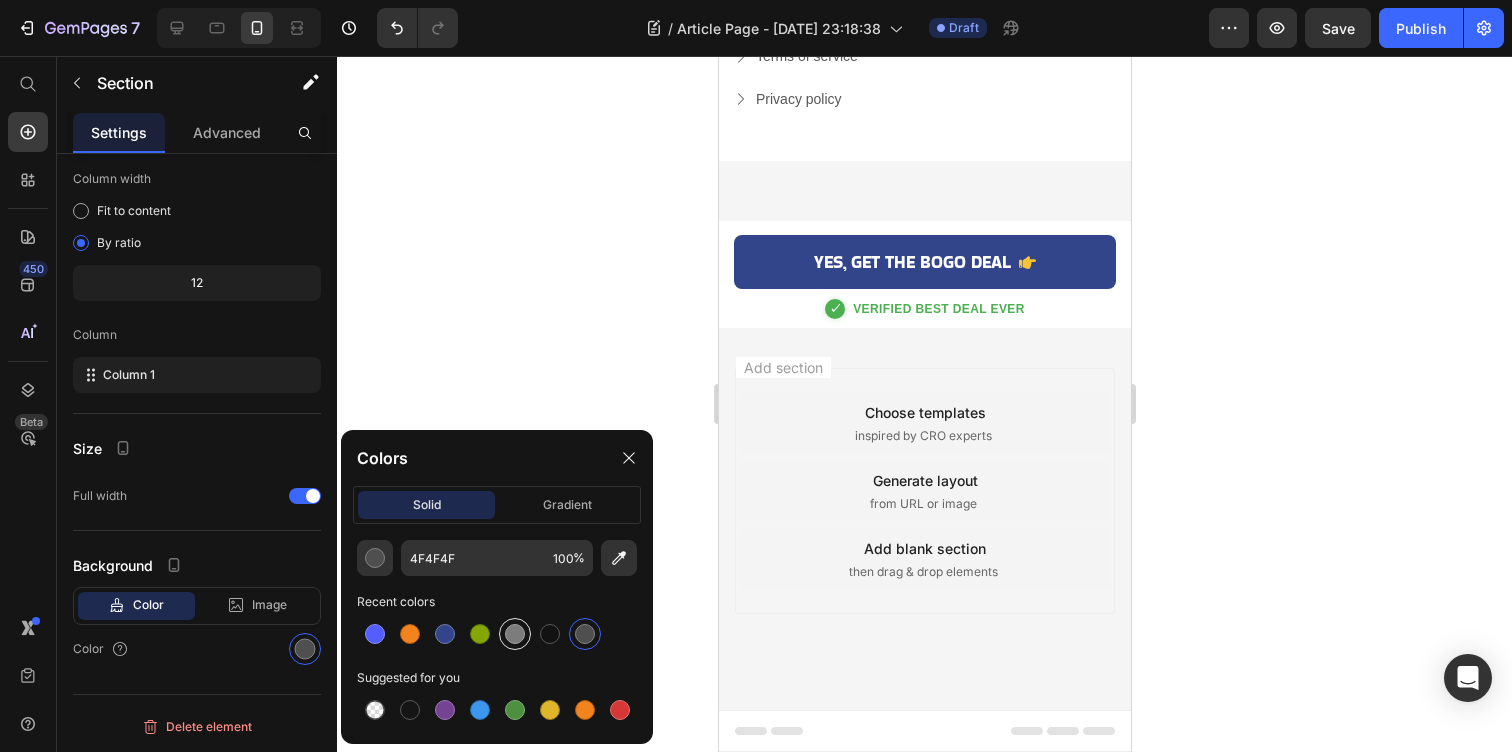 click at bounding box center (515, 634) 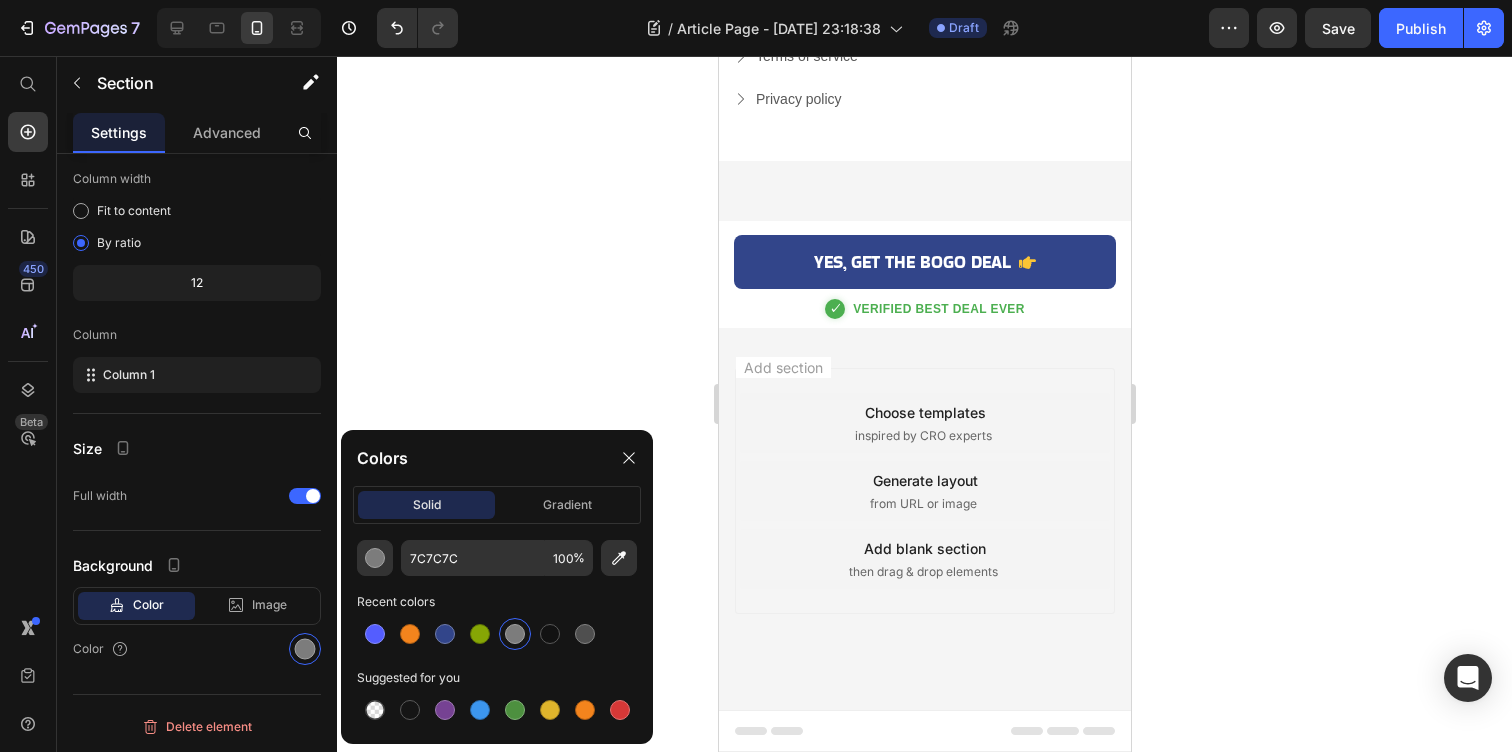 click on "7C7C7C 100 %" 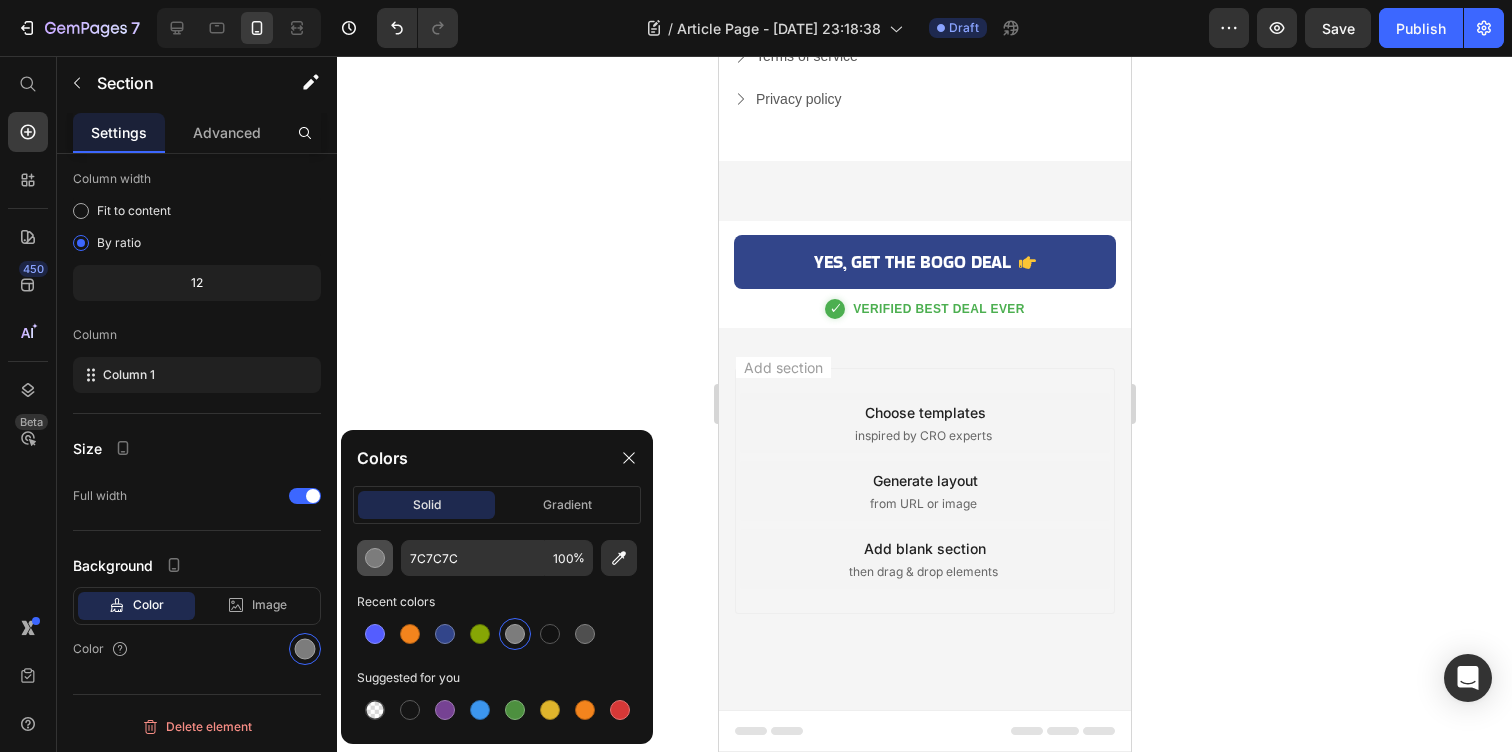 click at bounding box center [375, 558] 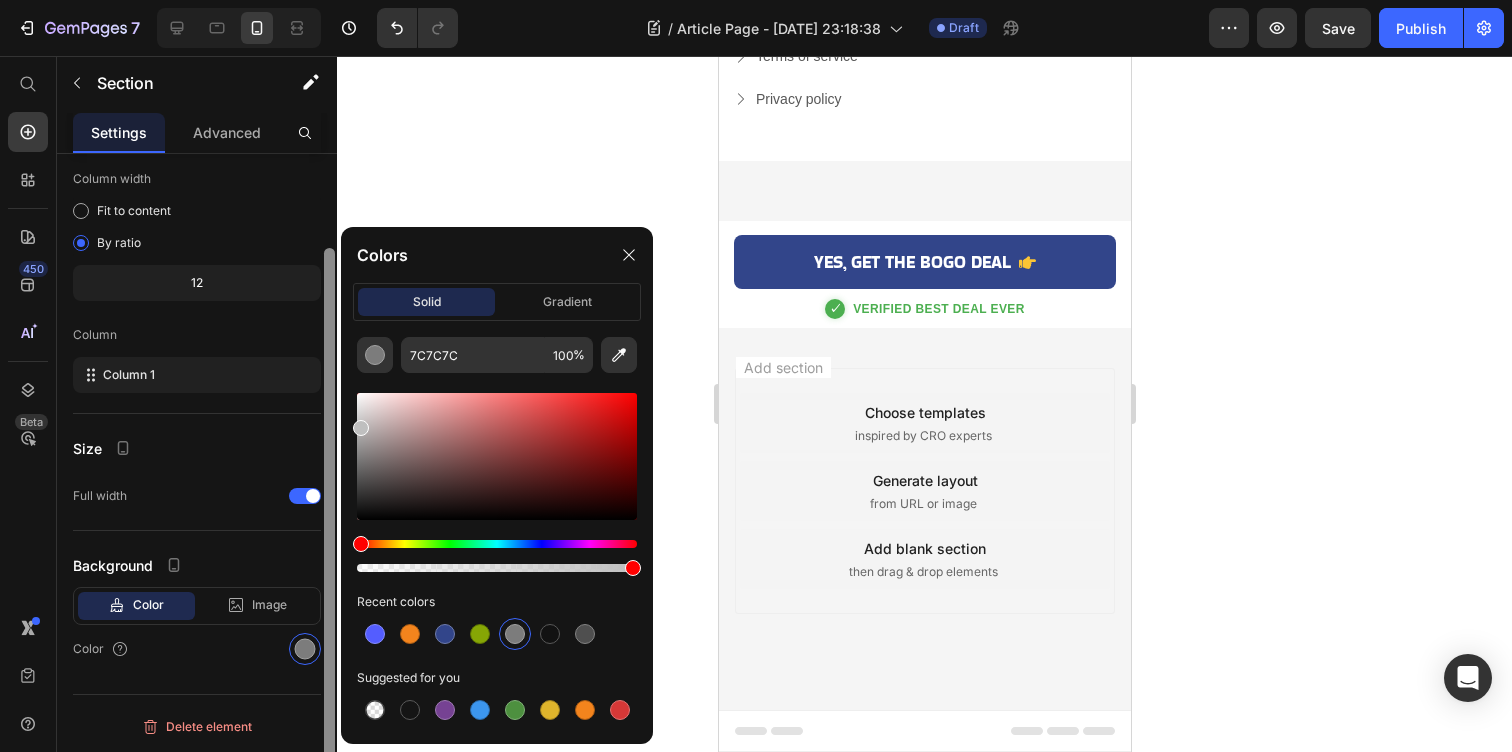 drag, startPoint x: 367, startPoint y: 451, endPoint x: 332, endPoint y: 423, distance: 44.82187 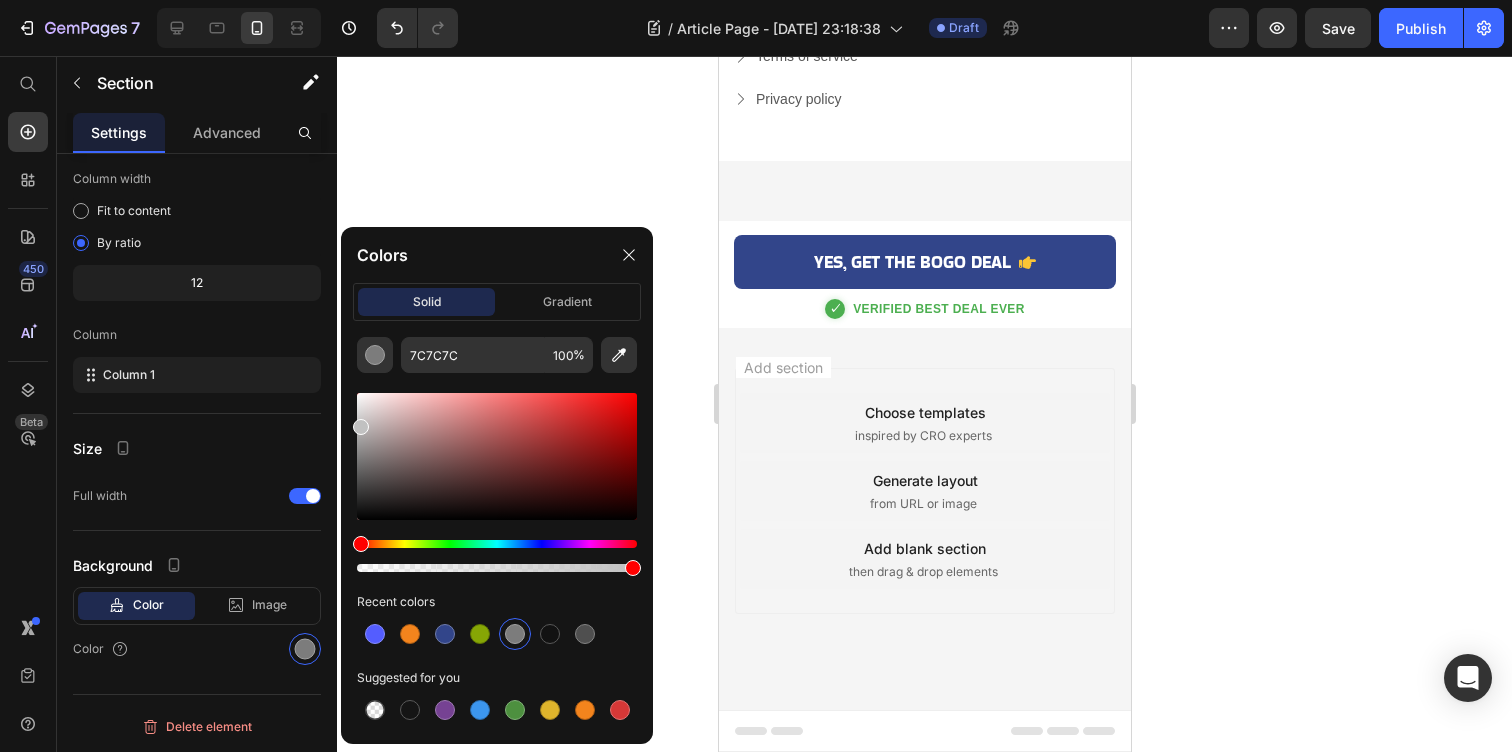 type on "C1C1C1" 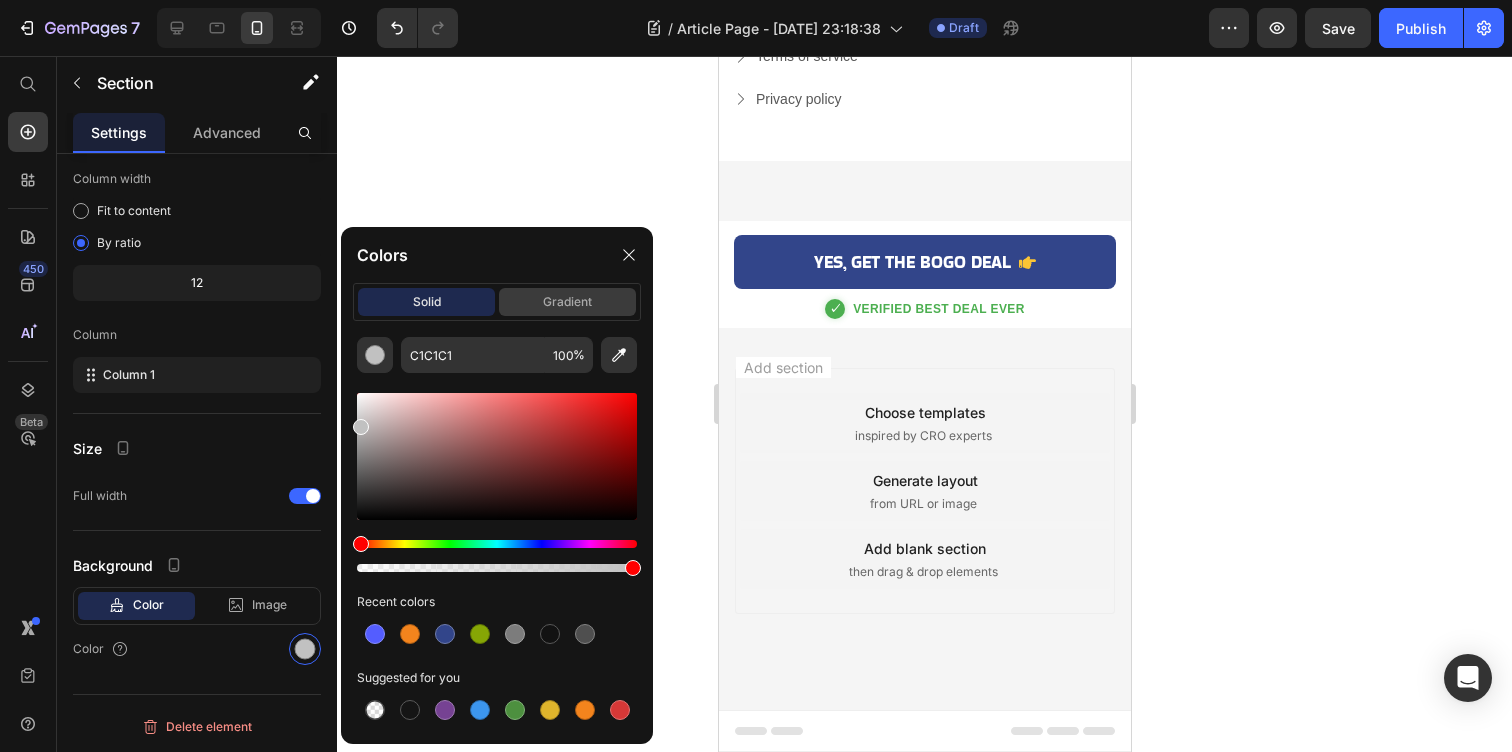 click on "gradient" 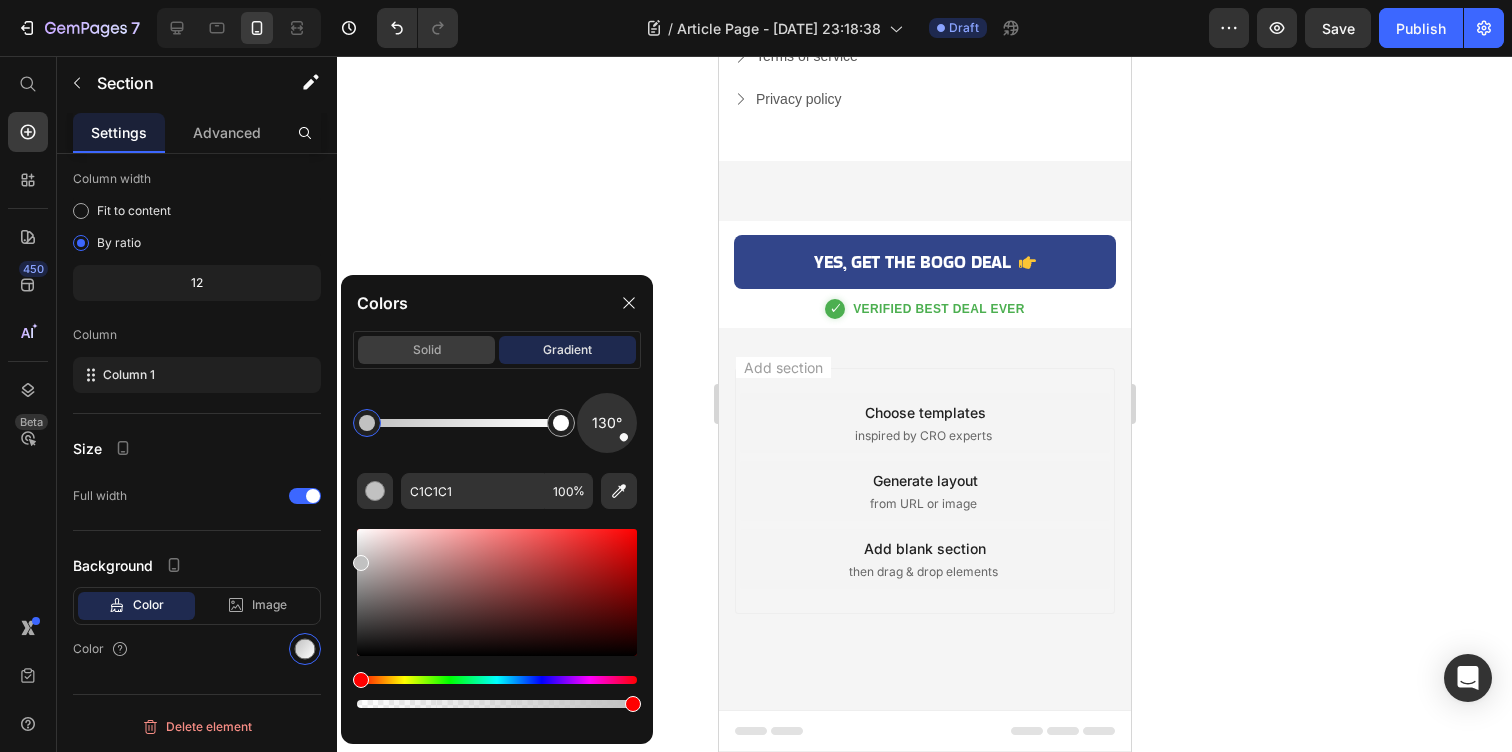 click on "solid" 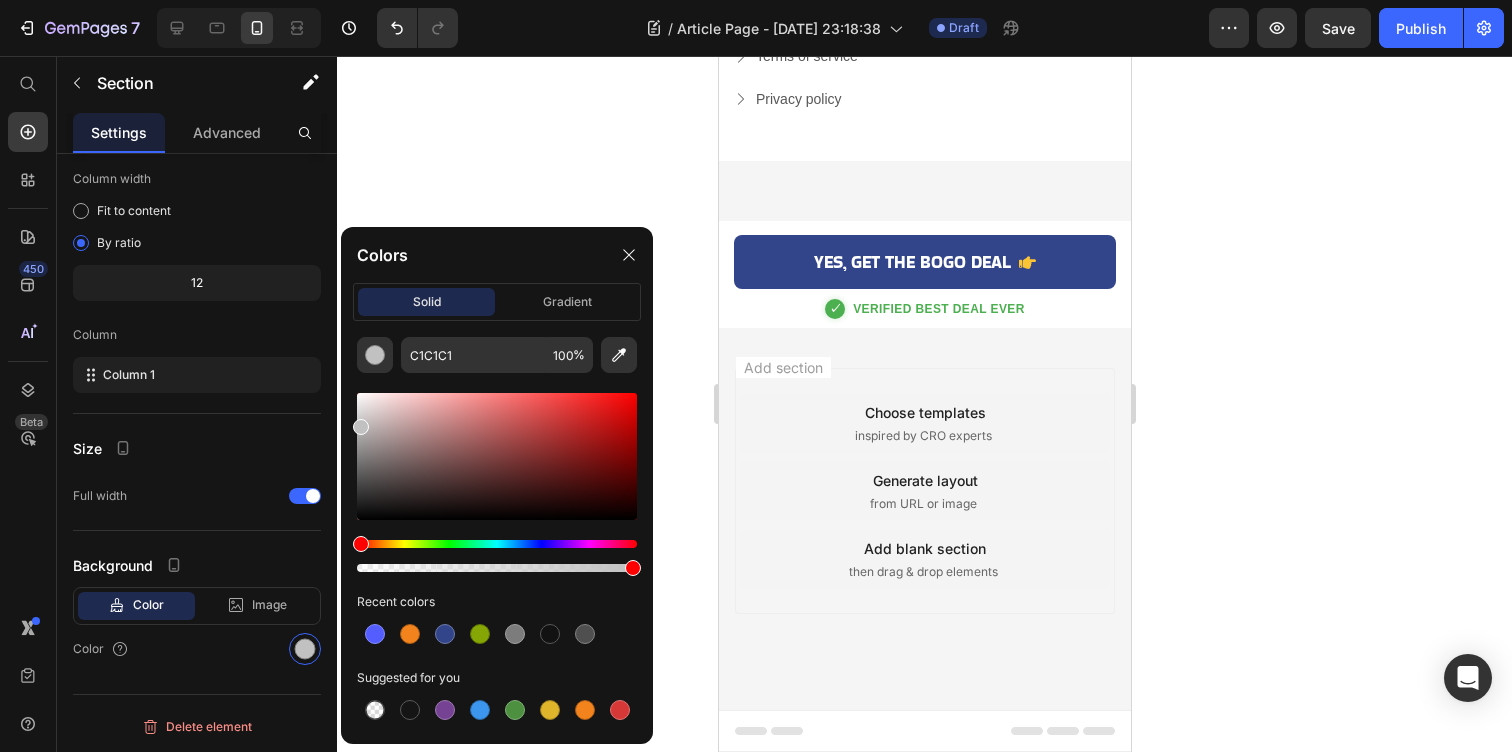 click on "Drop element here" at bounding box center (940, -892) 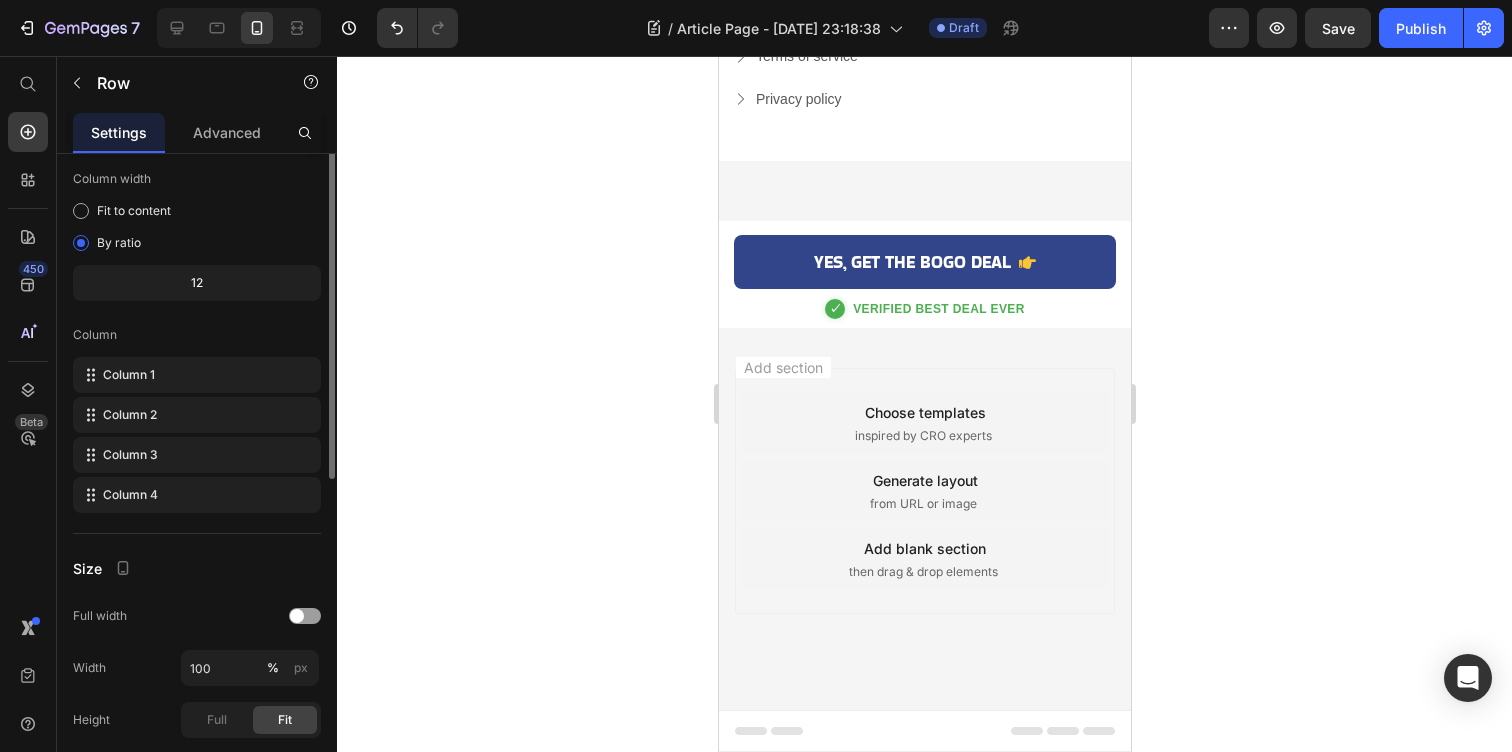 scroll, scrollTop: 0, scrollLeft: 0, axis: both 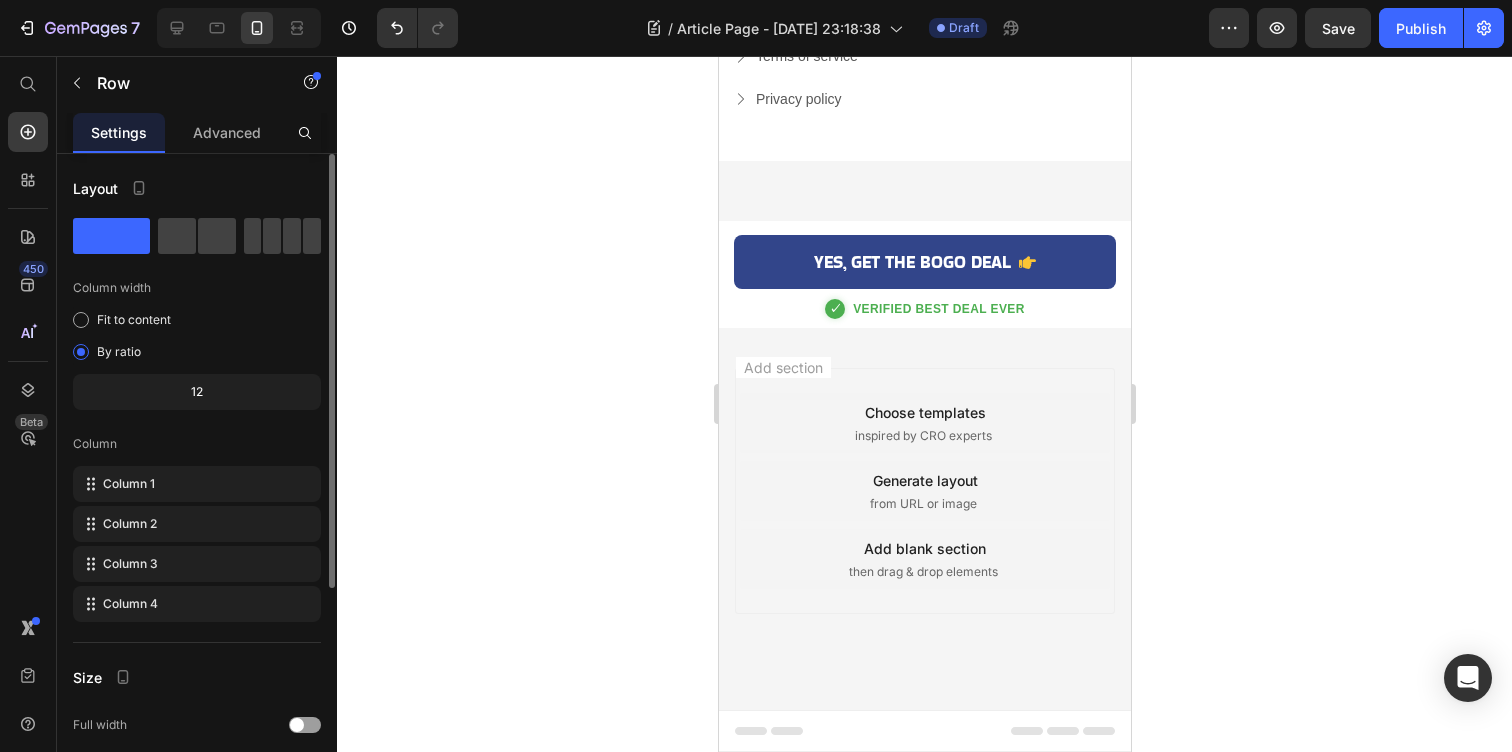 click on "12" 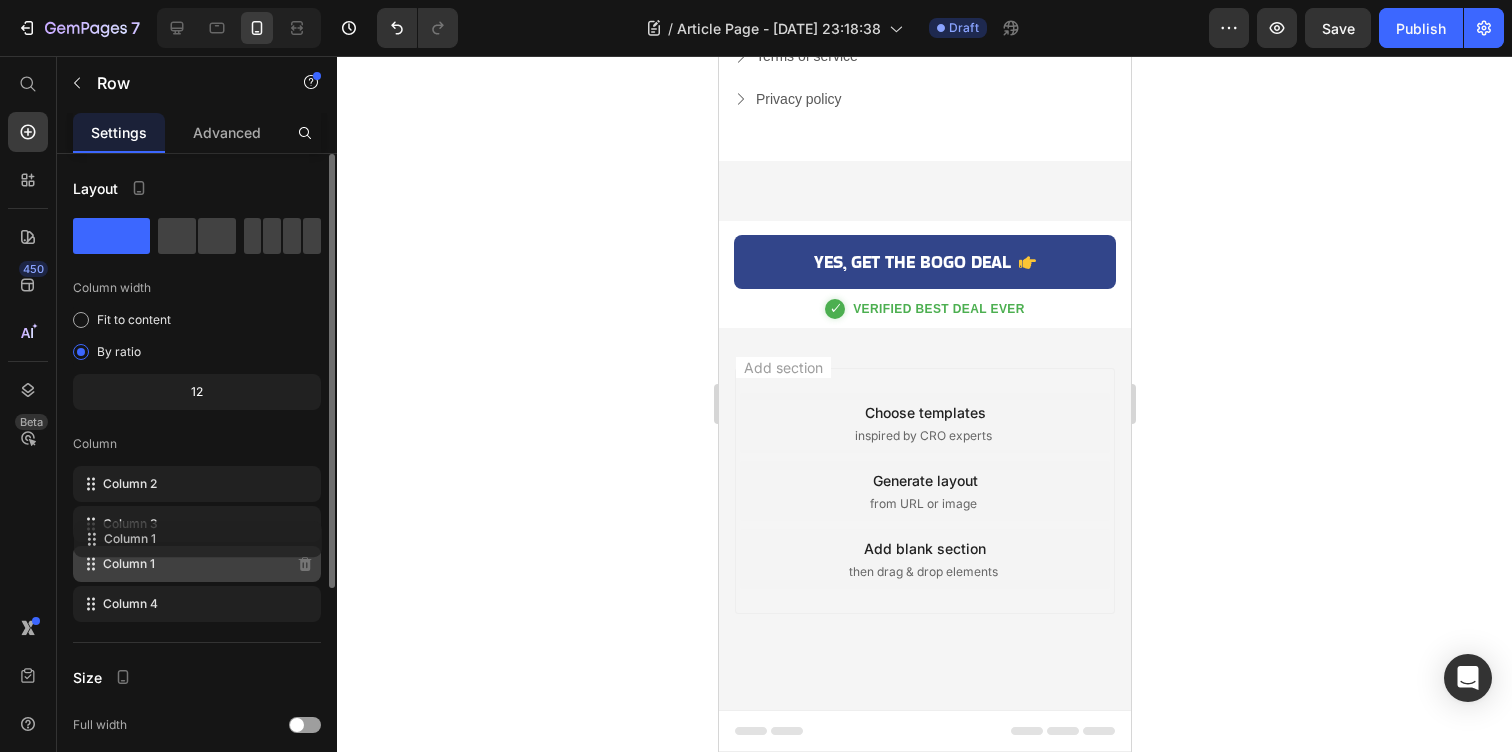 drag, startPoint x: 203, startPoint y: 495, endPoint x: 207, endPoint y: 546, distance: 51.156624 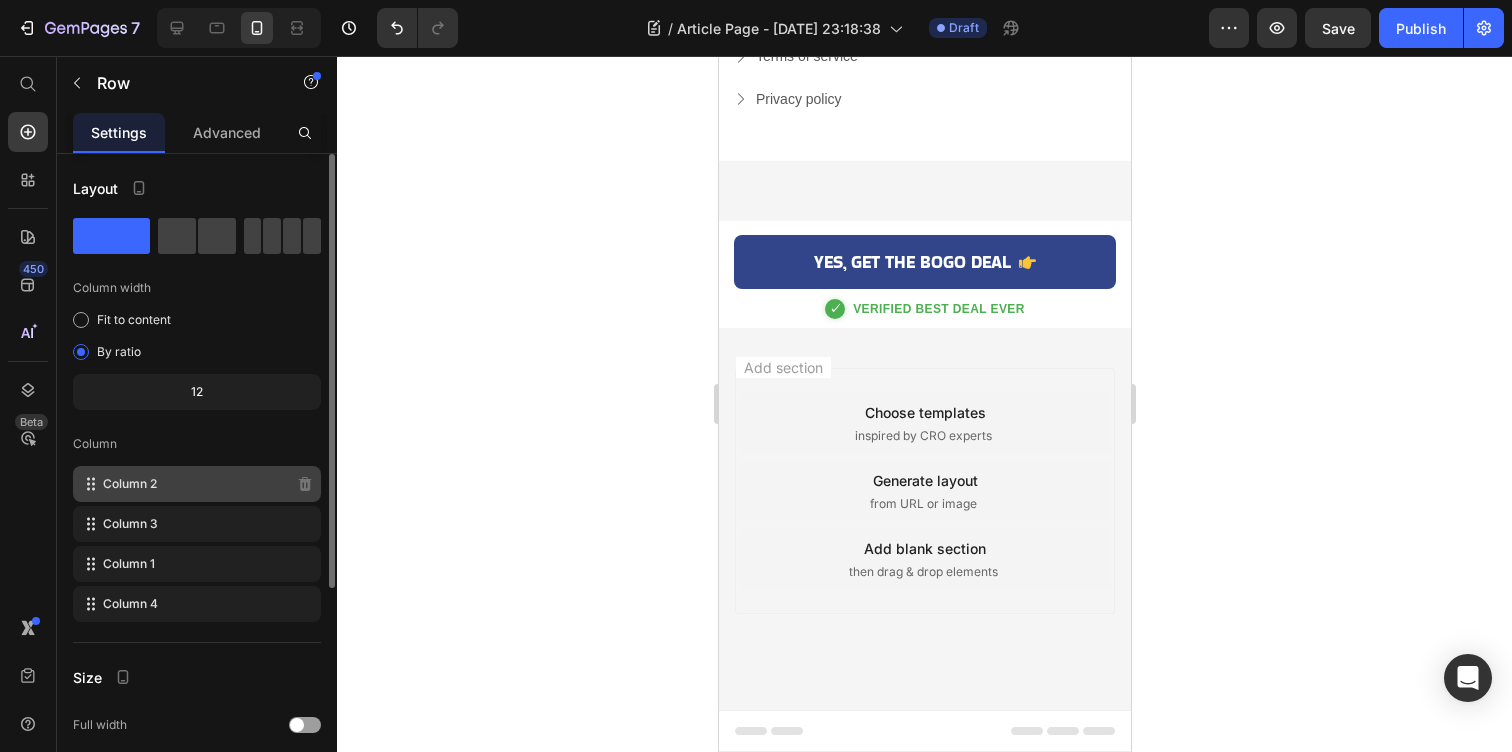 drag, startPoint x: 209, startPoint y: 542, endPoint x: 212, endPoint y: 495, distance: 47.095646 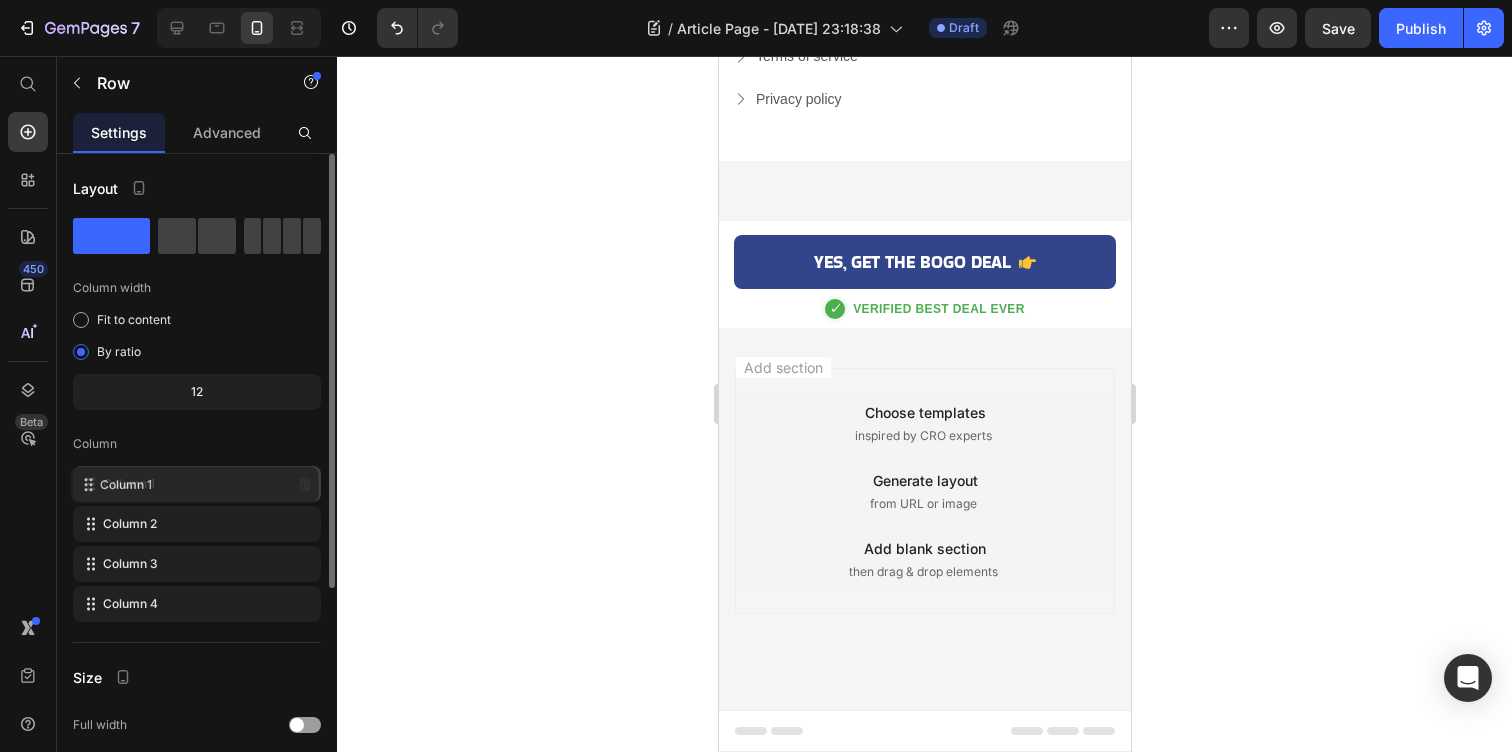 drag, startPoint x: 211, startPoint y: 576, endPoint x: 208, endPoint y: 492, distance: 84.05355 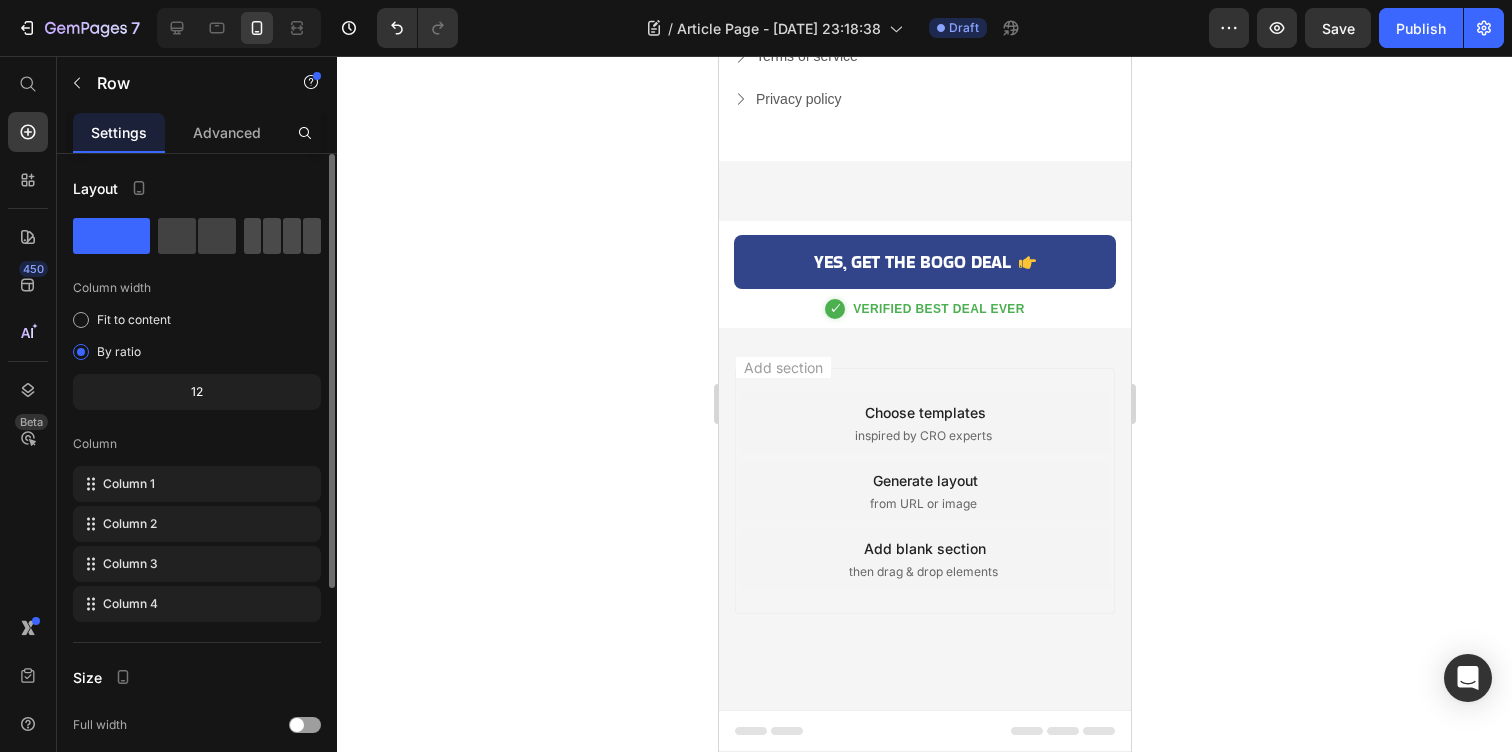 click 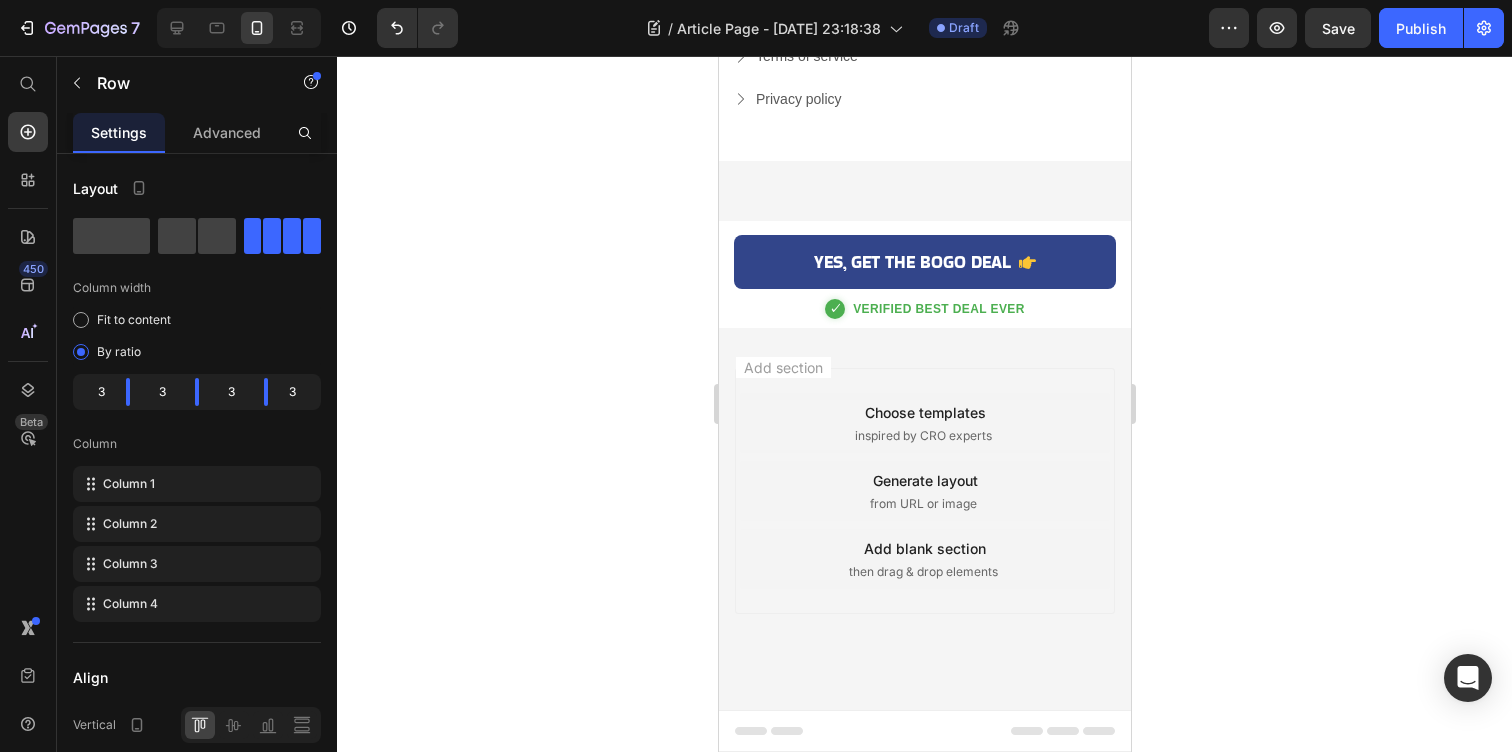 click on "Row   0" at bounding box center [924, -832] 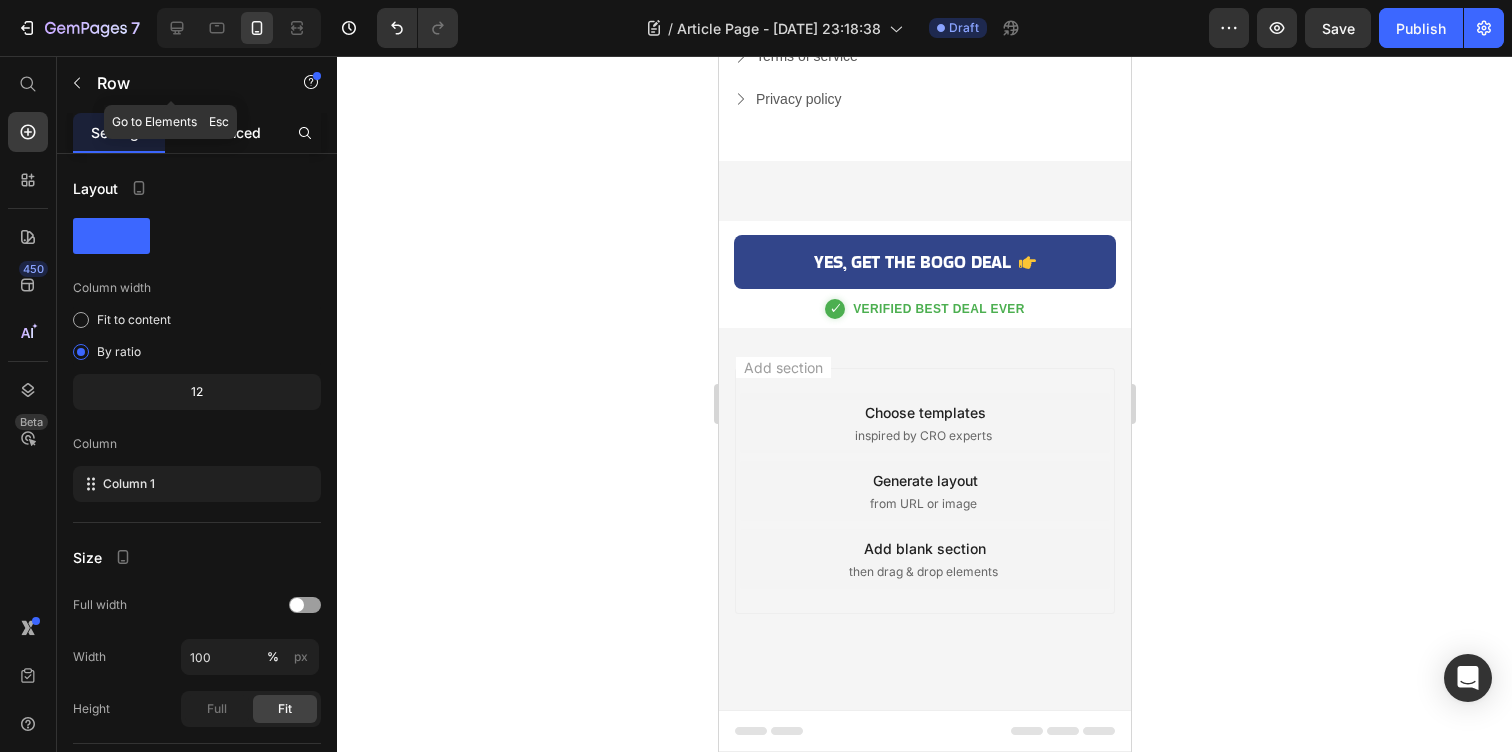 drag, startPoint x: 253, startPoint y: 103, endPoint x: 248, endPoint y: 118, distance: 15.811388 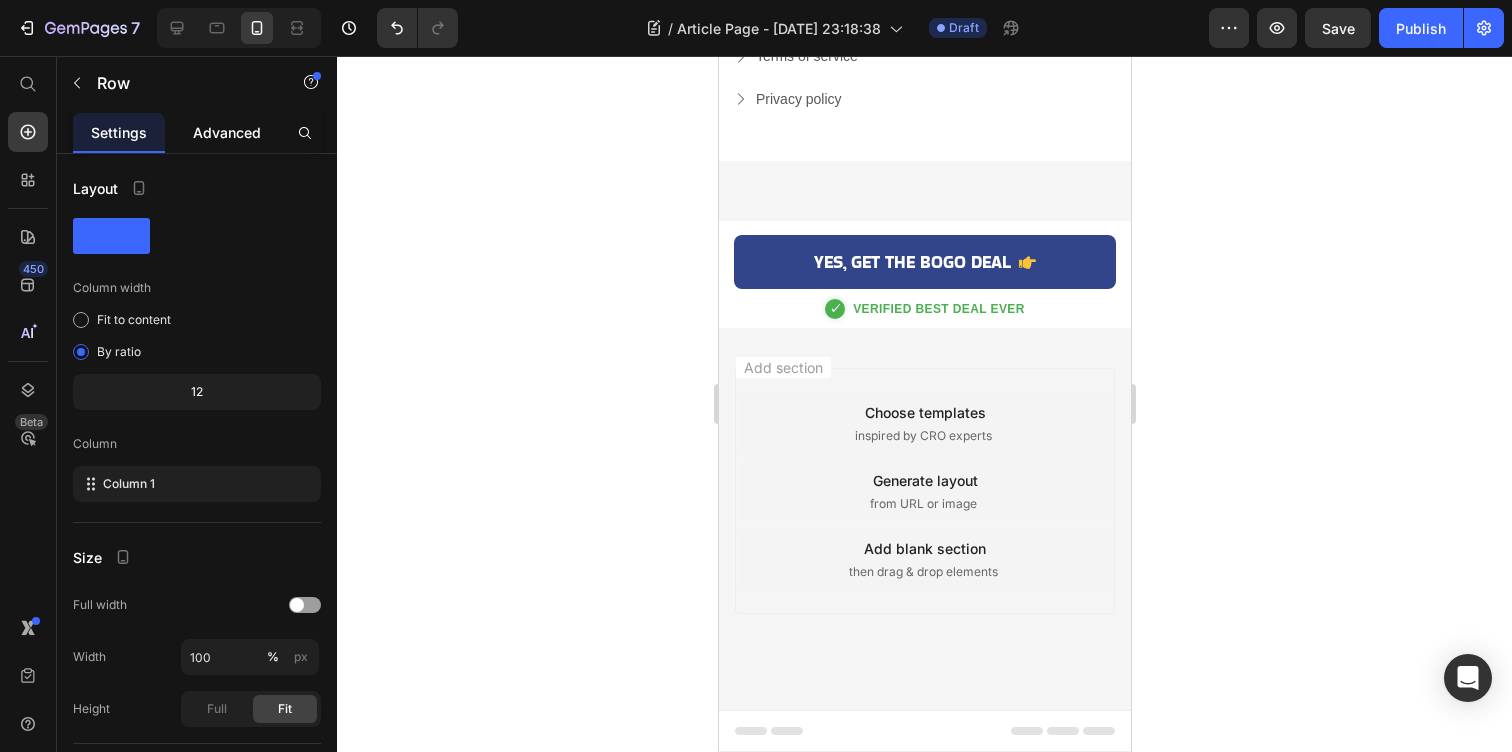 click on "Advanced" at bounding box center (227, 132) 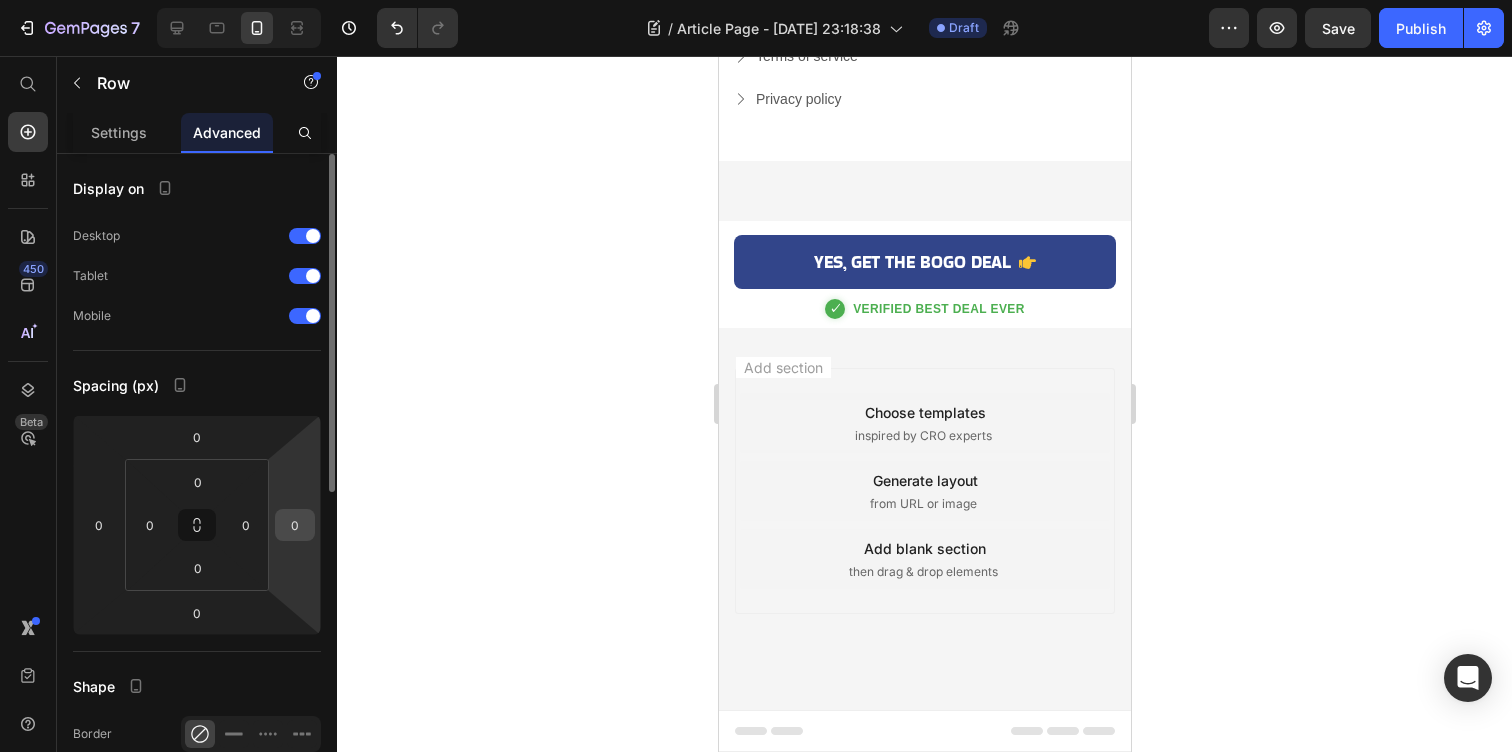 click on "0" at bounding box center [295, 525] 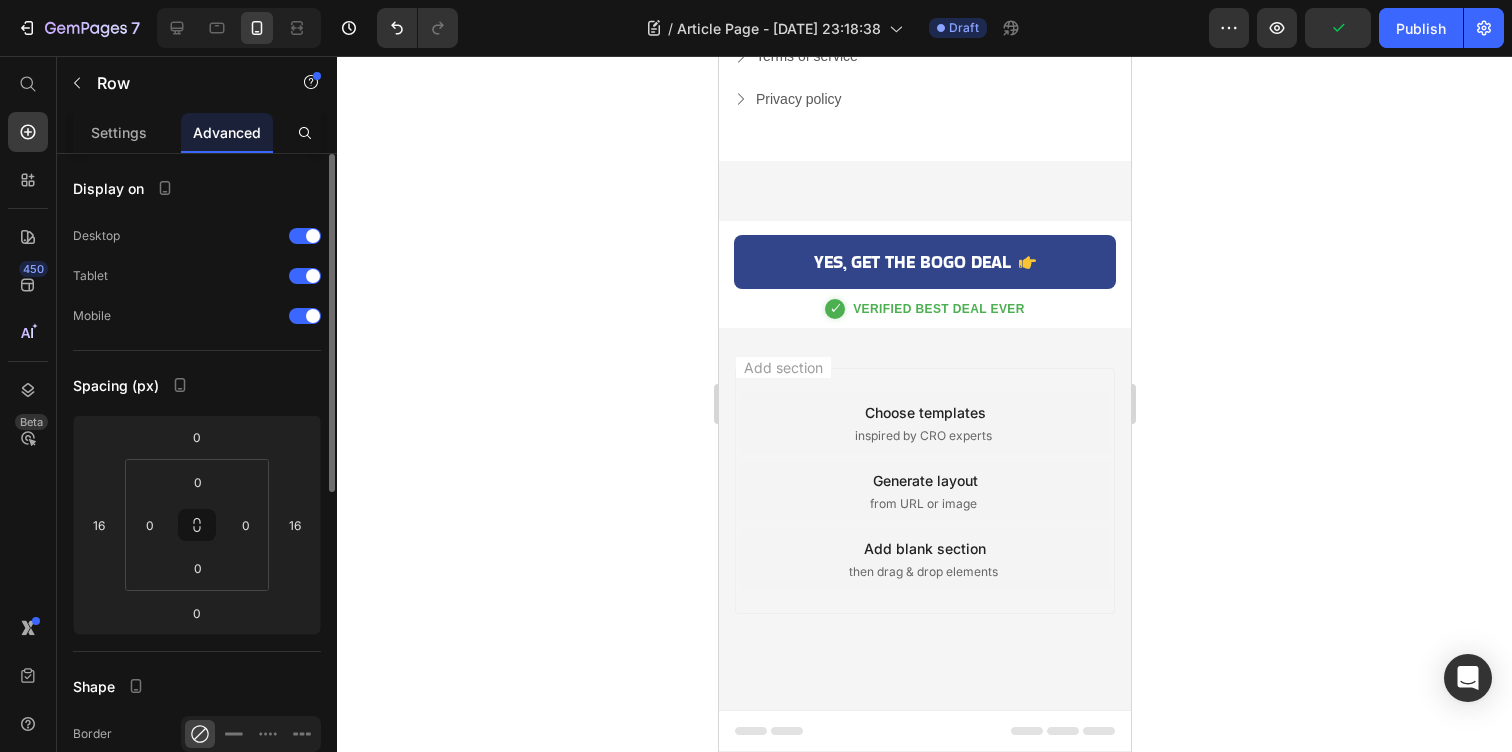 click at bounding box center [782, -832] 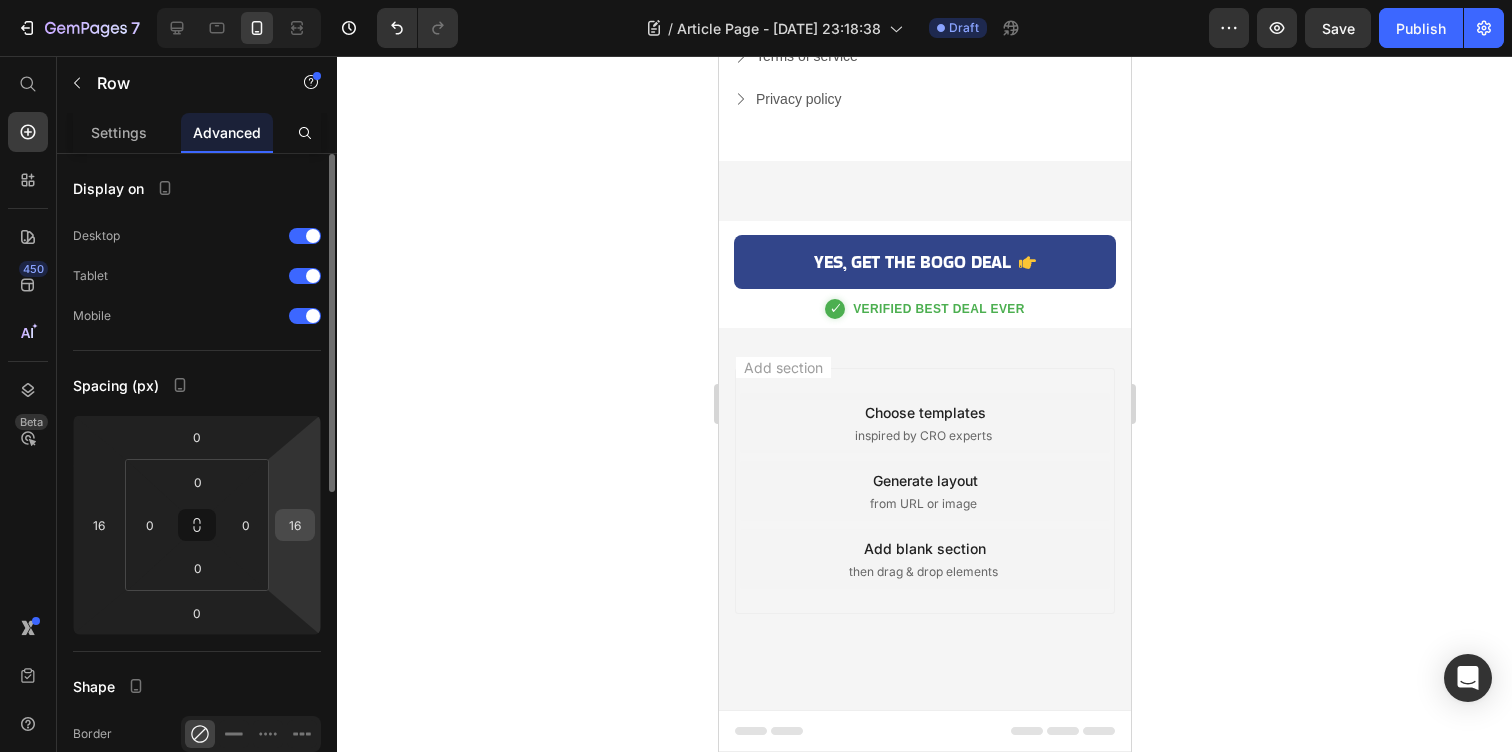 click on "16" at bounding box center (295, 525) 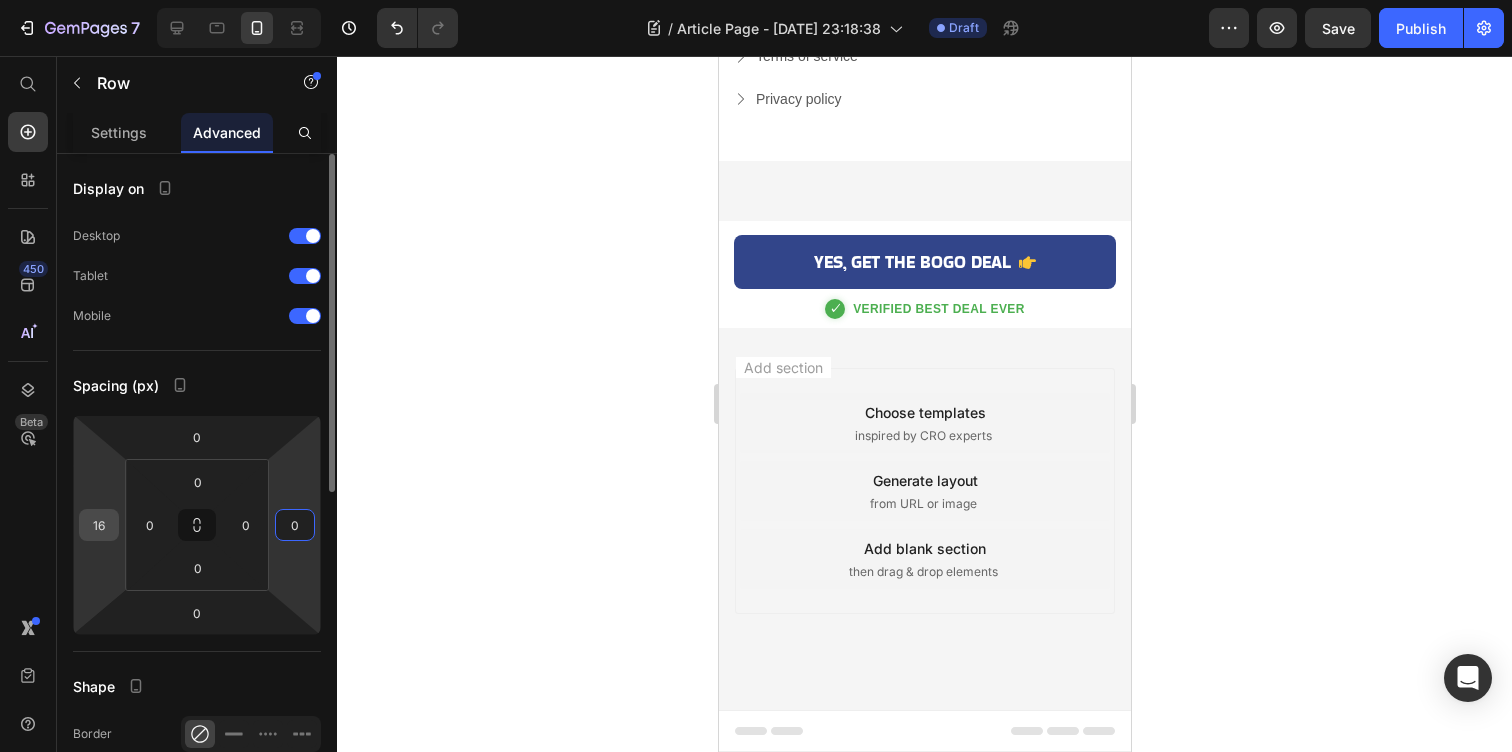 type on "0" 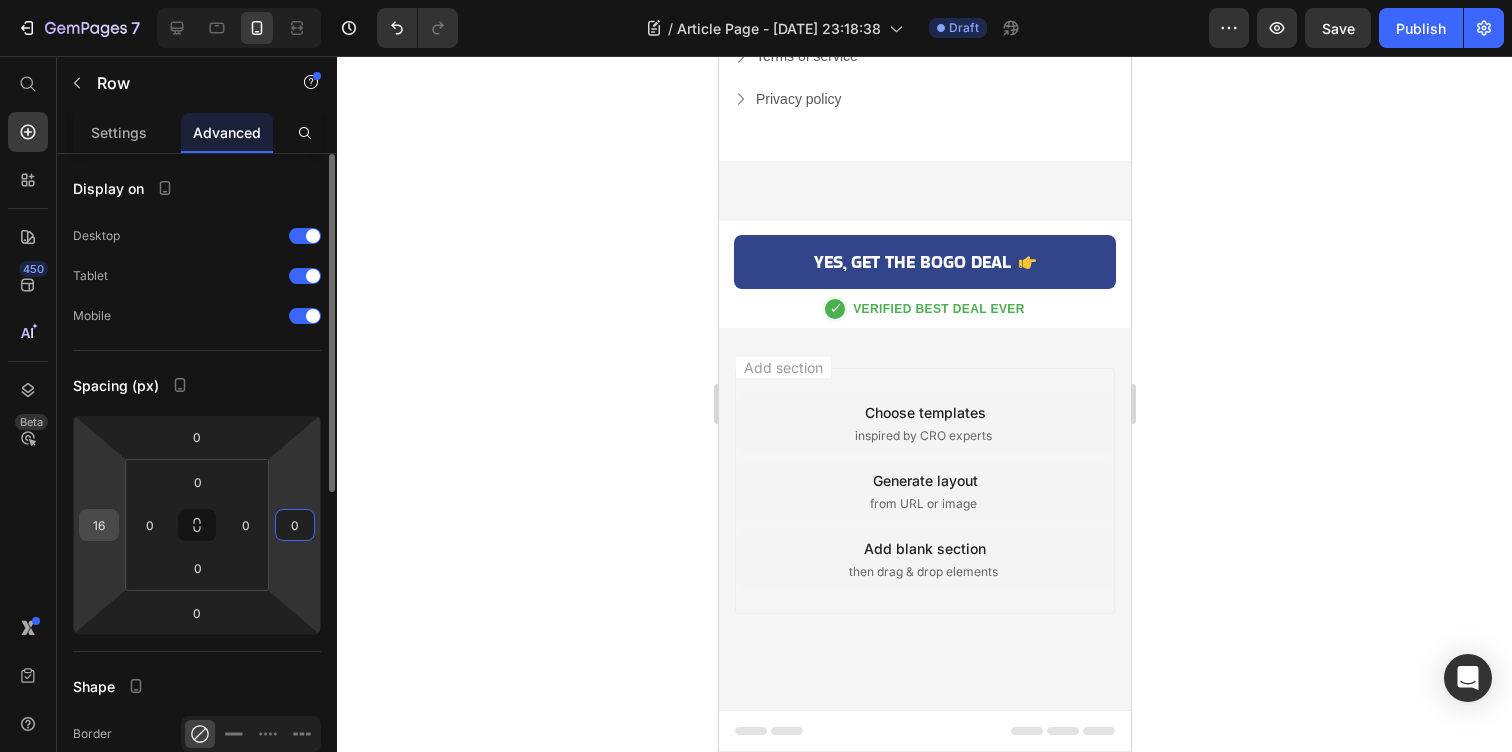click on "16" at bounding box center (99, 525) 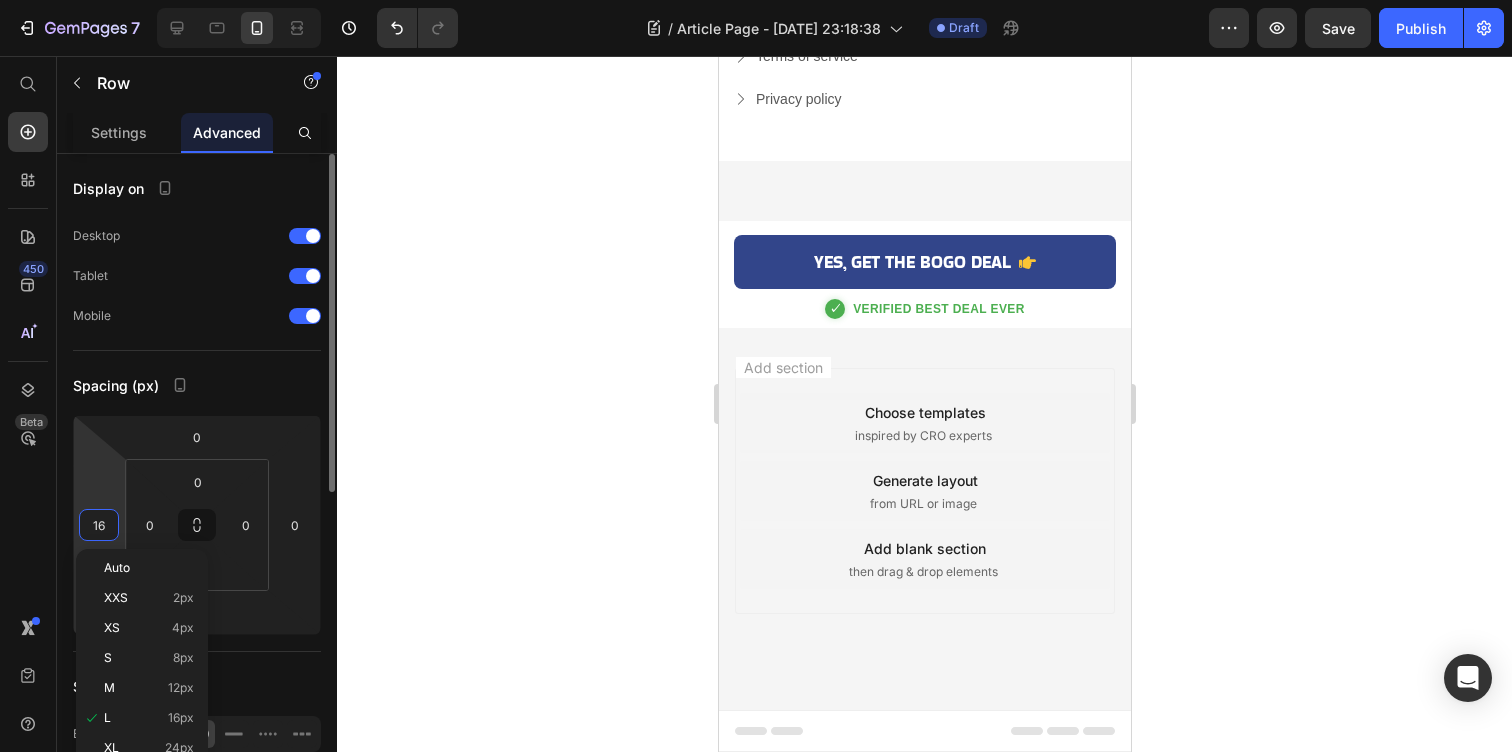 type on "0" 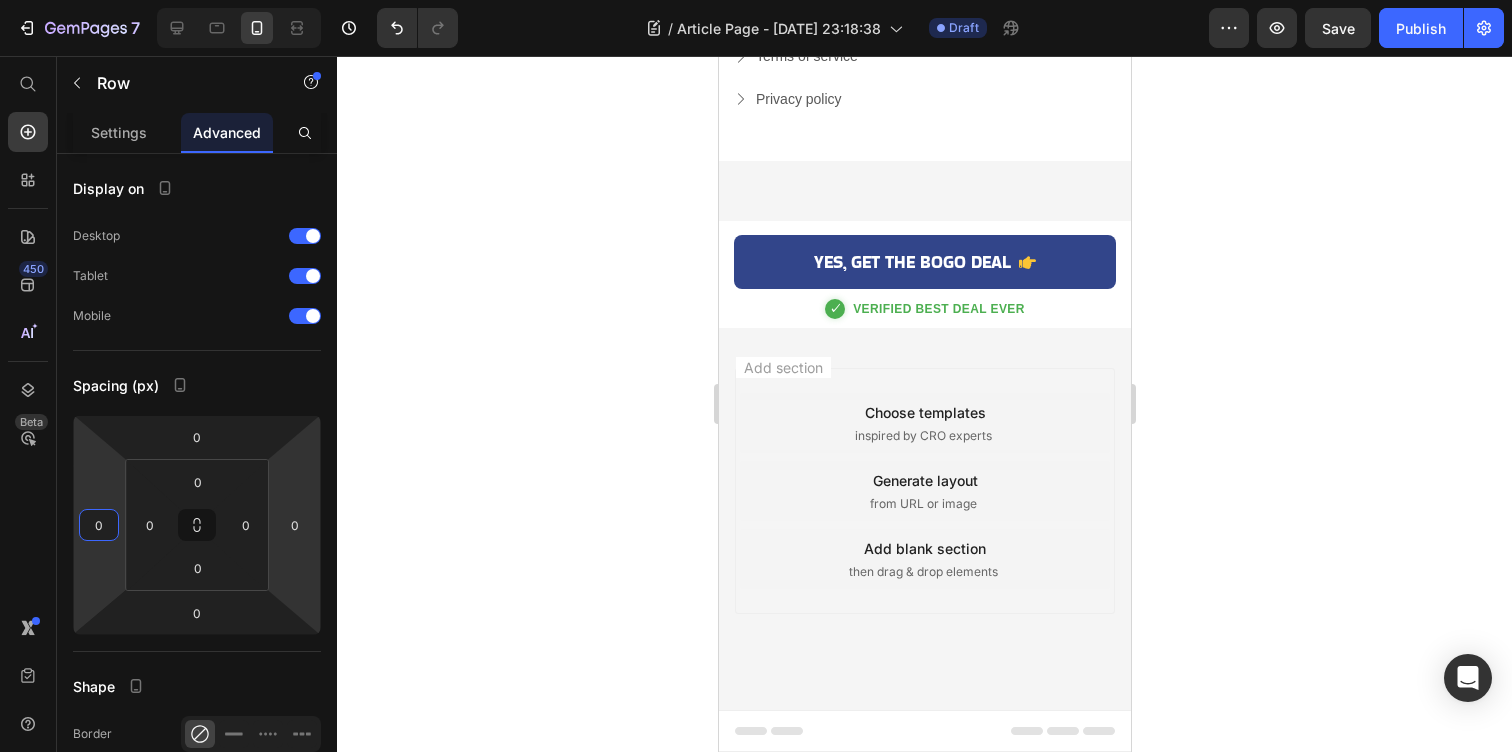 click 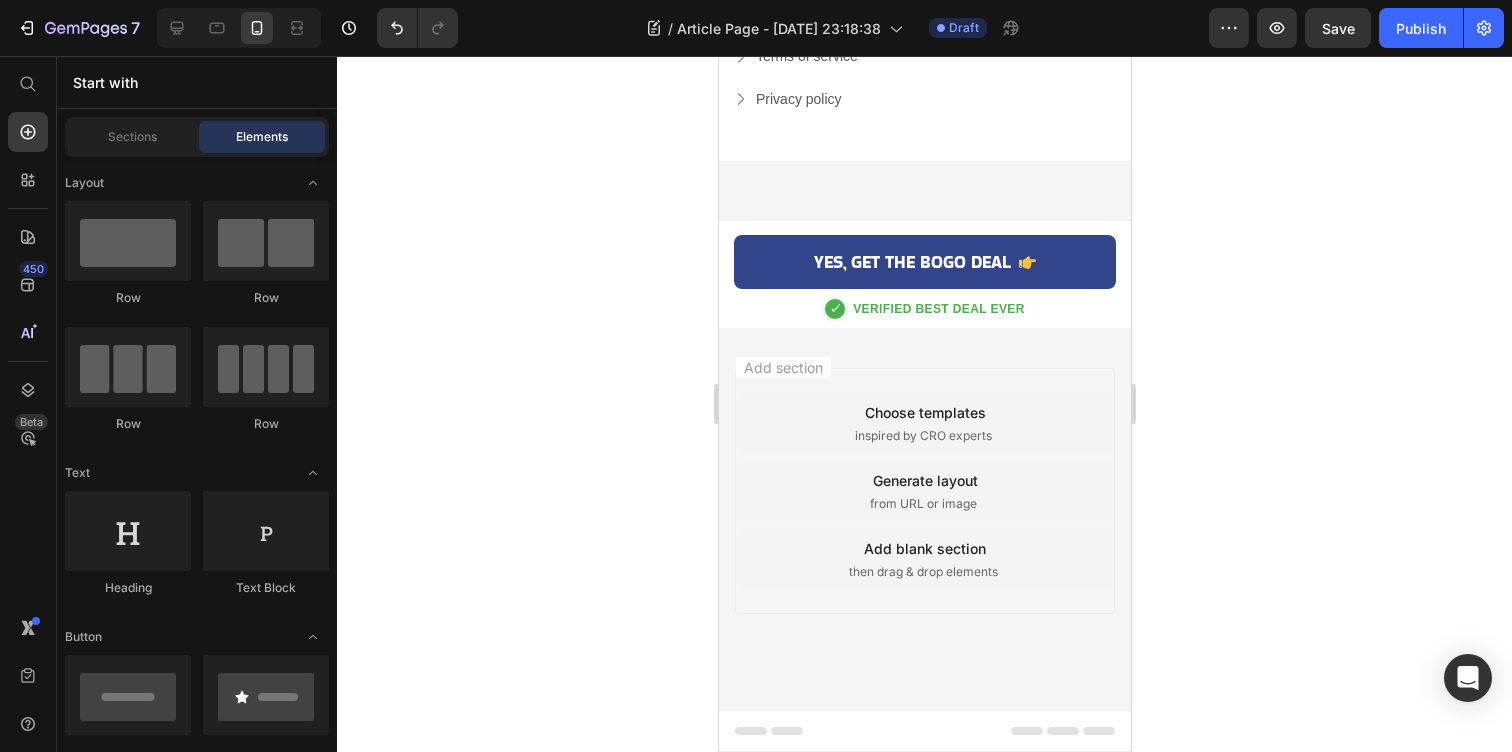 click on "Row" at bounding box center [924, -832] 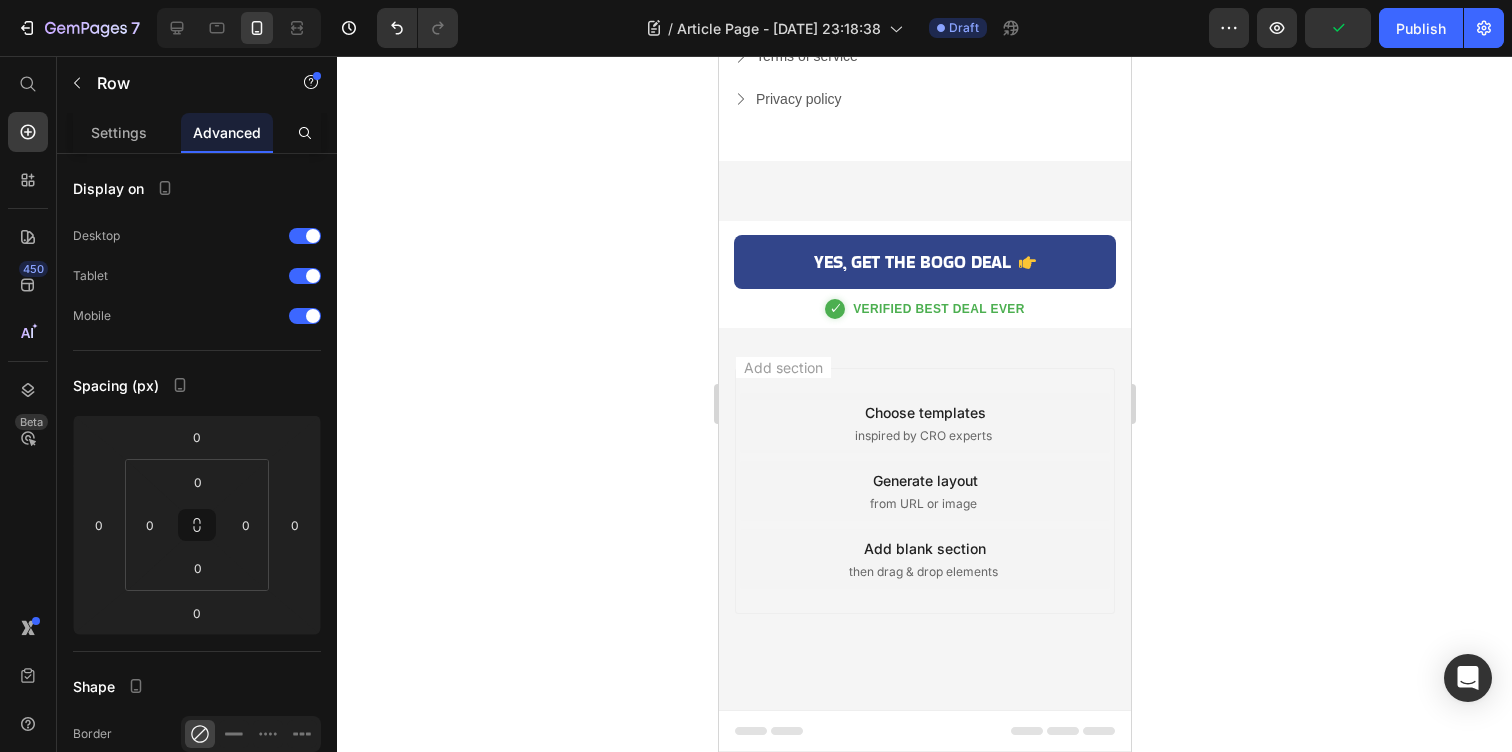 click 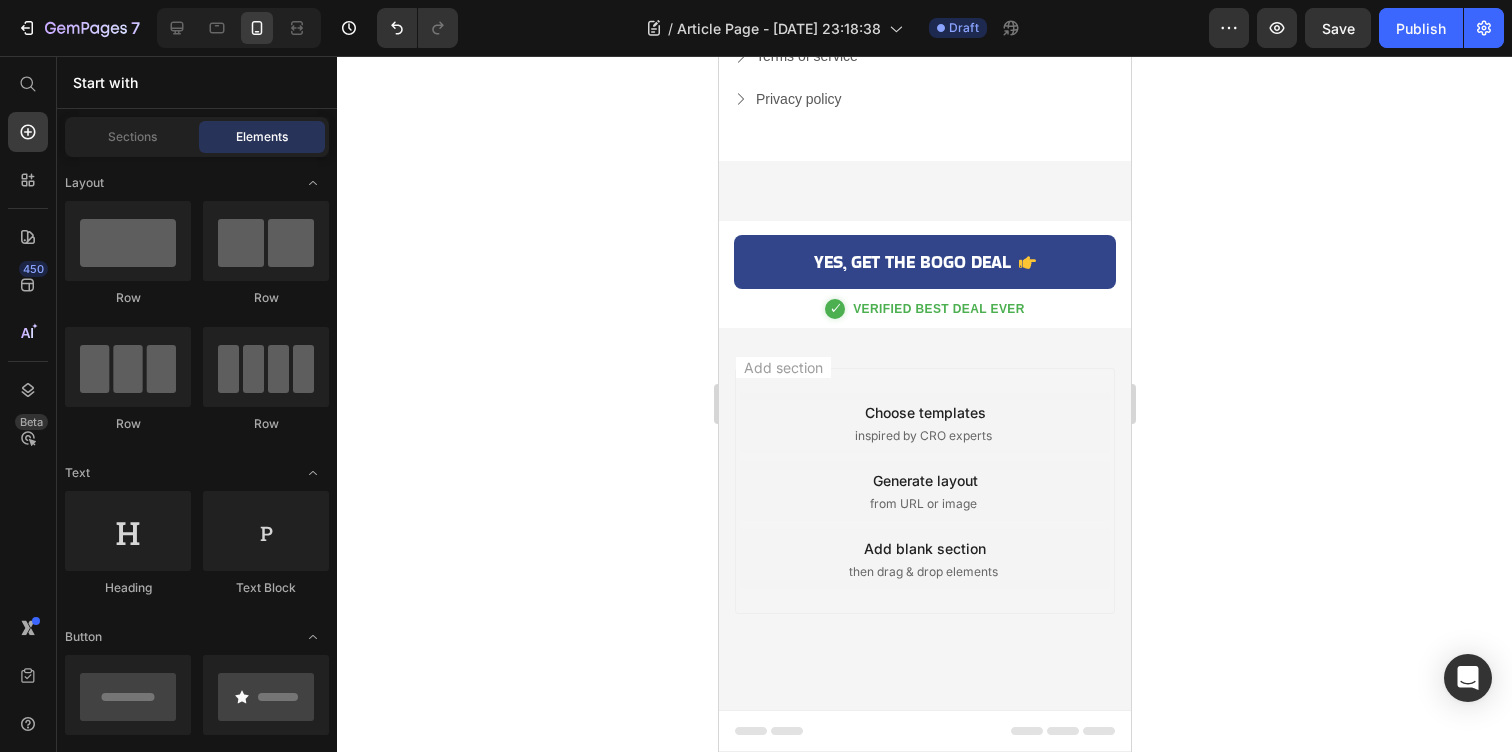 click on "Row" at bounding box center [924, -832] 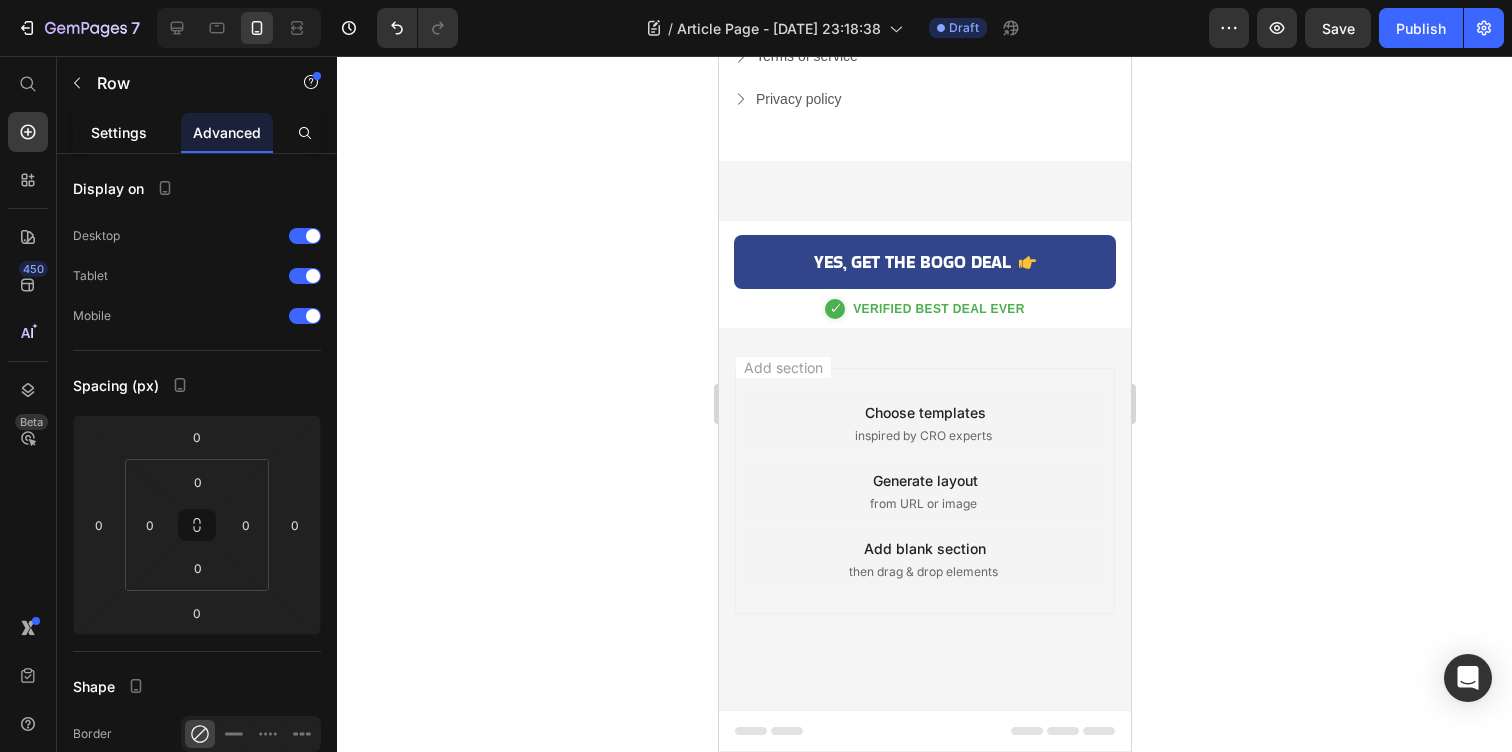 click on "Settings" at bounding box center [119, 132] 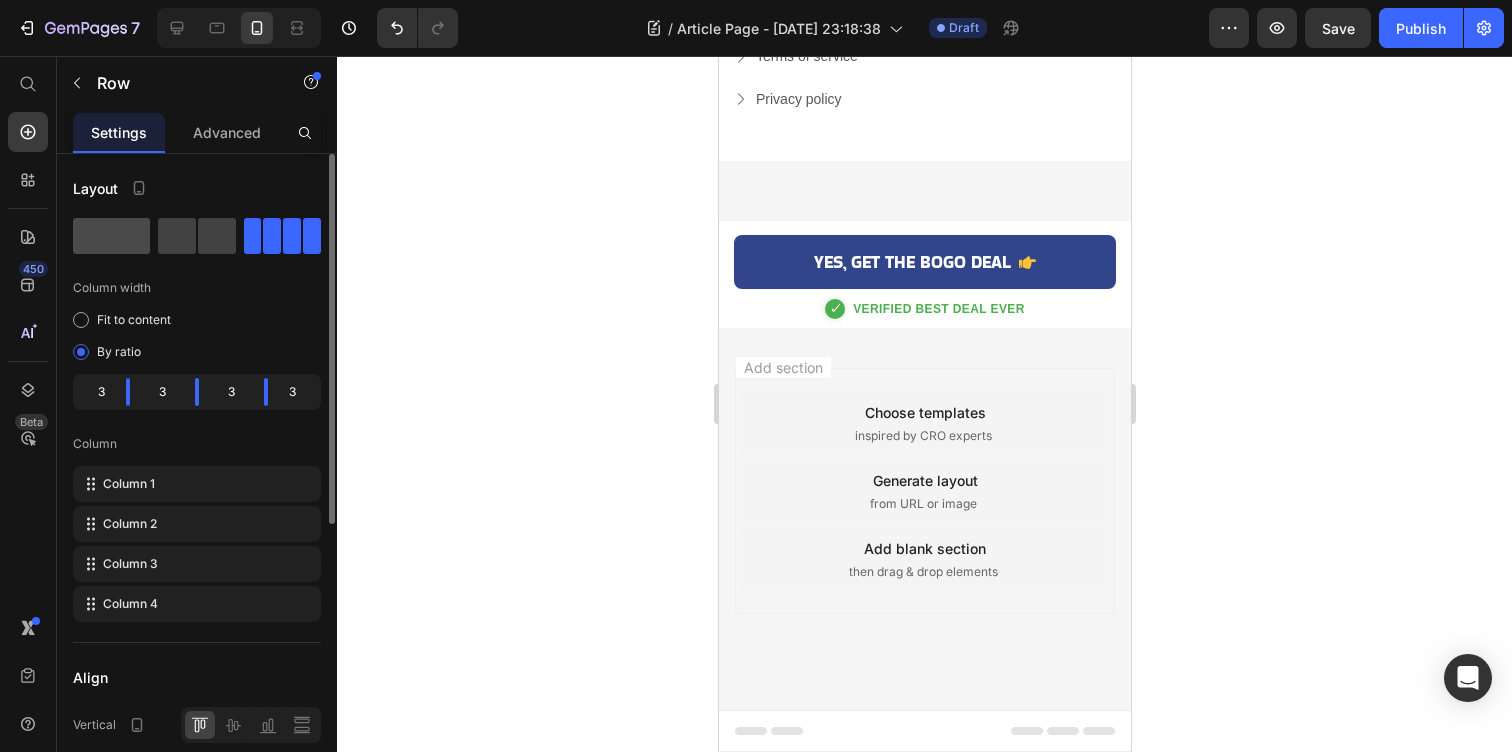 click 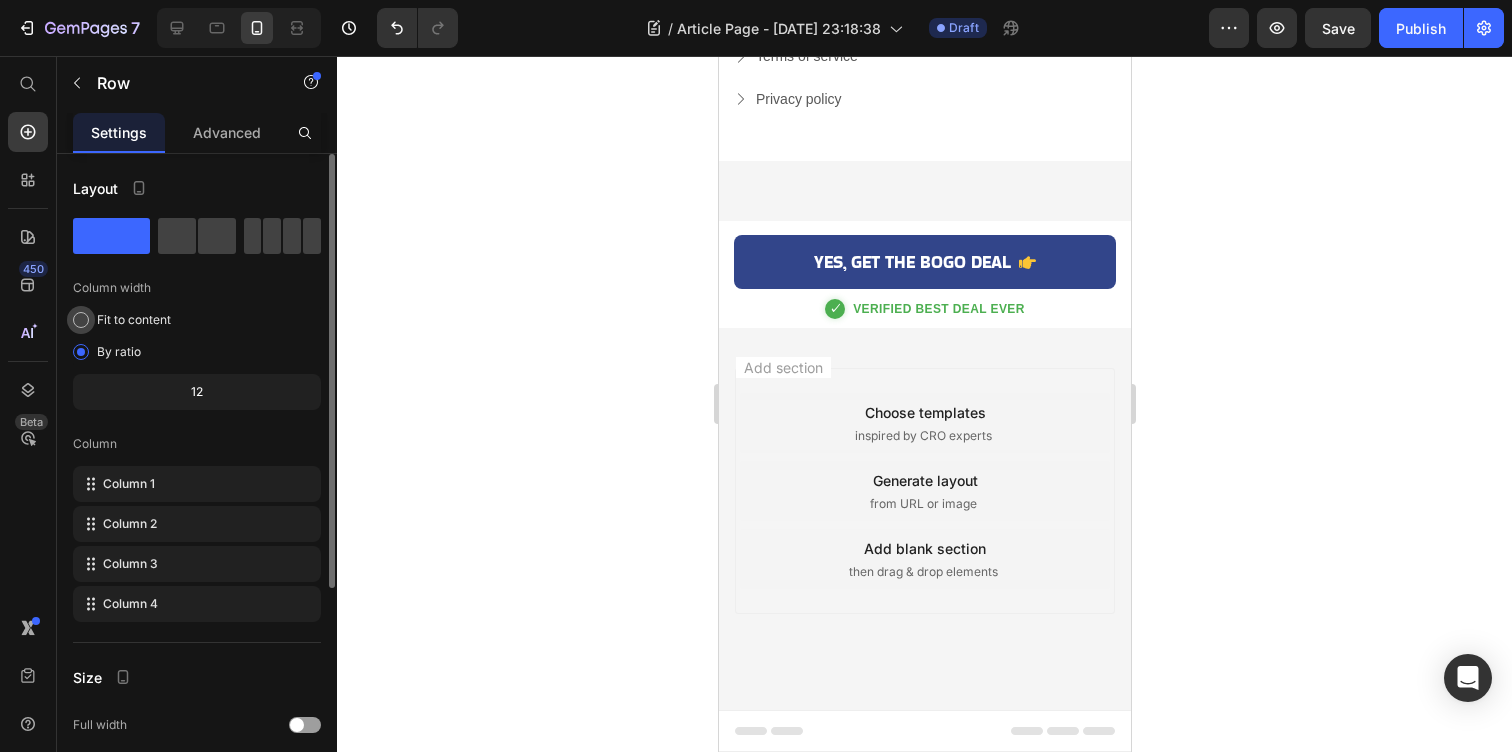 click on "Fit to content" at bounding box center (134, 320) 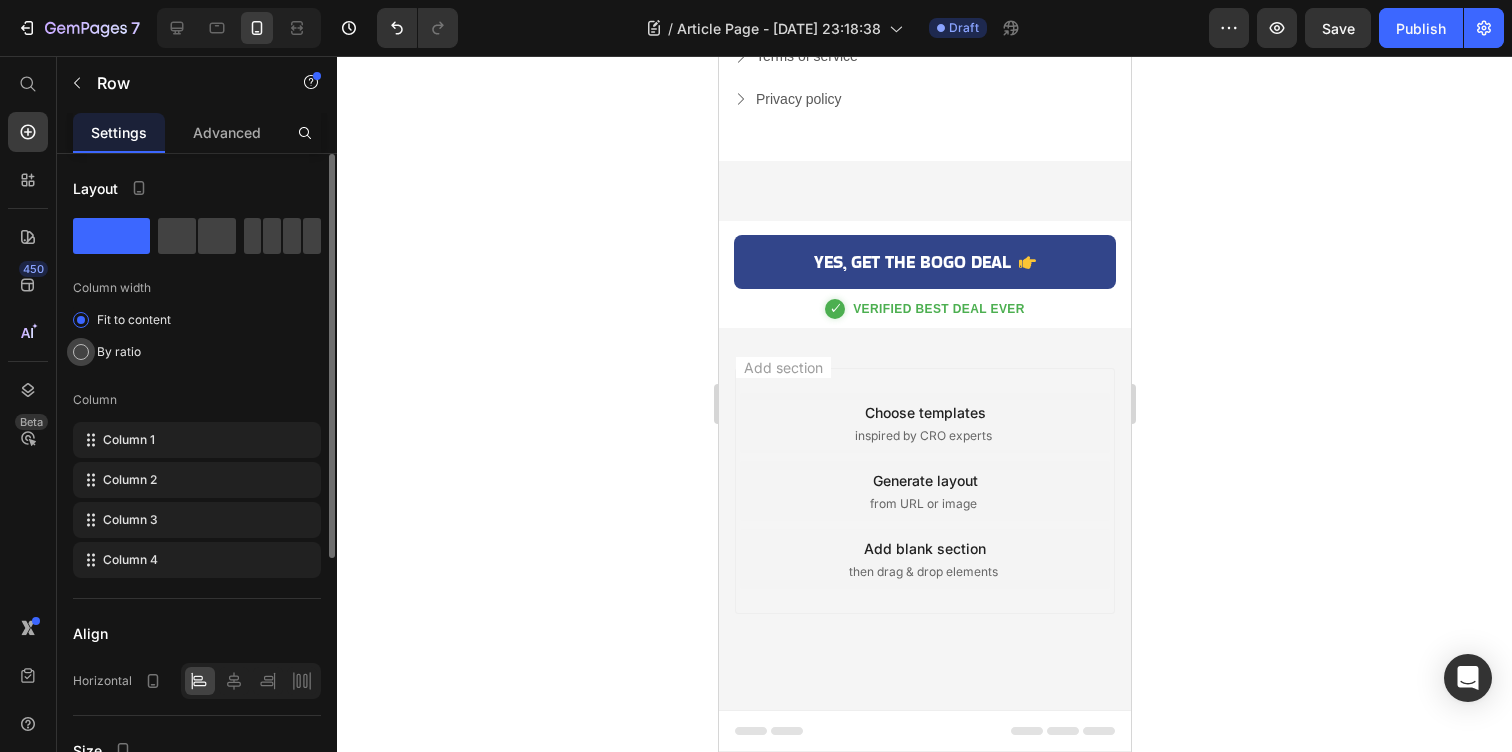 click on "By ratio" at bounding box center [119, 352] 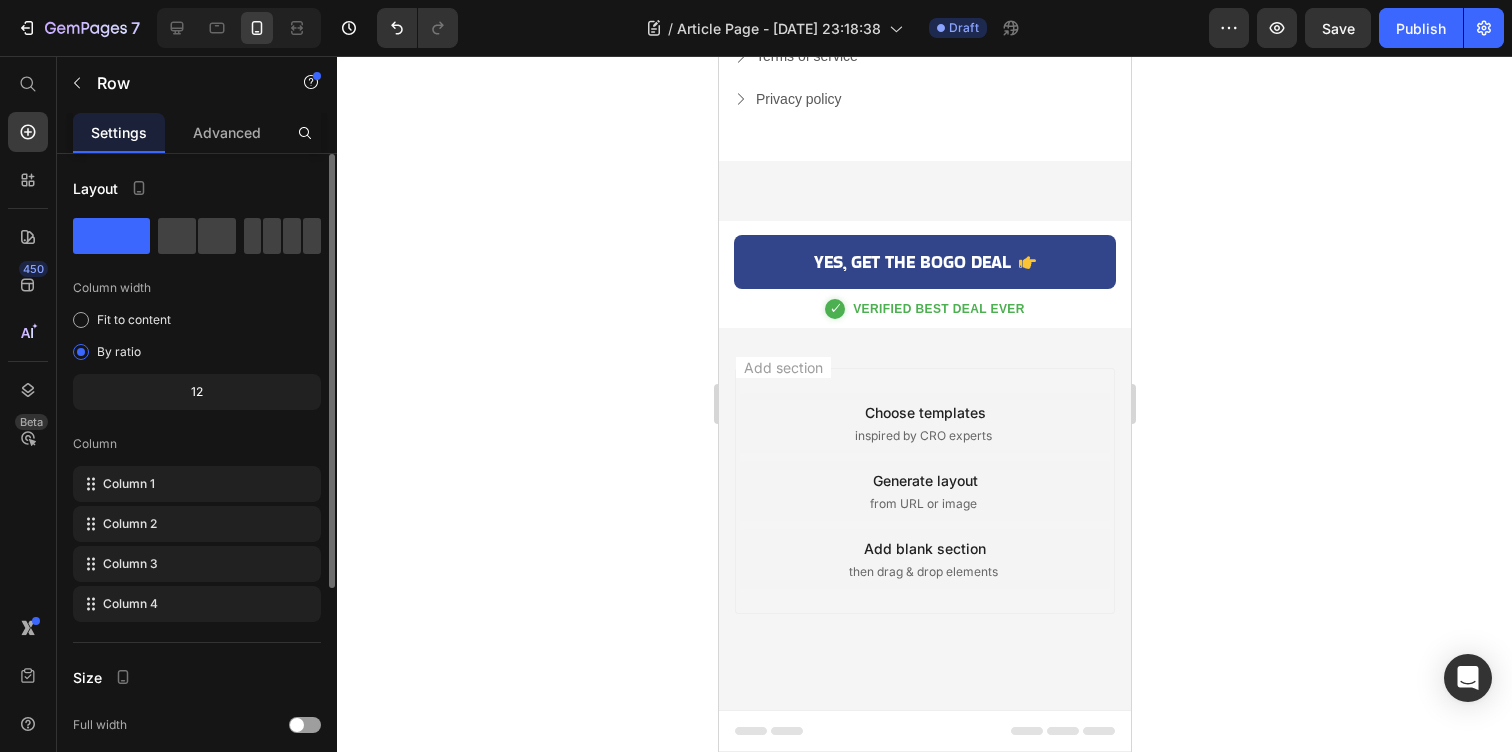 click on "12" 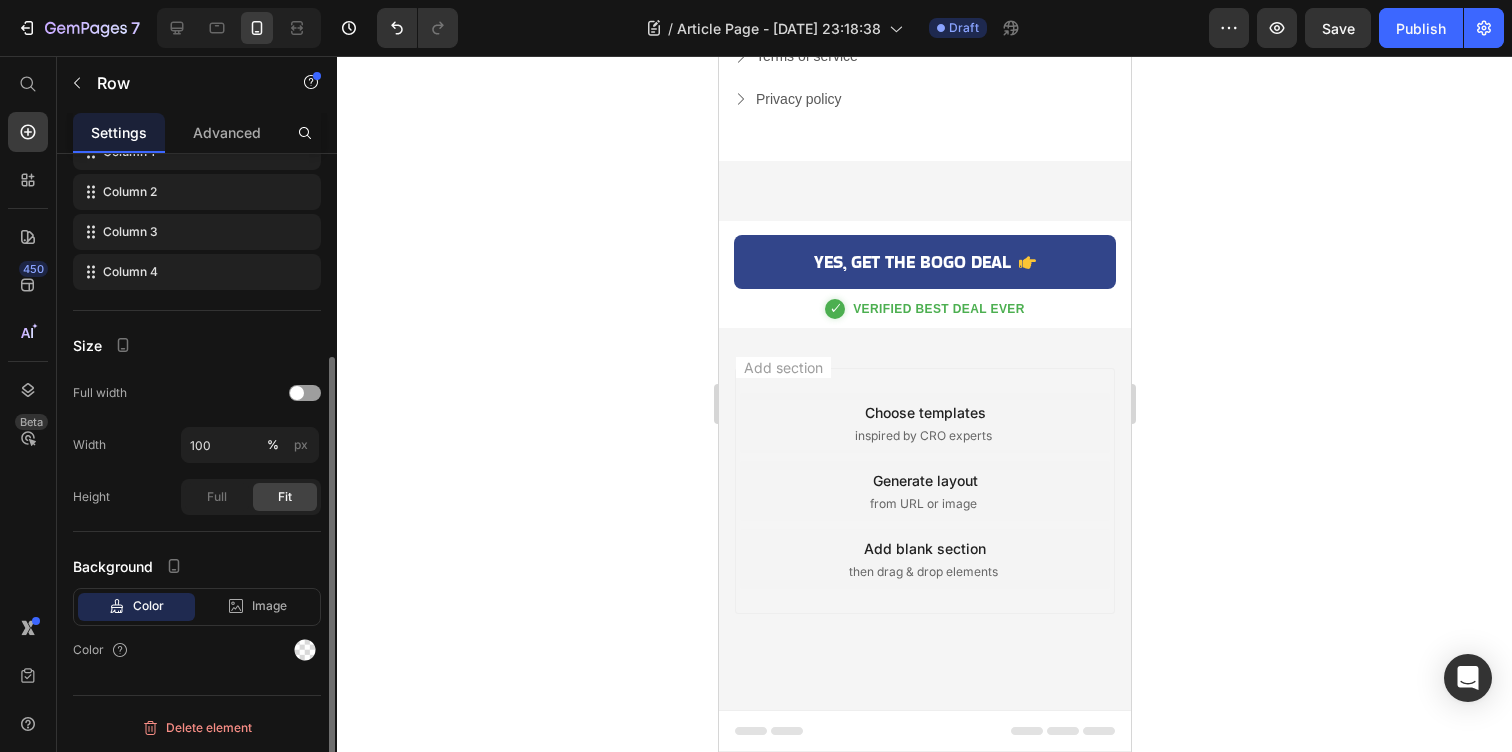 scroll, scrollTop: 333, scrollLeft: 0, axis: vertical 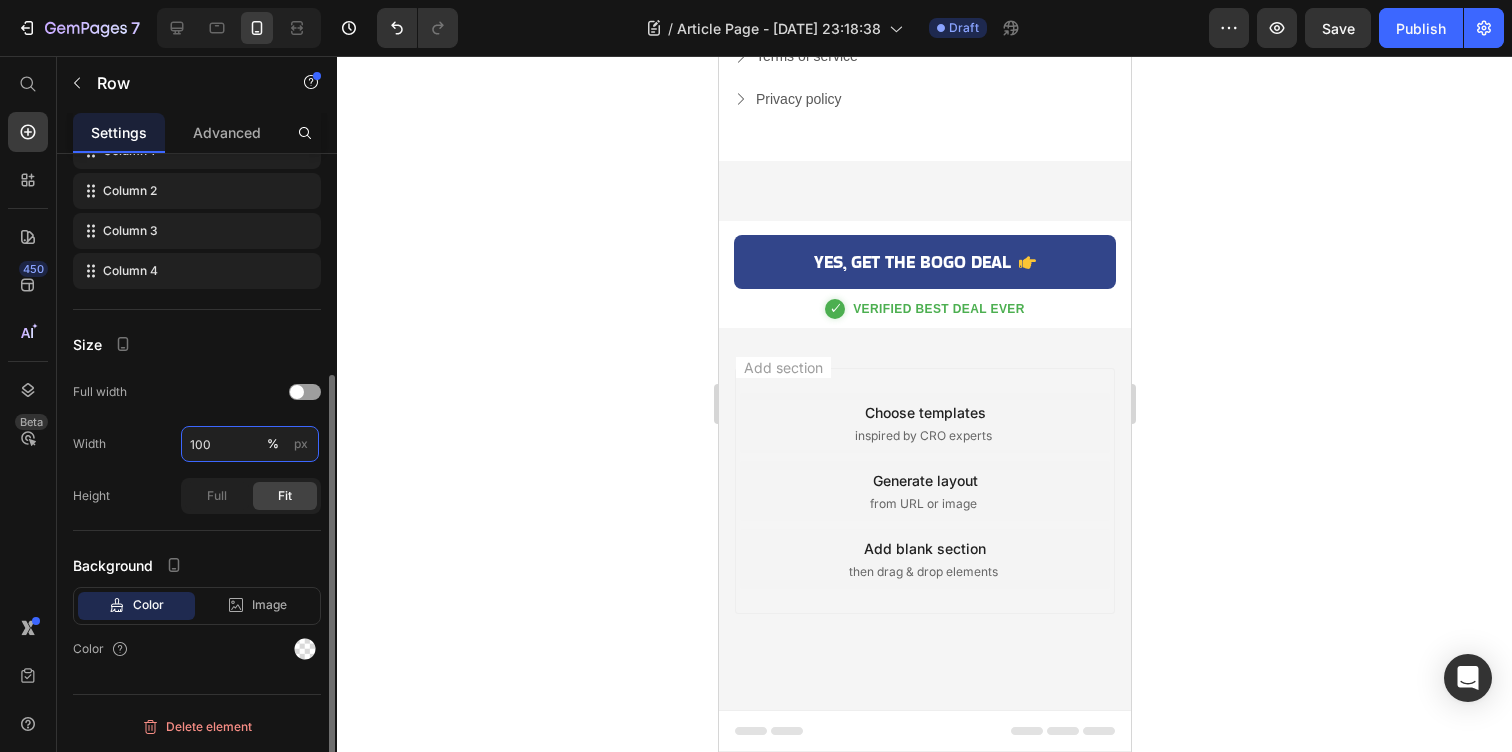 click on "100" at bounding box center (250, 444) 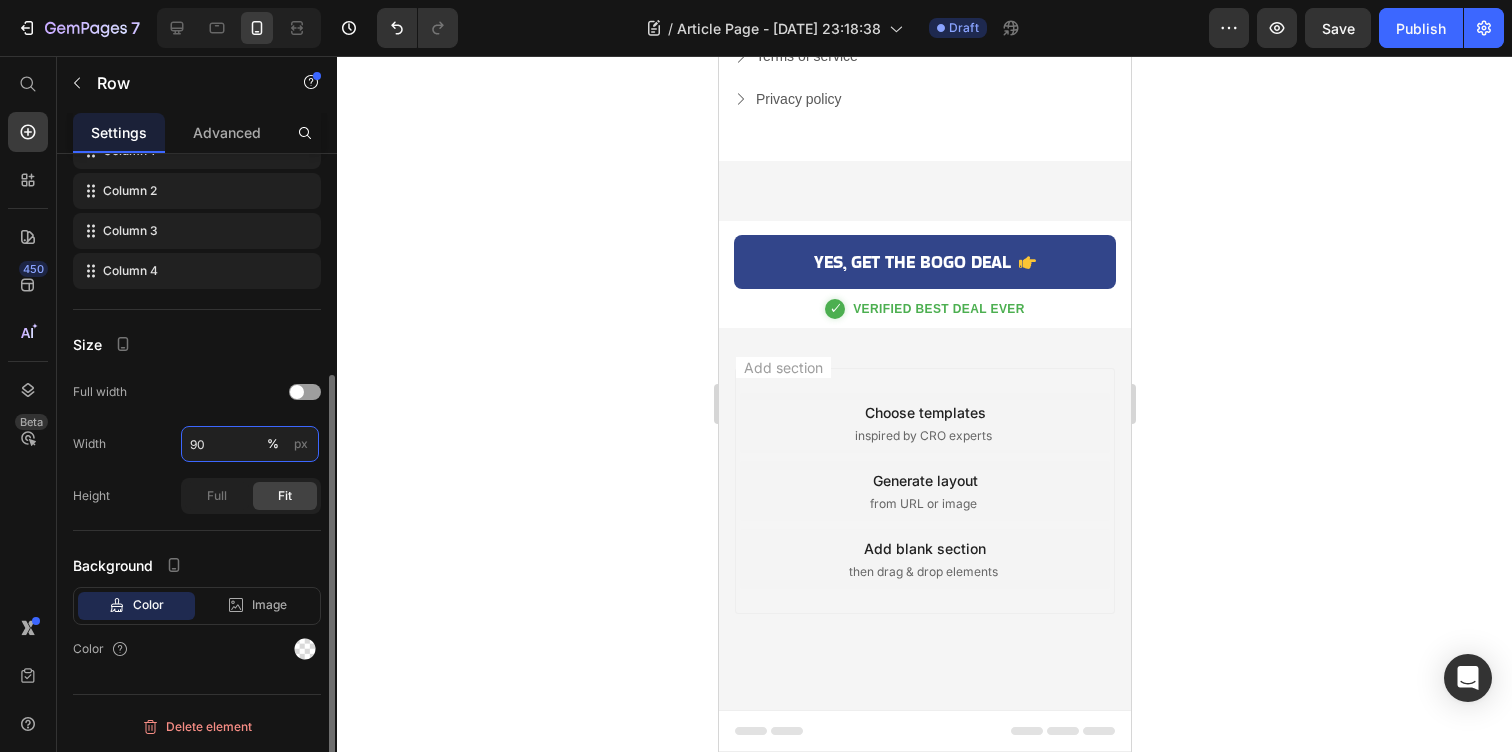 type on "90" 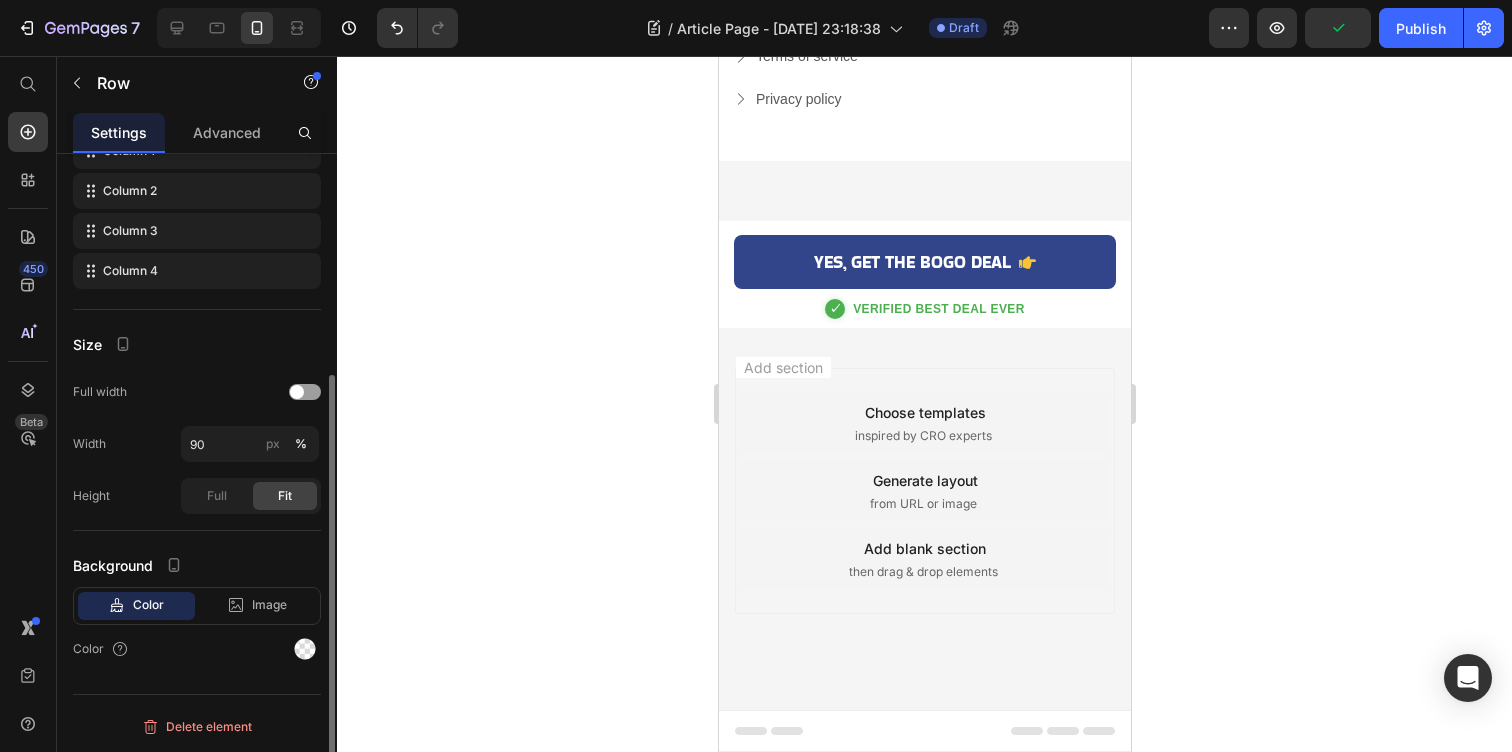 click on "Background" at bounding box center (197, 565) 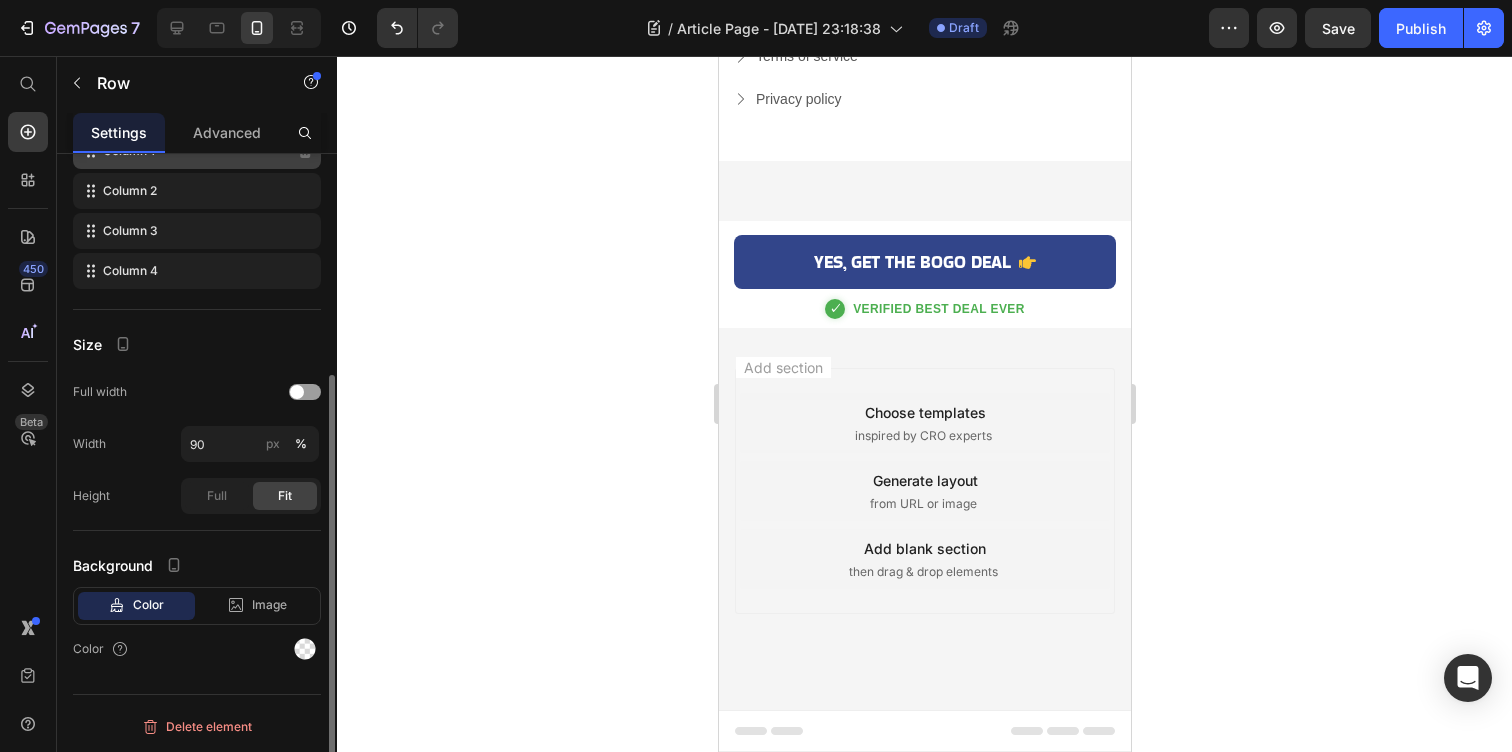 click on "Column 1" 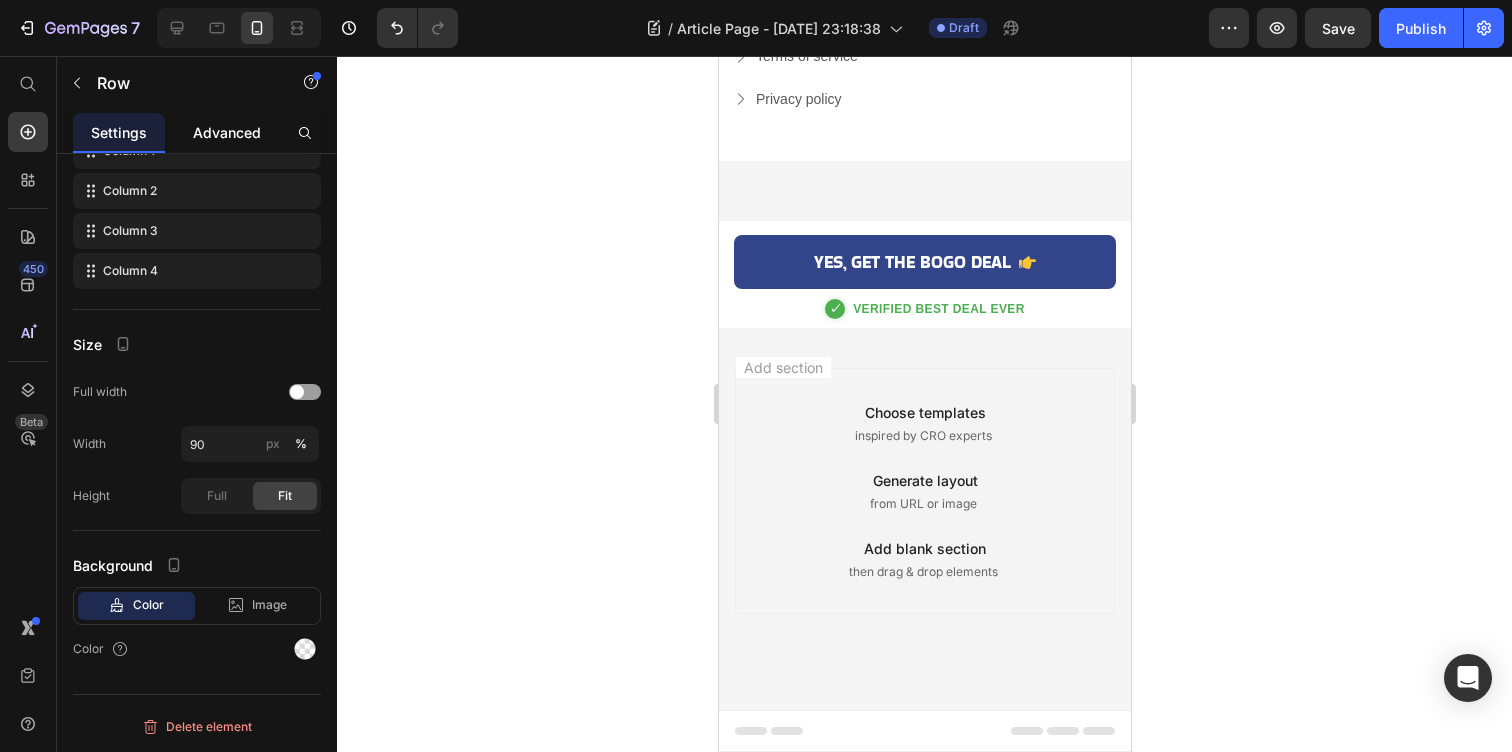 click on "Advanced" 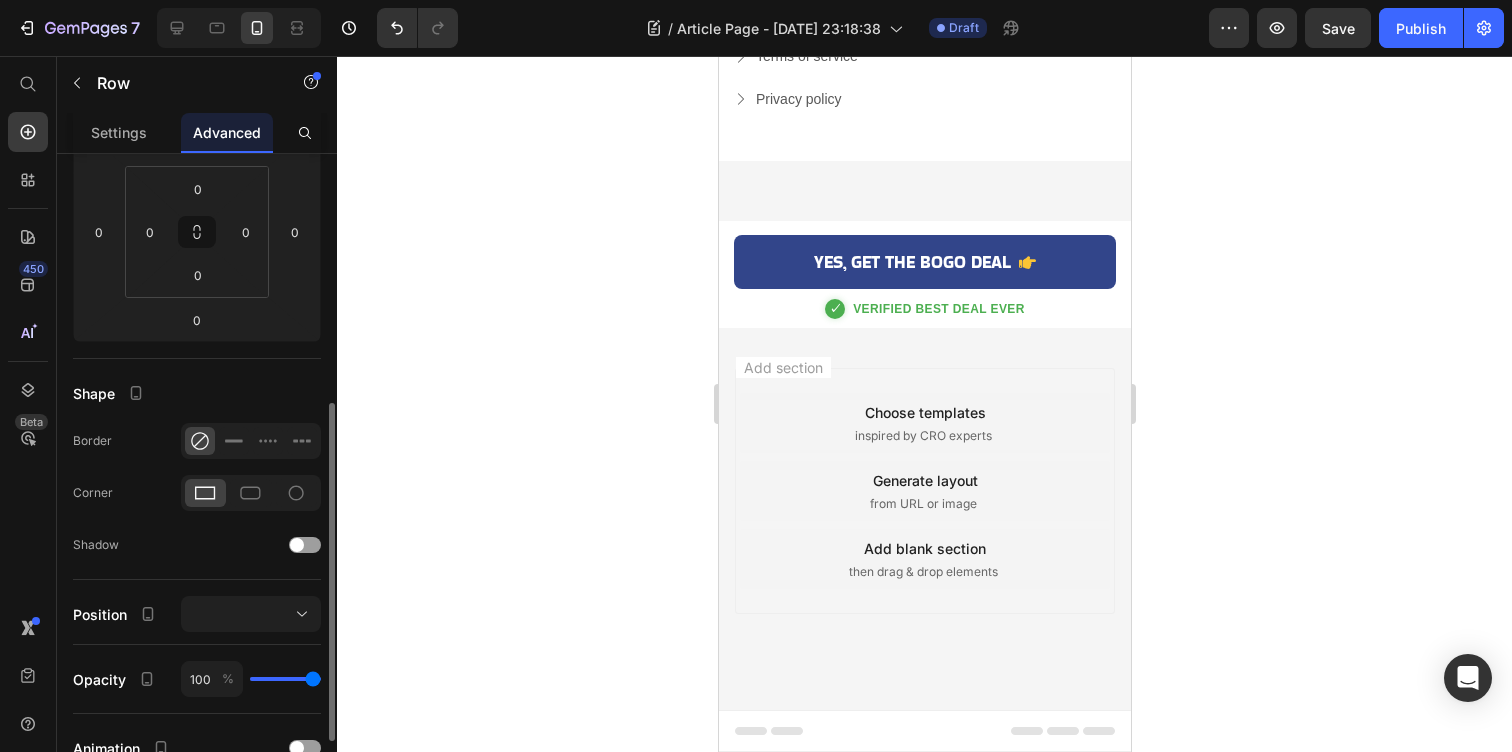 scroll, scrollTop: 368, scrollLeft: 0, axis: vertical 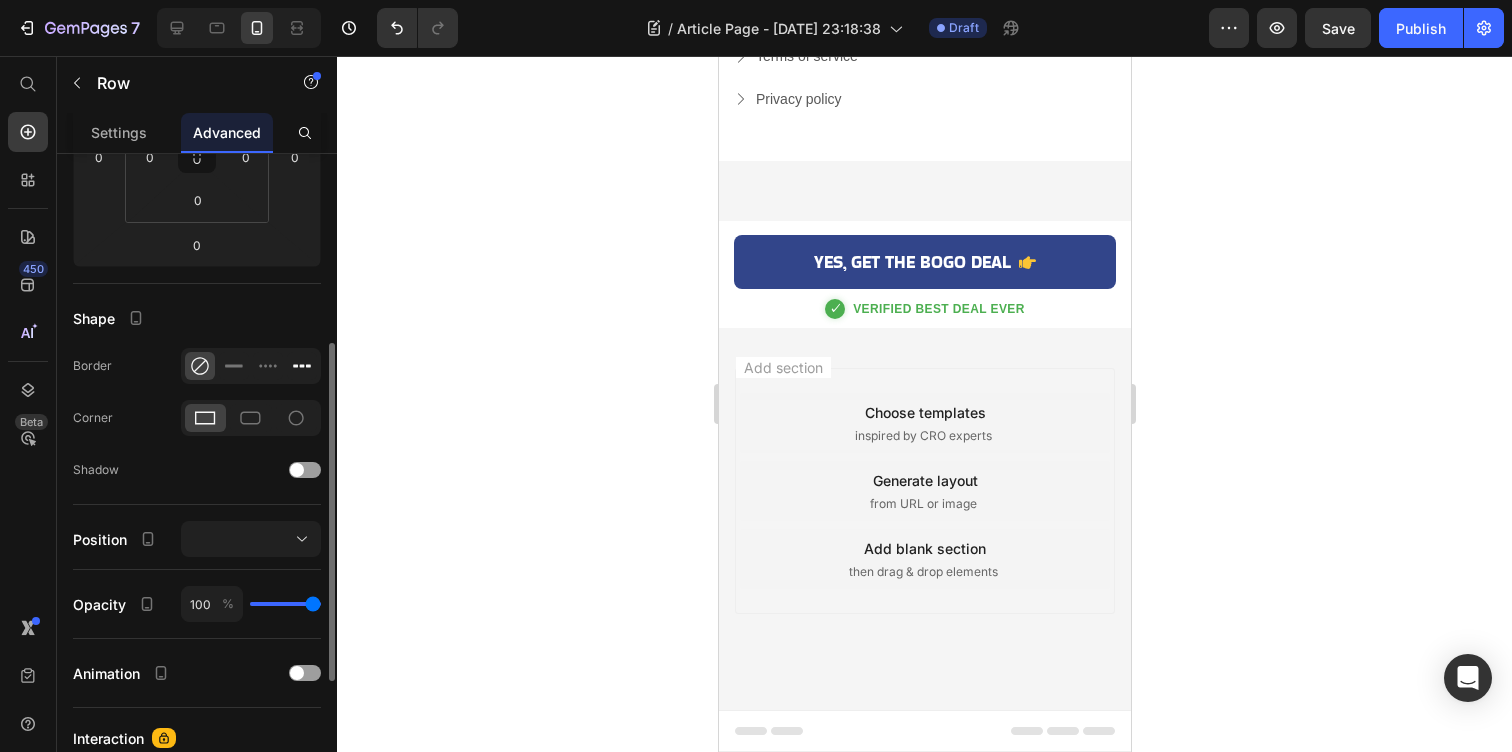 click 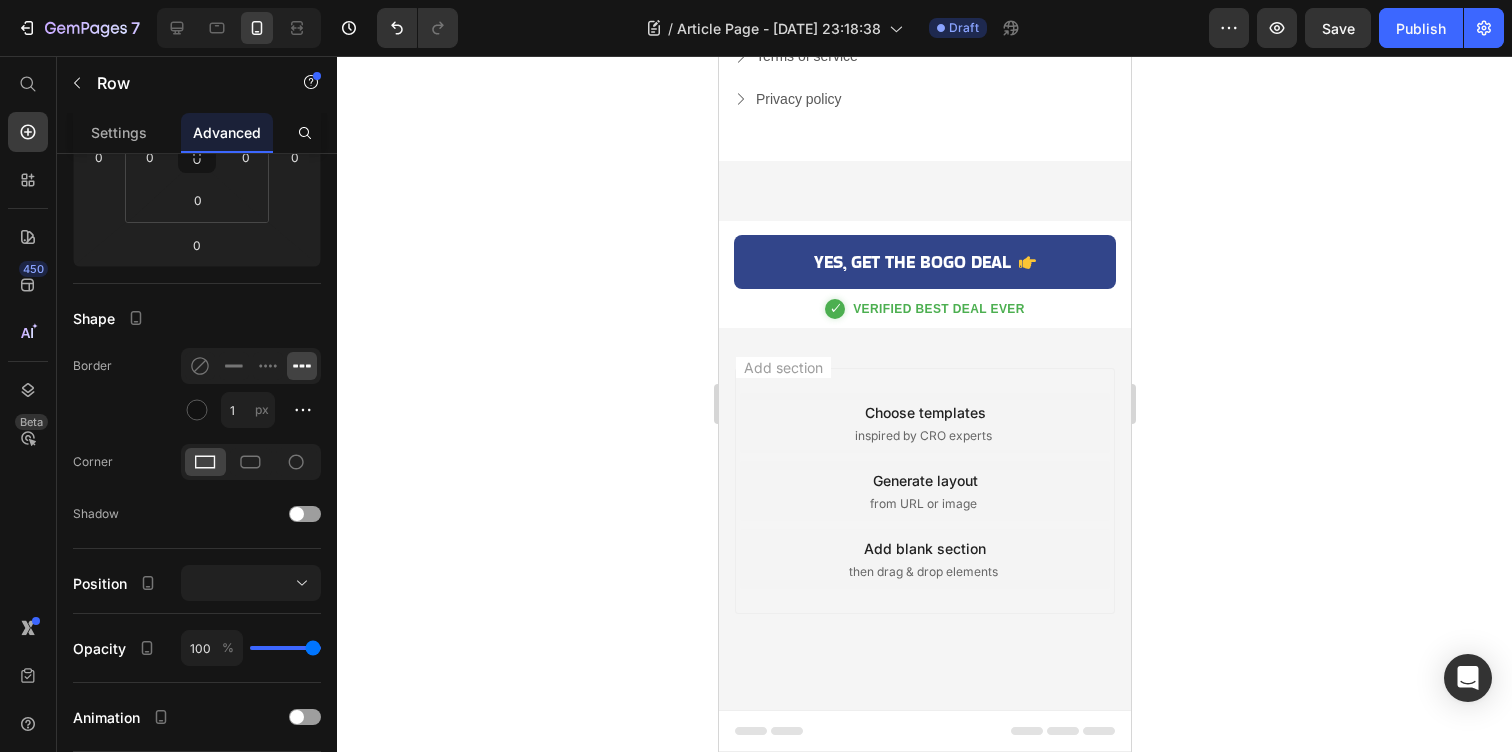 click 